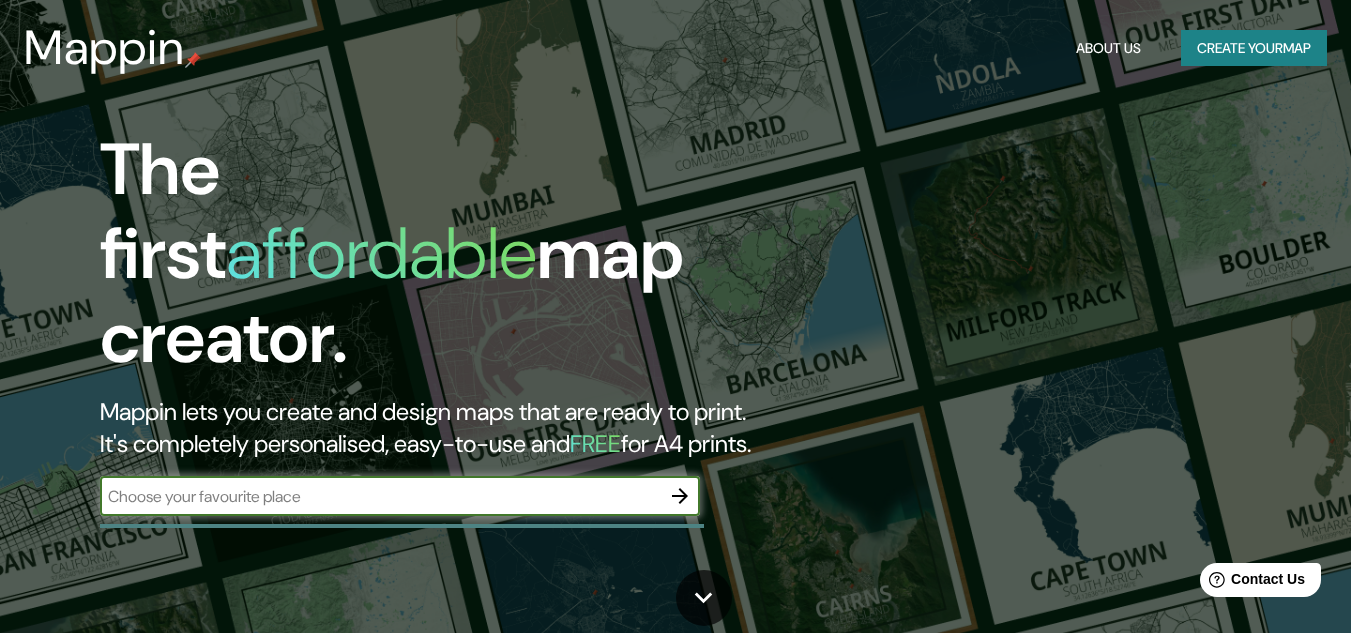 scroll, scrollTop: 0, scrollLeft: 0, axis: both 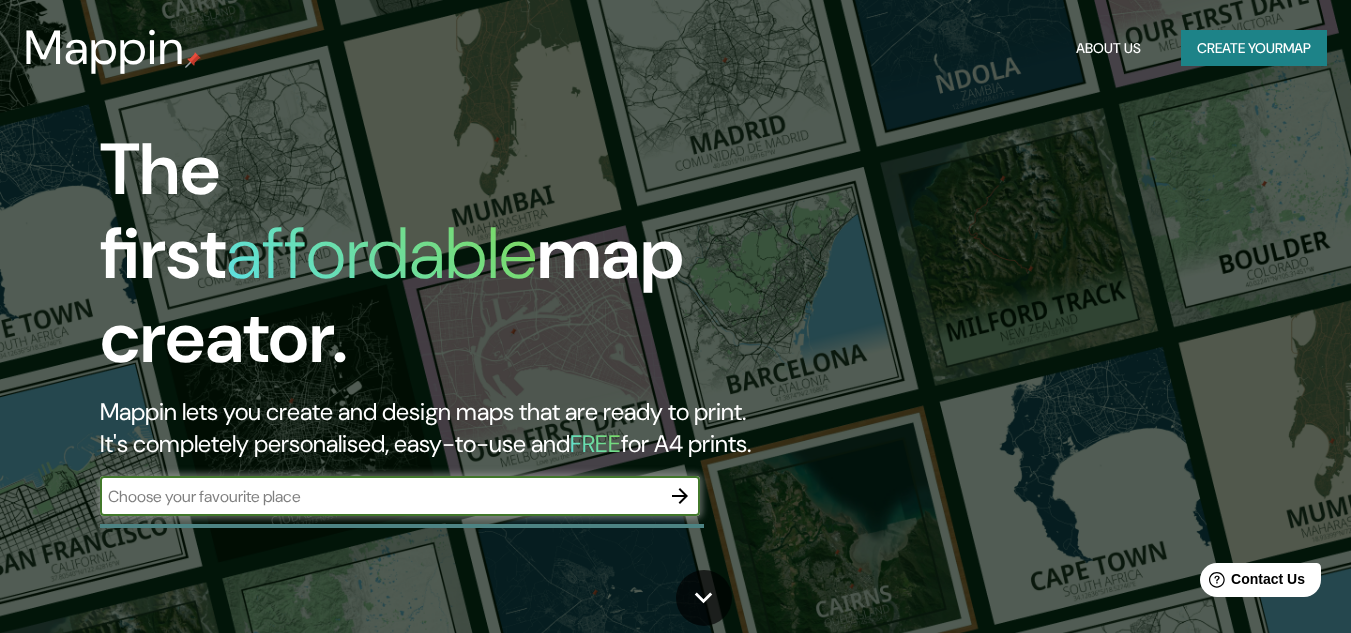paste on "José Antonio de Sucre 1545" 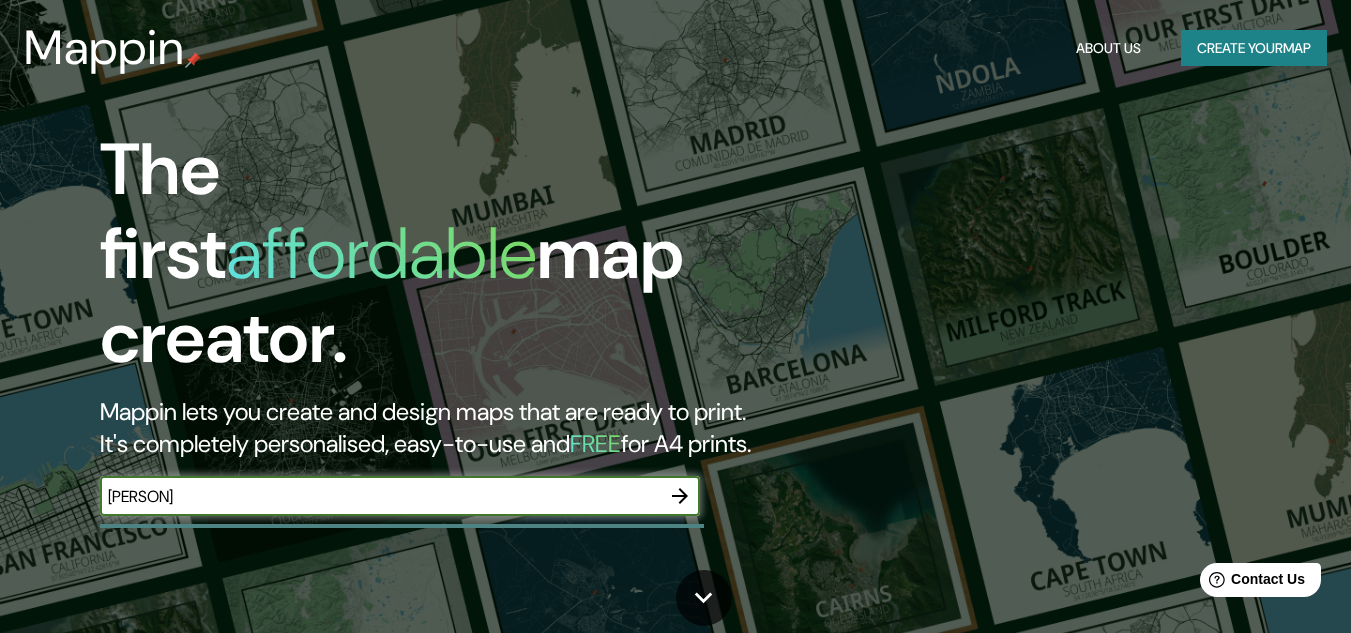type on "José Antonio de Sucre 1545" 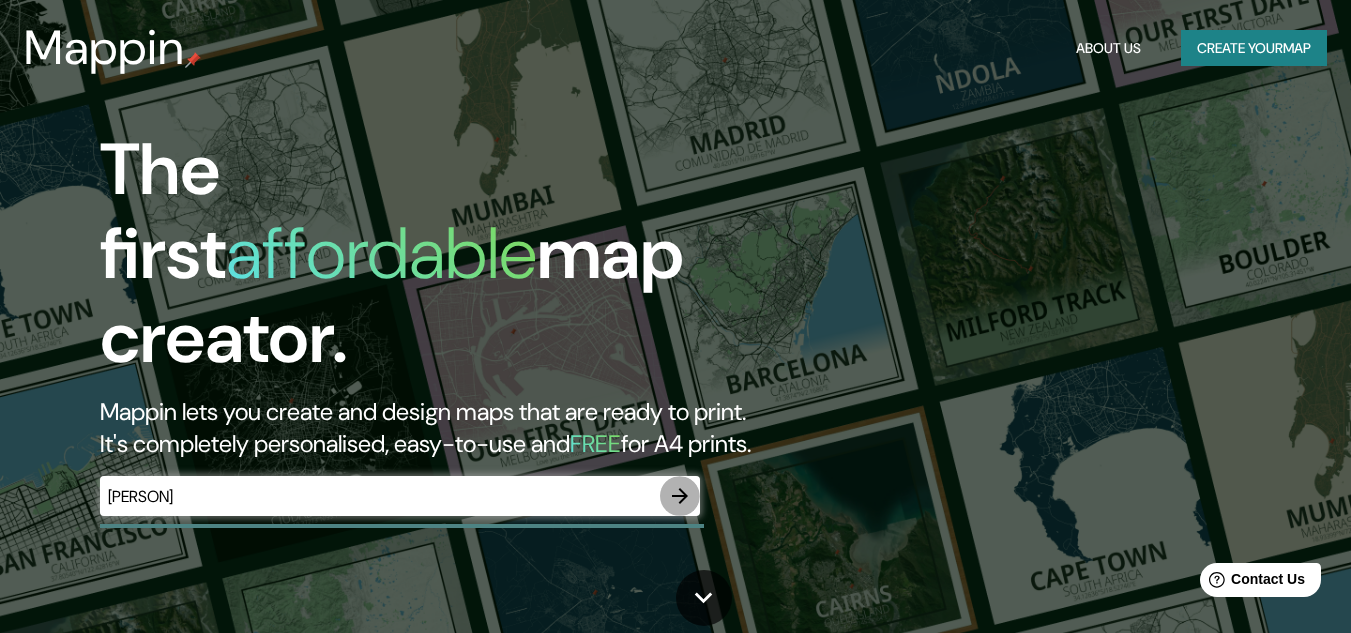 click at bounding box center (680, 496) 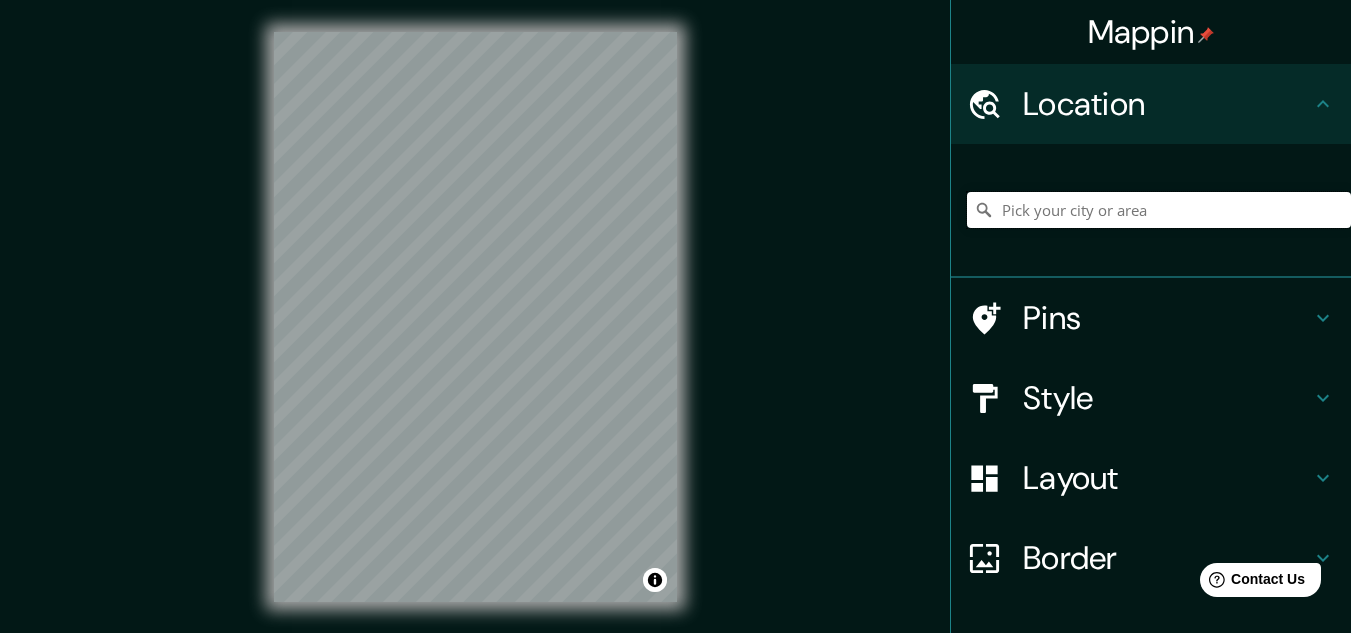 click at bounding box center (1159, 210) 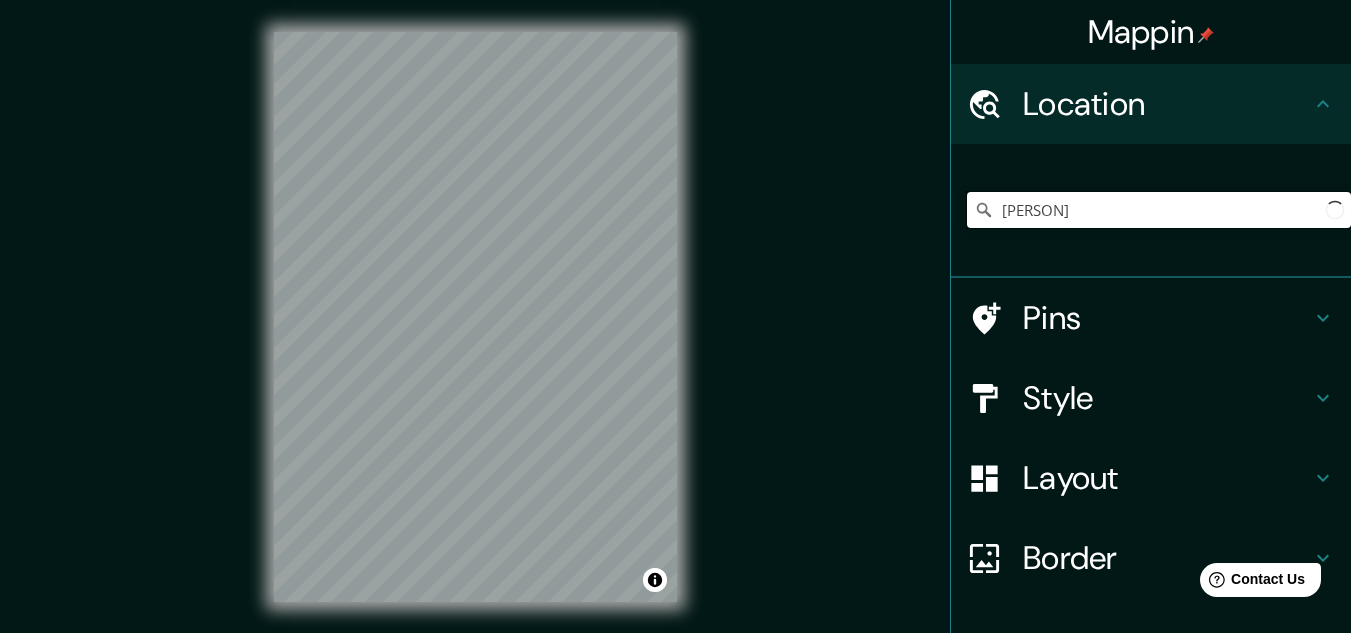 click on "José Antonio de Sucre 1545" at bounding box center (1159, 210) 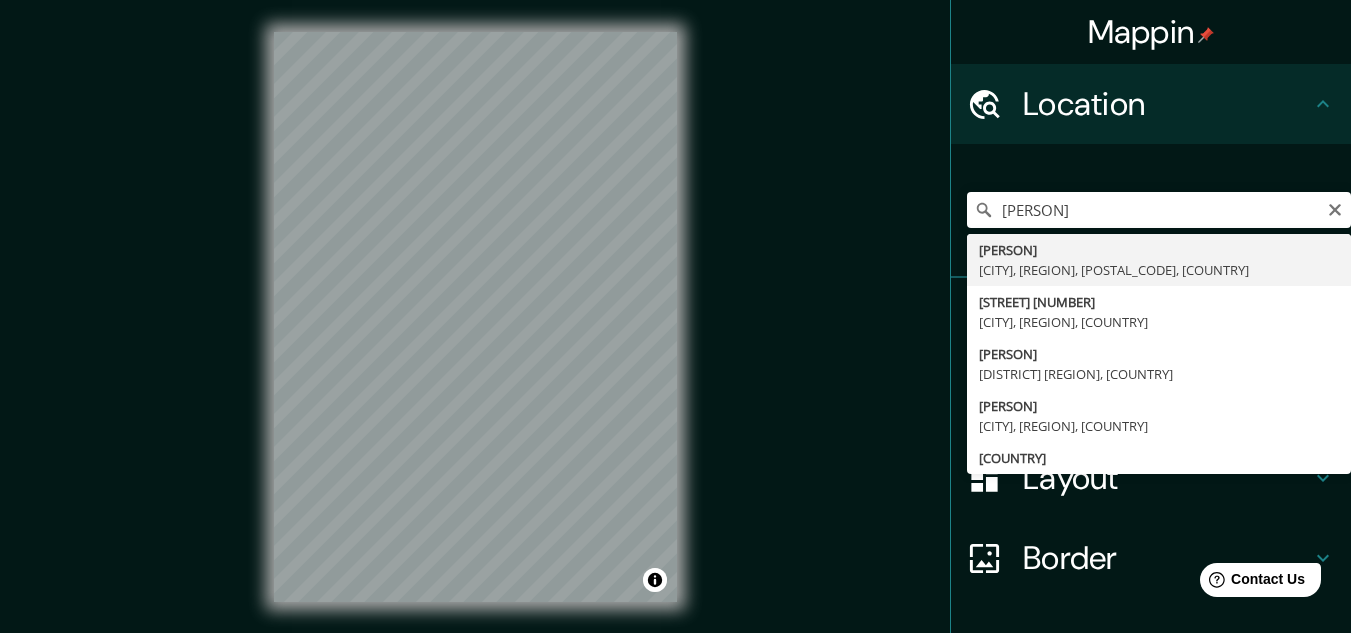 type on "José Antonio De Sucre 1545, Córdoba, Córdoba, X5001, Argentina" 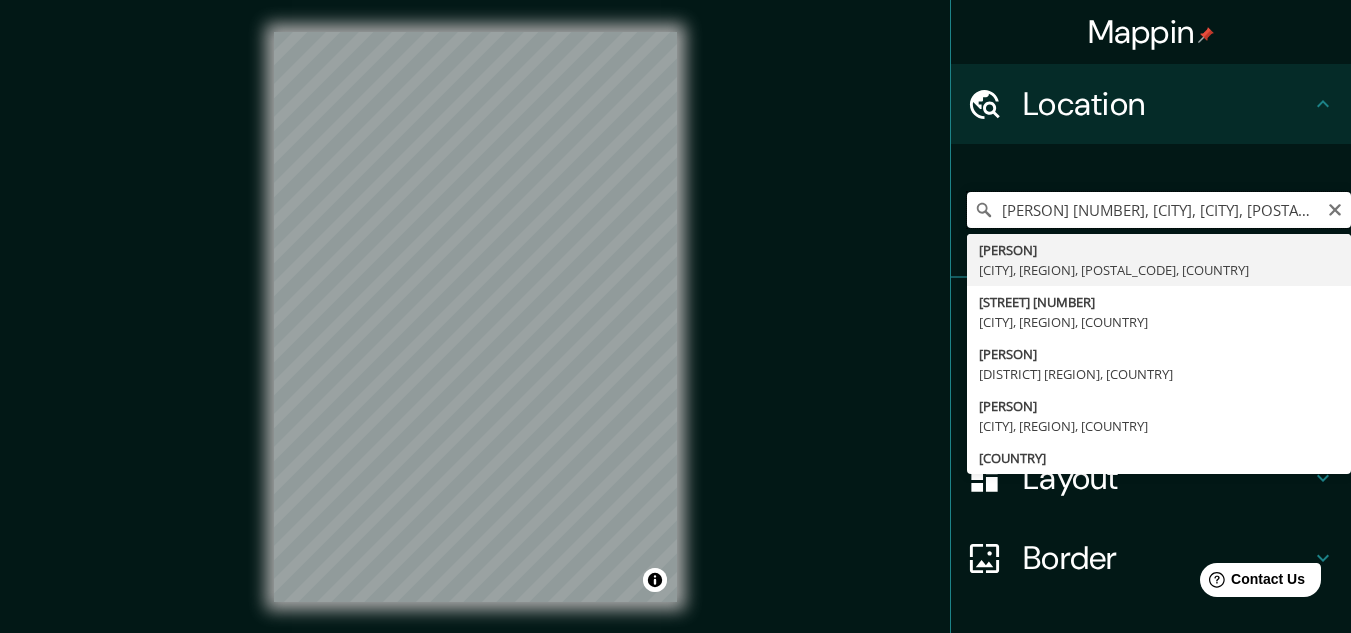 scroll, scrollTop: 0, scrollLeft: 0, axis: both 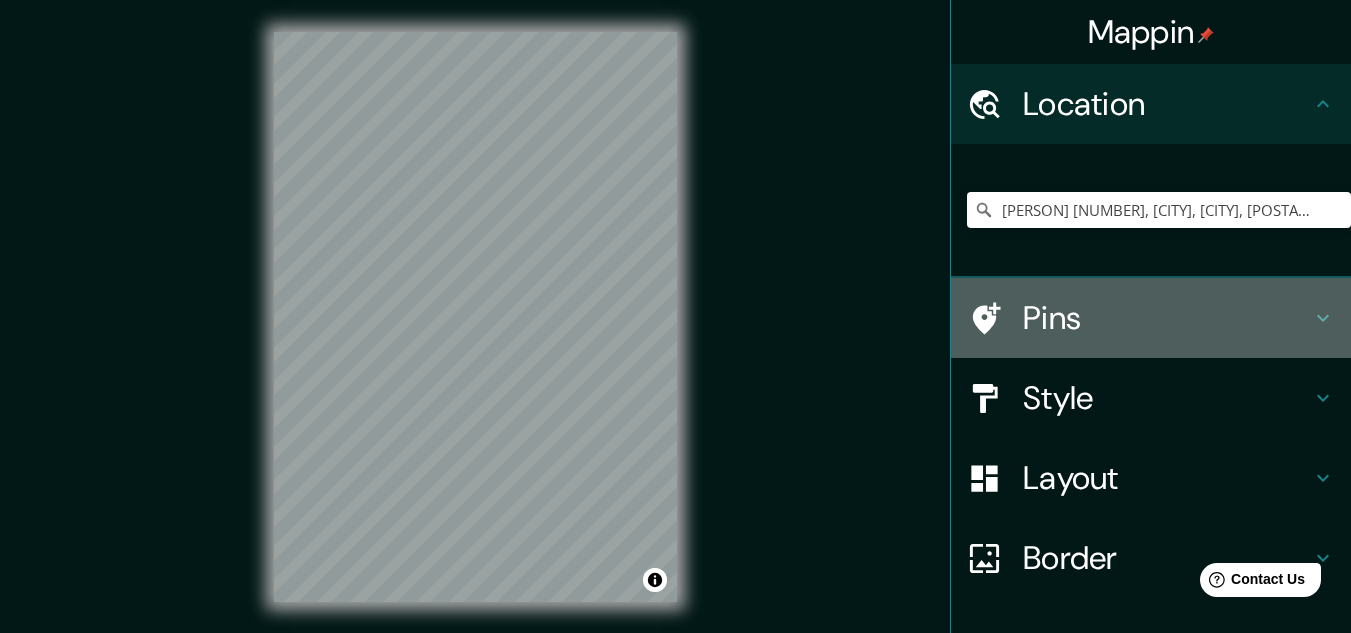 click on "Pins" at bounding box center (1167, 318) 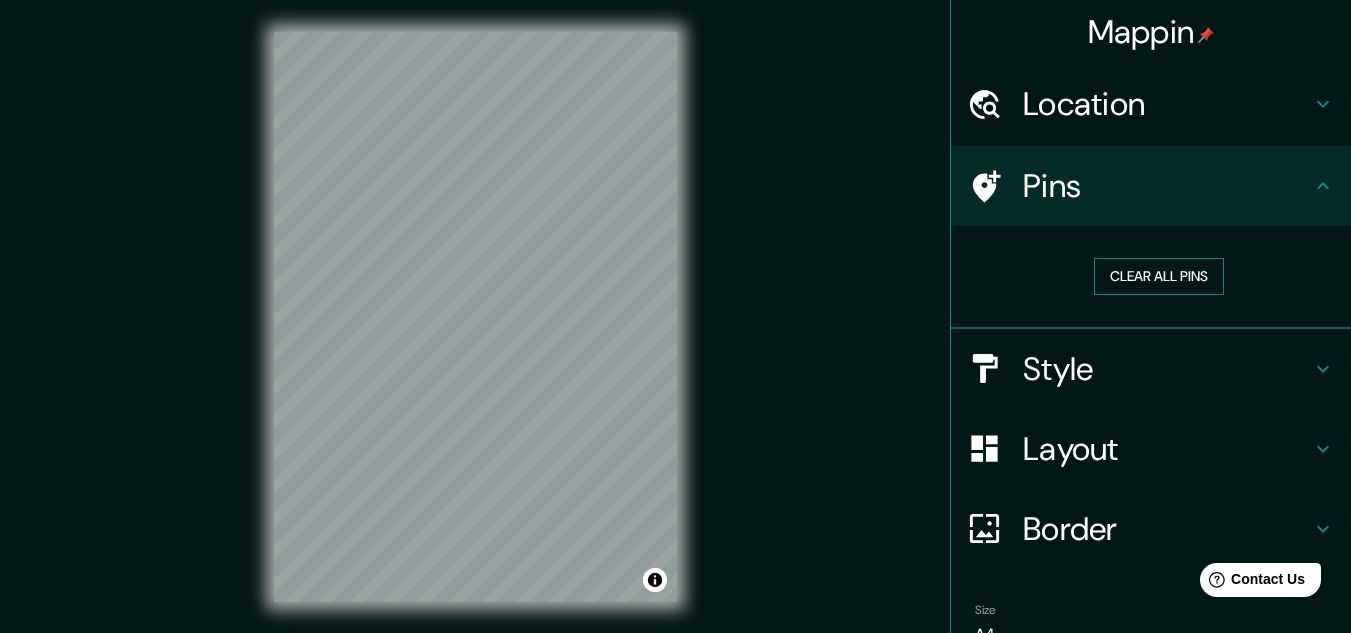 click on "Clear all pins" at bounding box center [1159, 276] 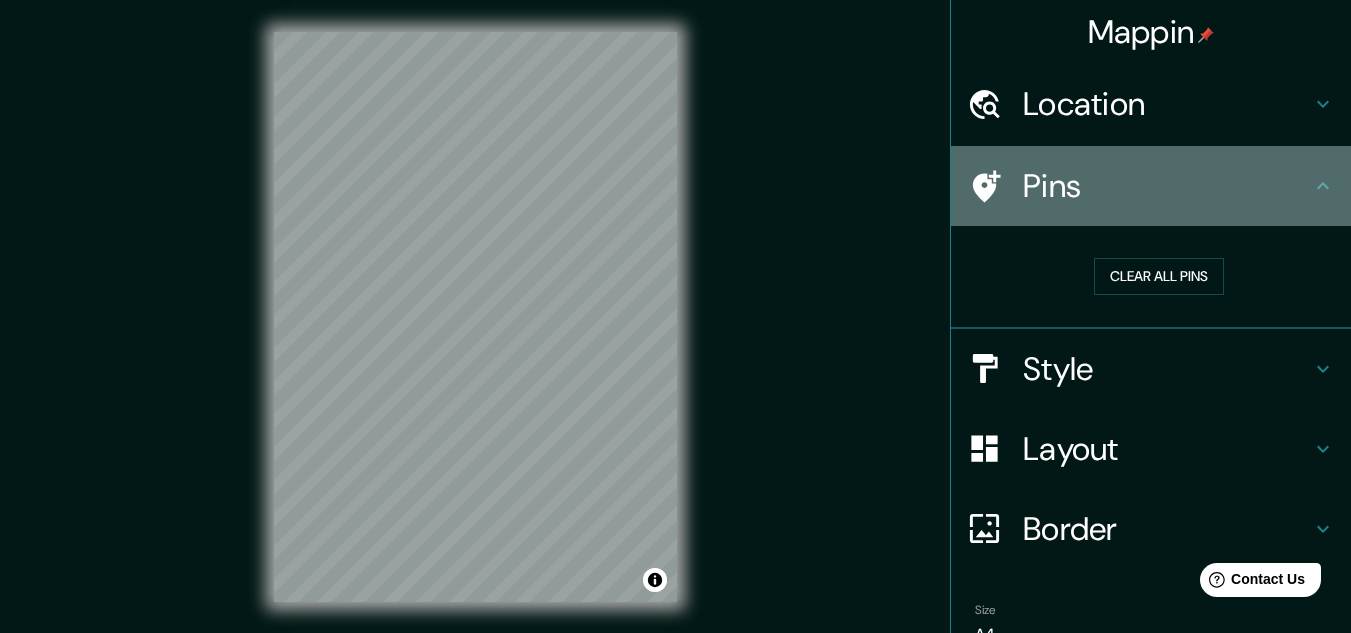 click on "Pins" at bounding box center [1167, 186] 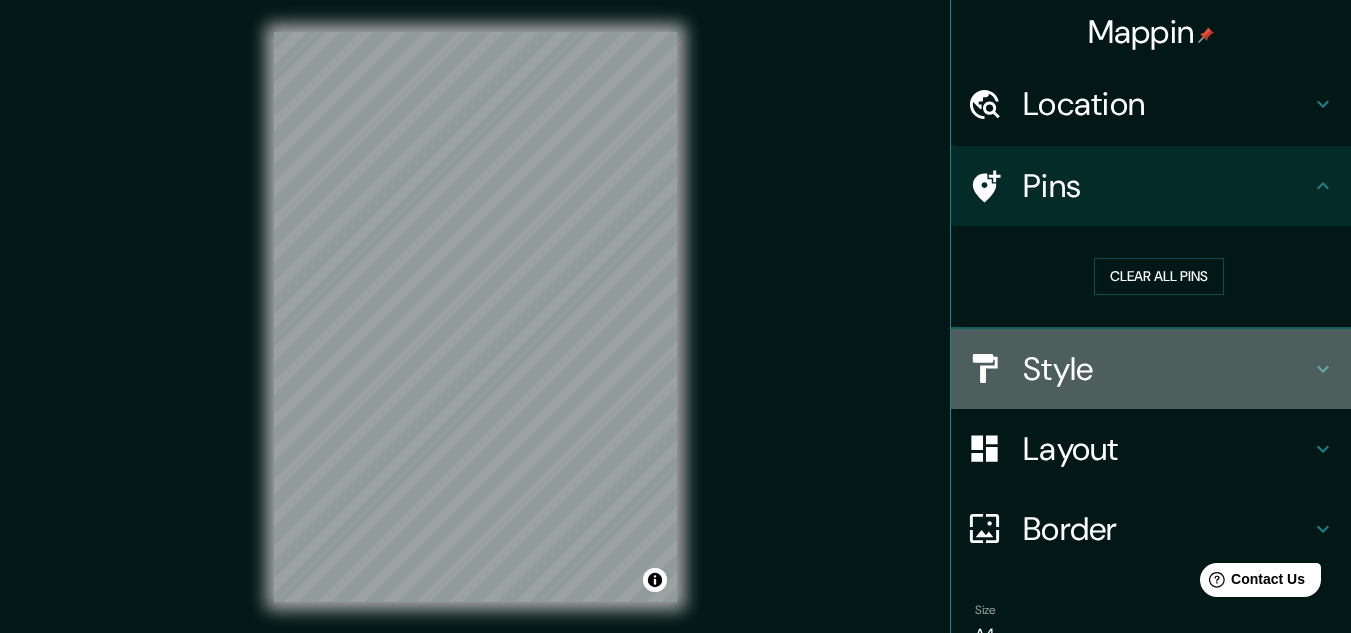 click on "Style" at bounding box center (1167, 369) 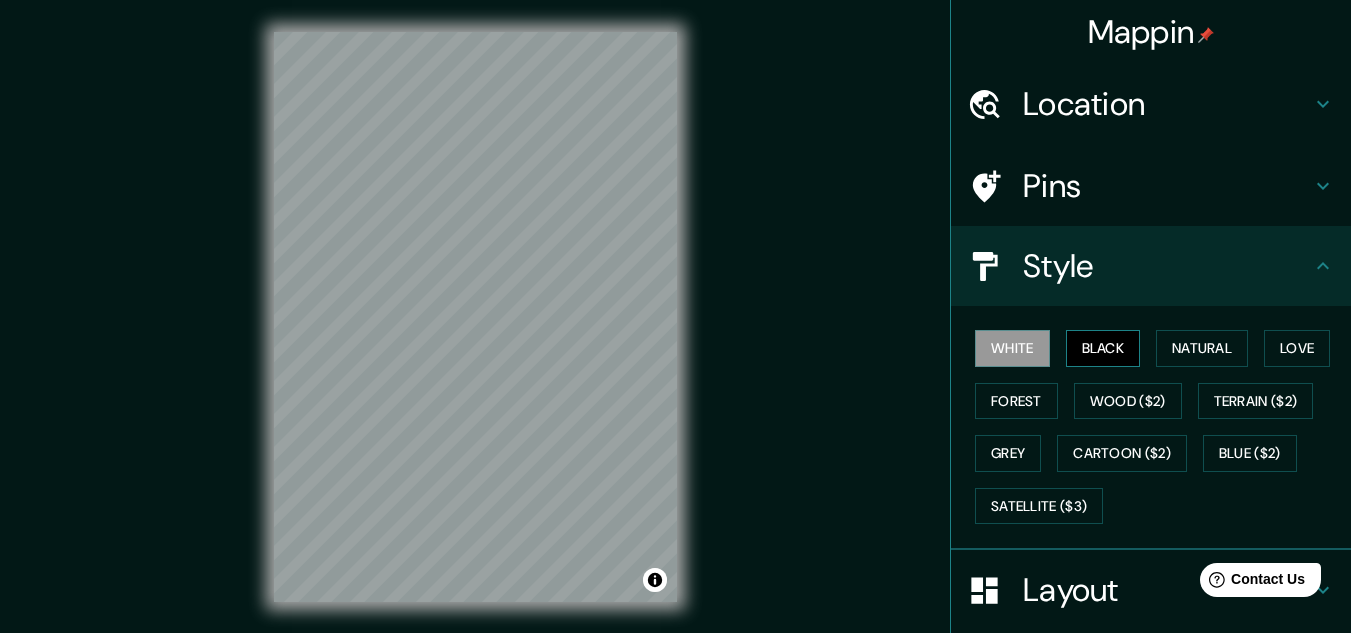 click on "Black" at bounding box center [1103, 348] 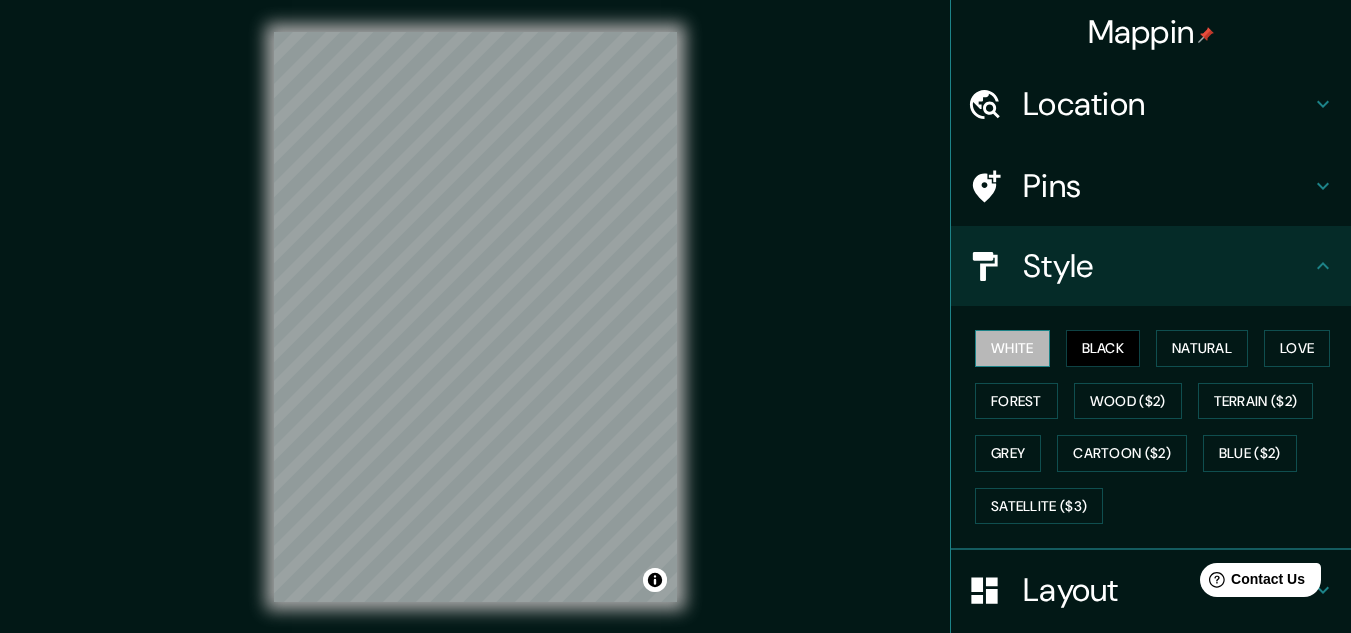 click on "White" at bounding box center [1012, 348] 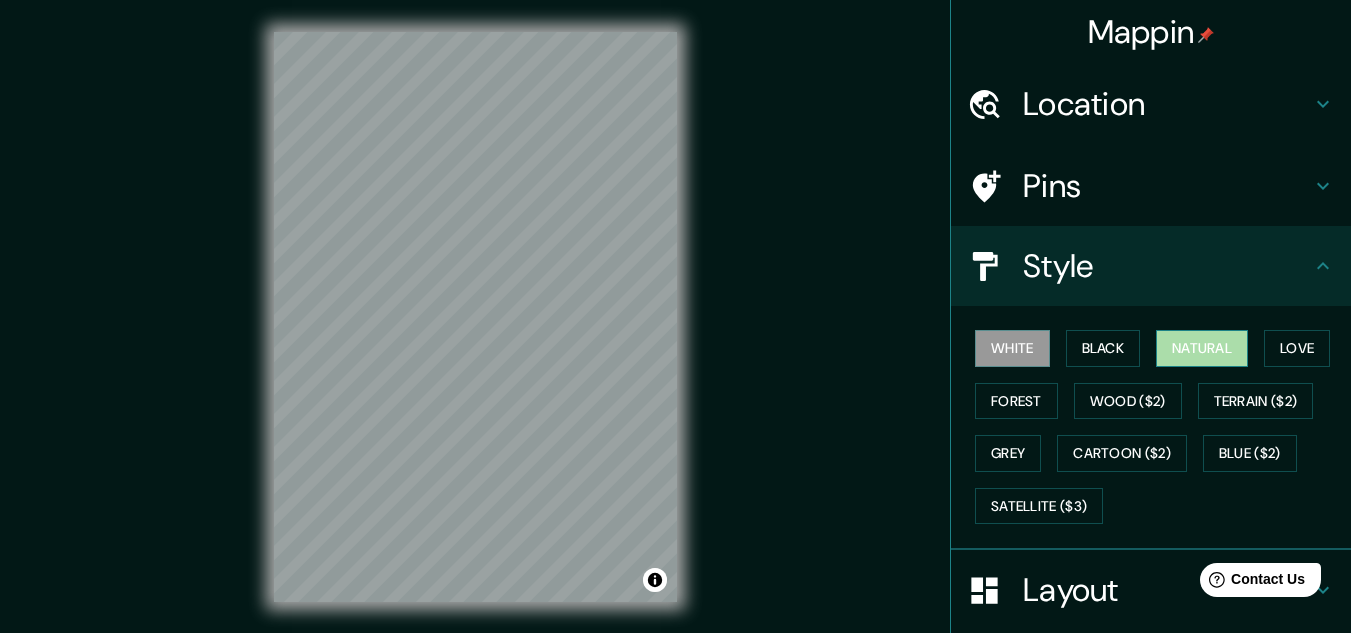 click on "Natural" at bounding box center (1202, 348) 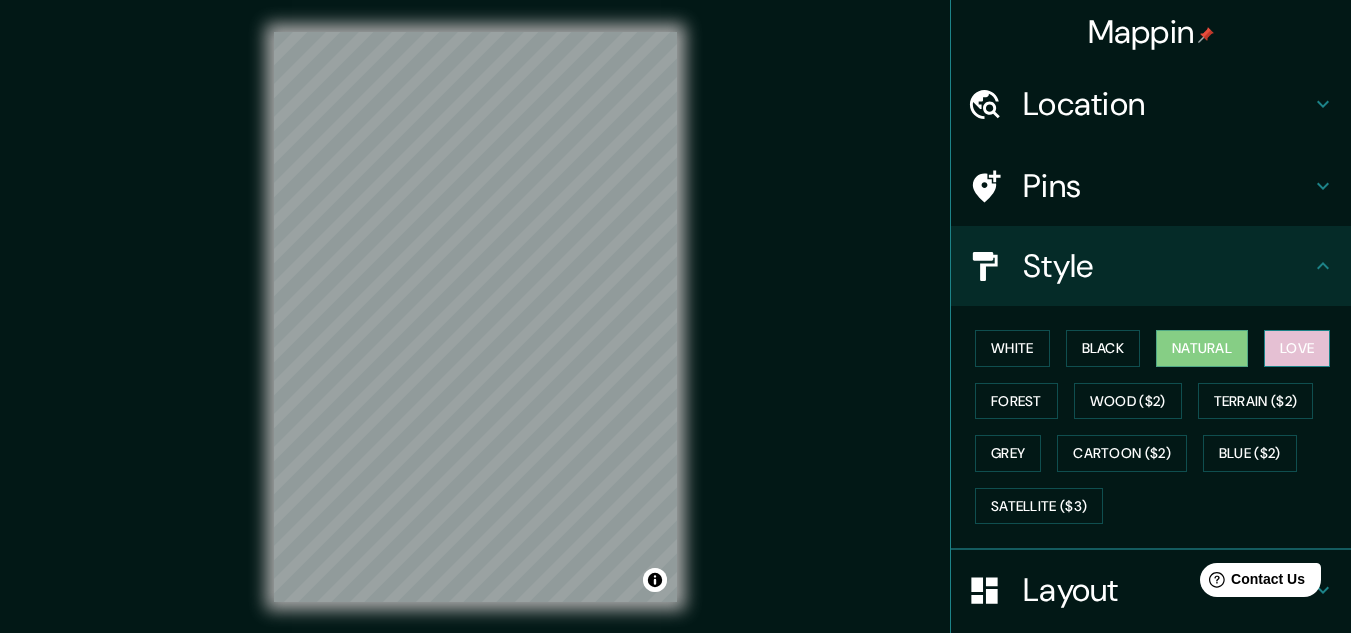 click on "Love" at bounding box center [1297, 348] 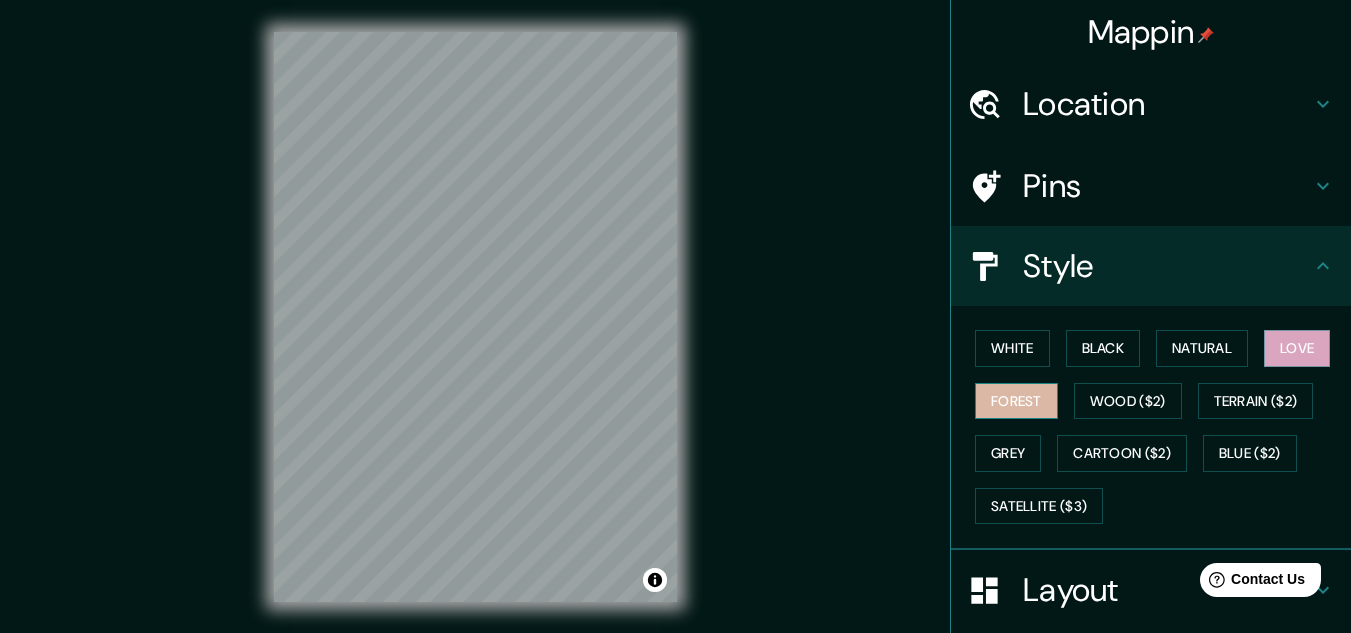 click on "Forest" at bounding box center (1016, 401) 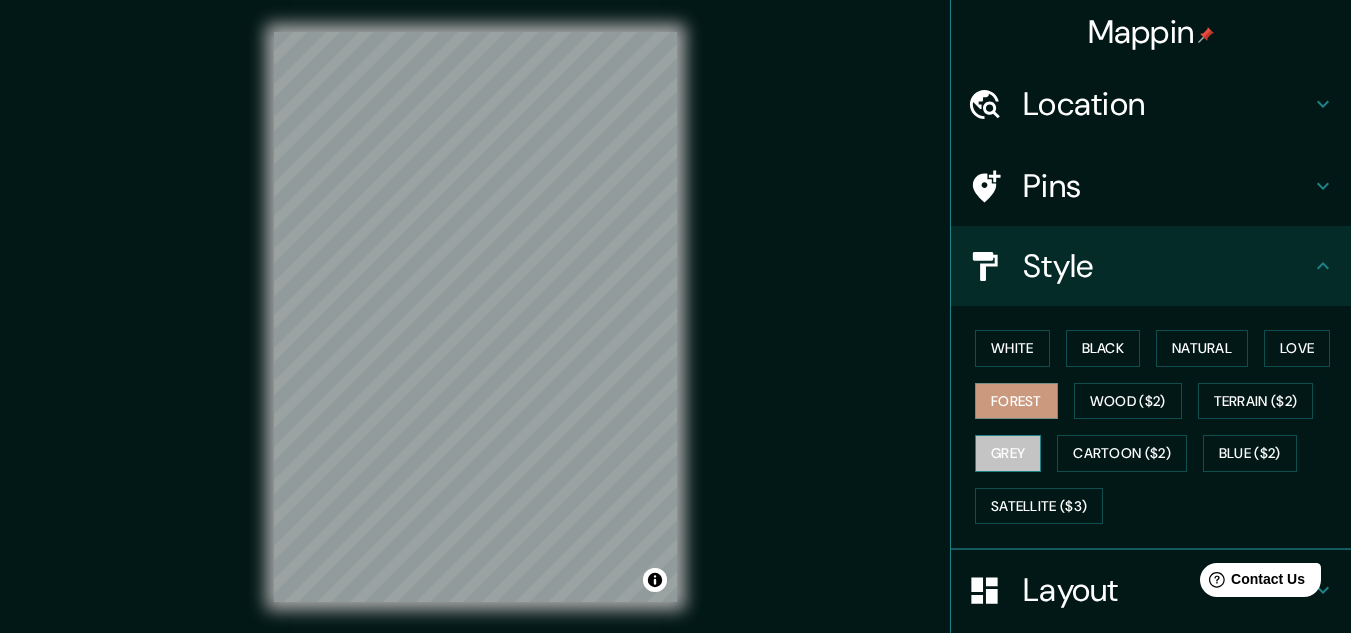 click on "Grey" at bounding box center [1008, 453] 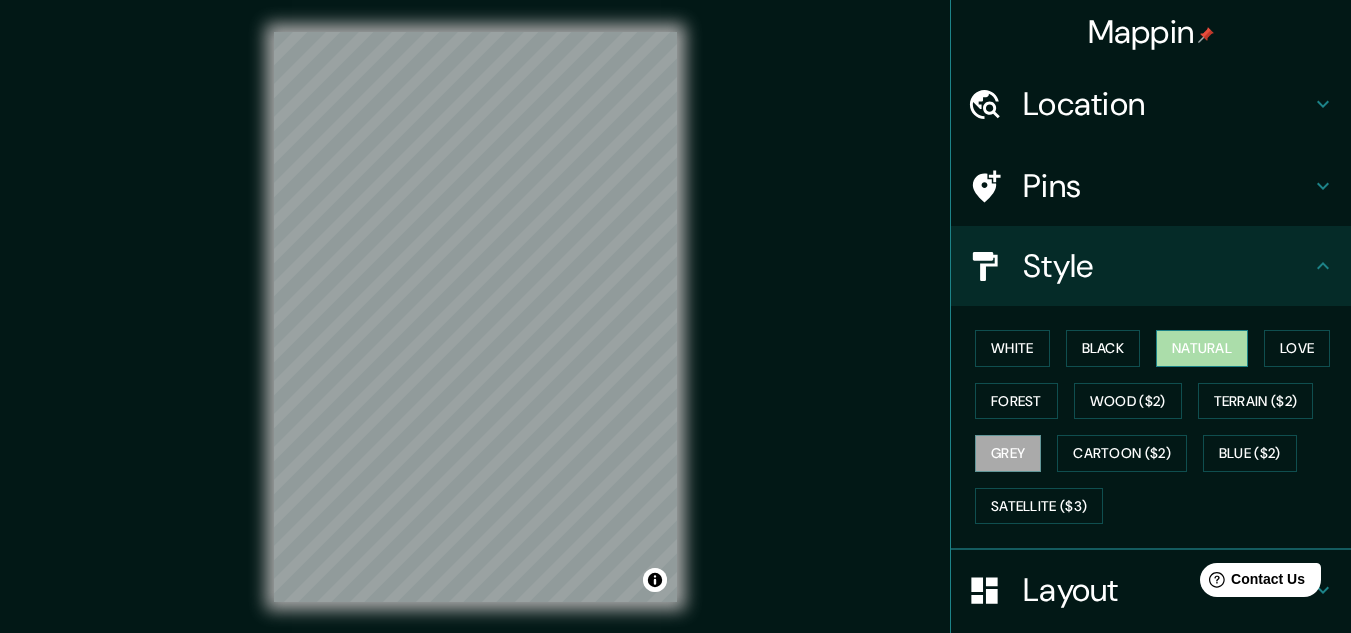 click on "Natural" at bounding box center [1202, 348] 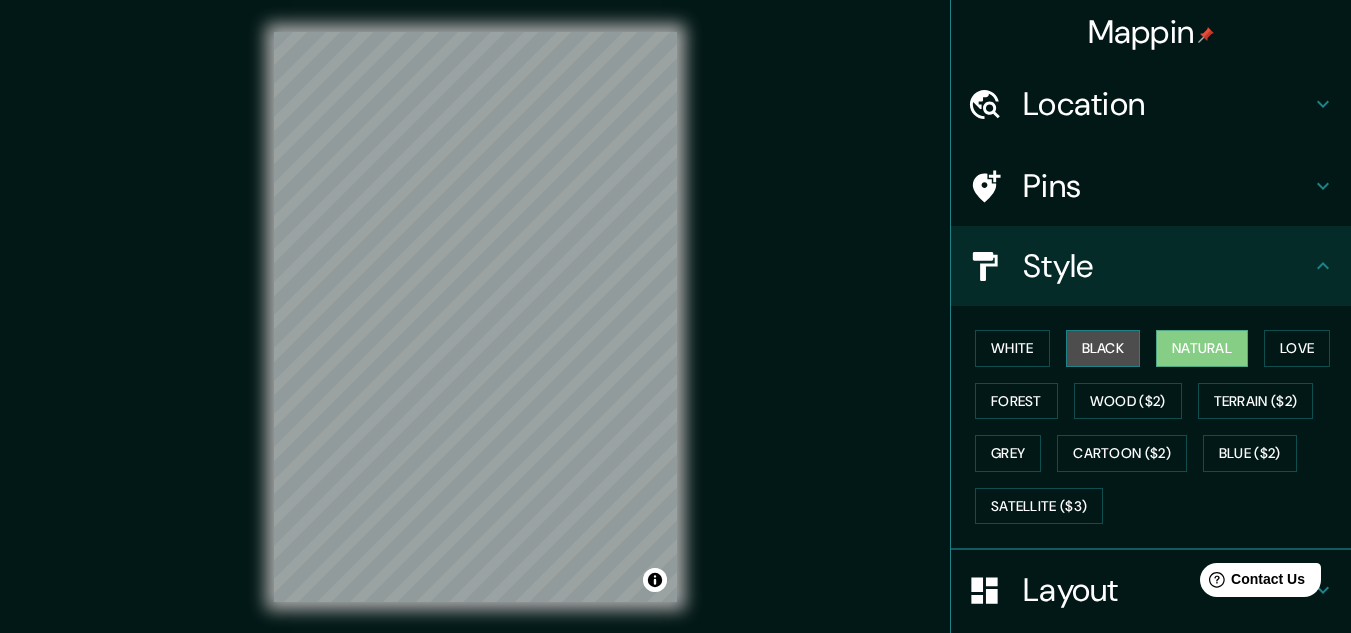 click on "Black" at bounding box center [1103, 348] 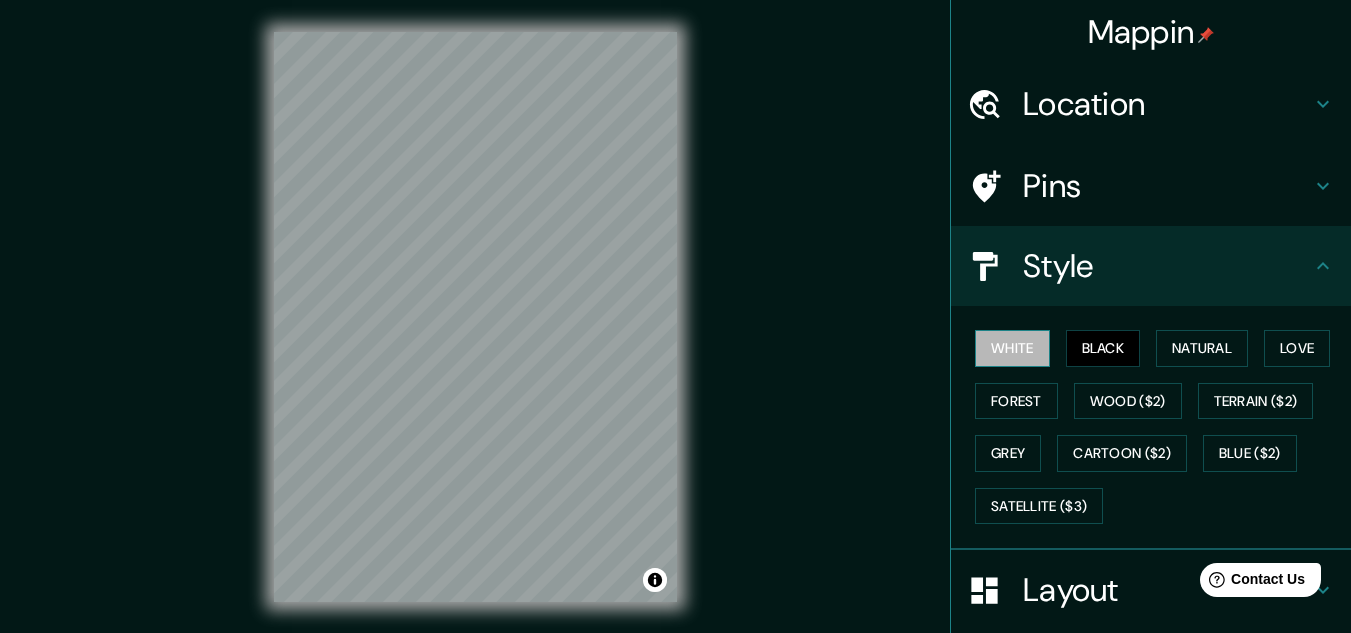 click on "White" at bounding box center [1012, 348] 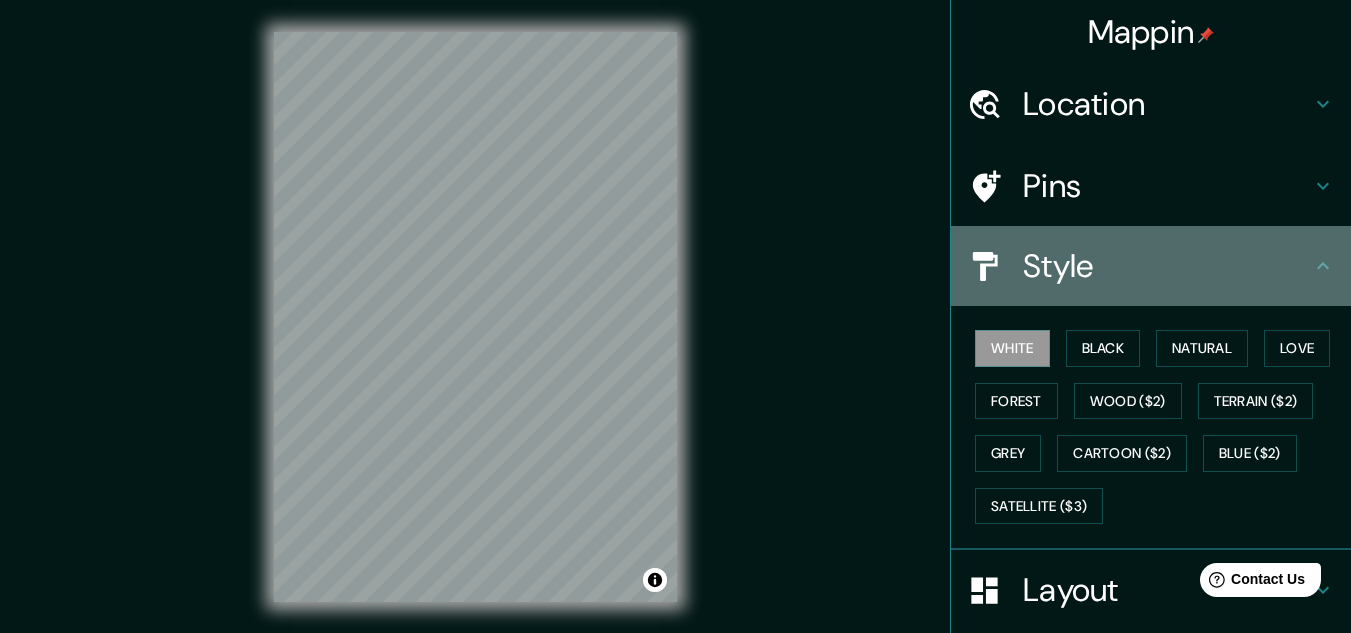 click on "Style" at bounding box center [1151, 266] 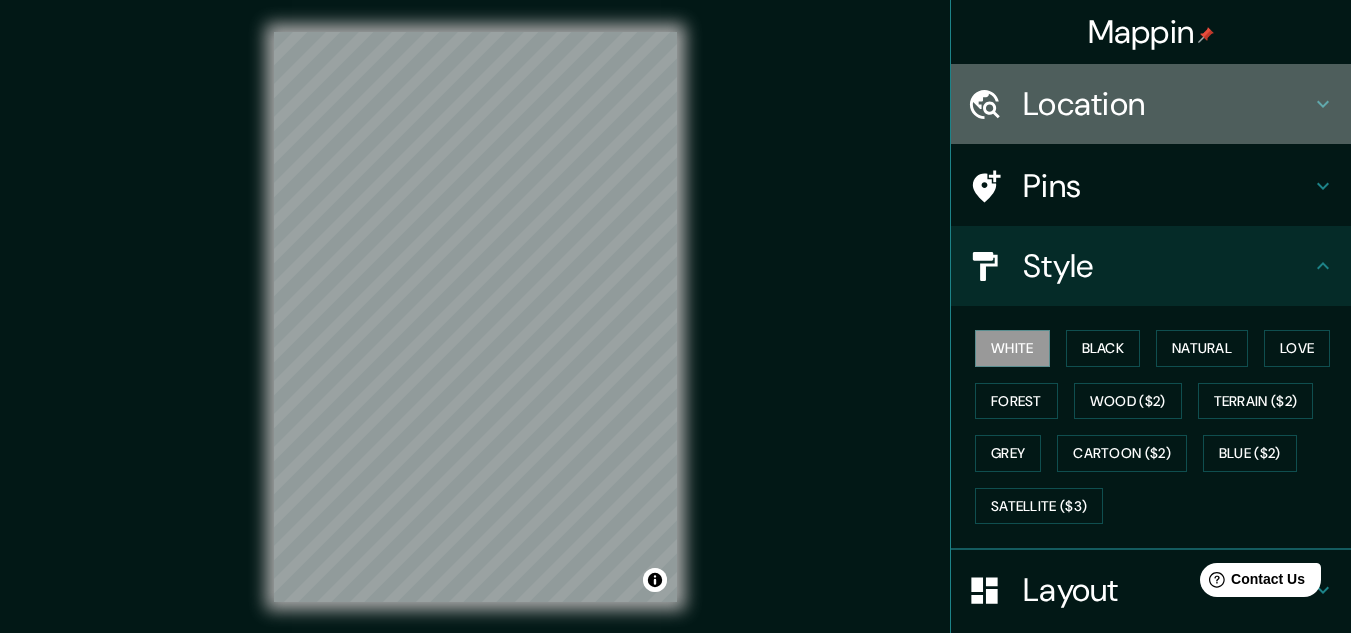 click on "Location" at bounding box center [1167, 104] 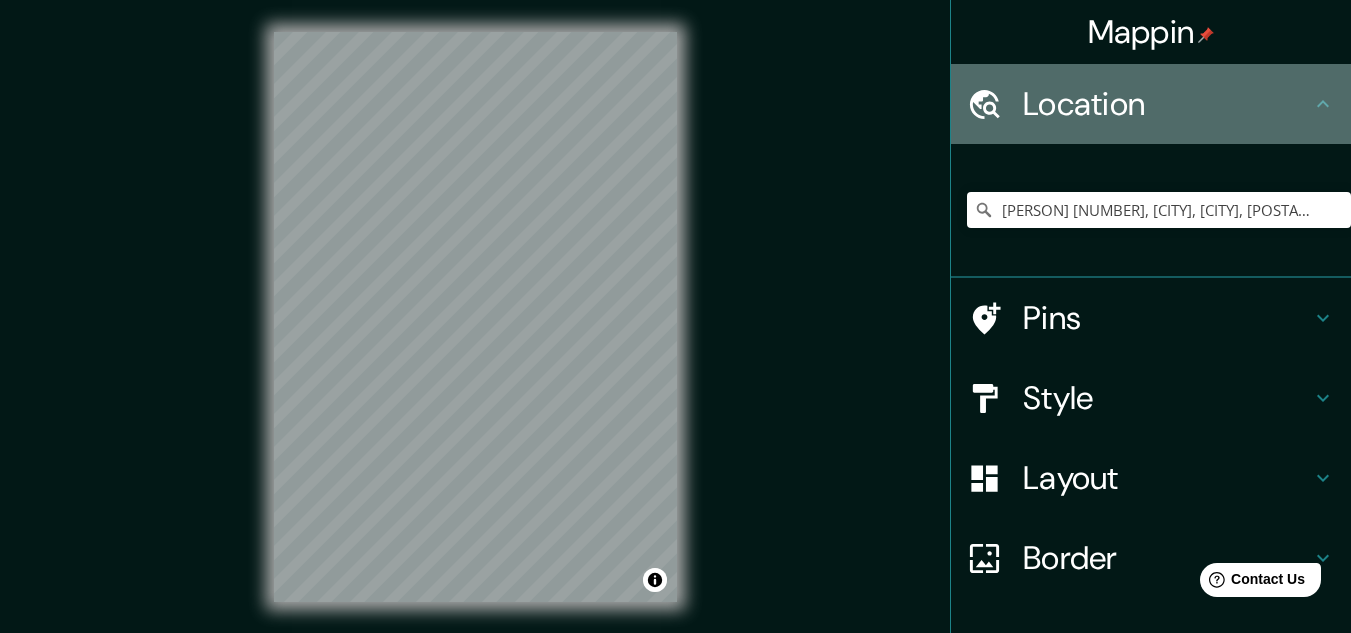 click on "Location" at bounding box center [1167, 104] 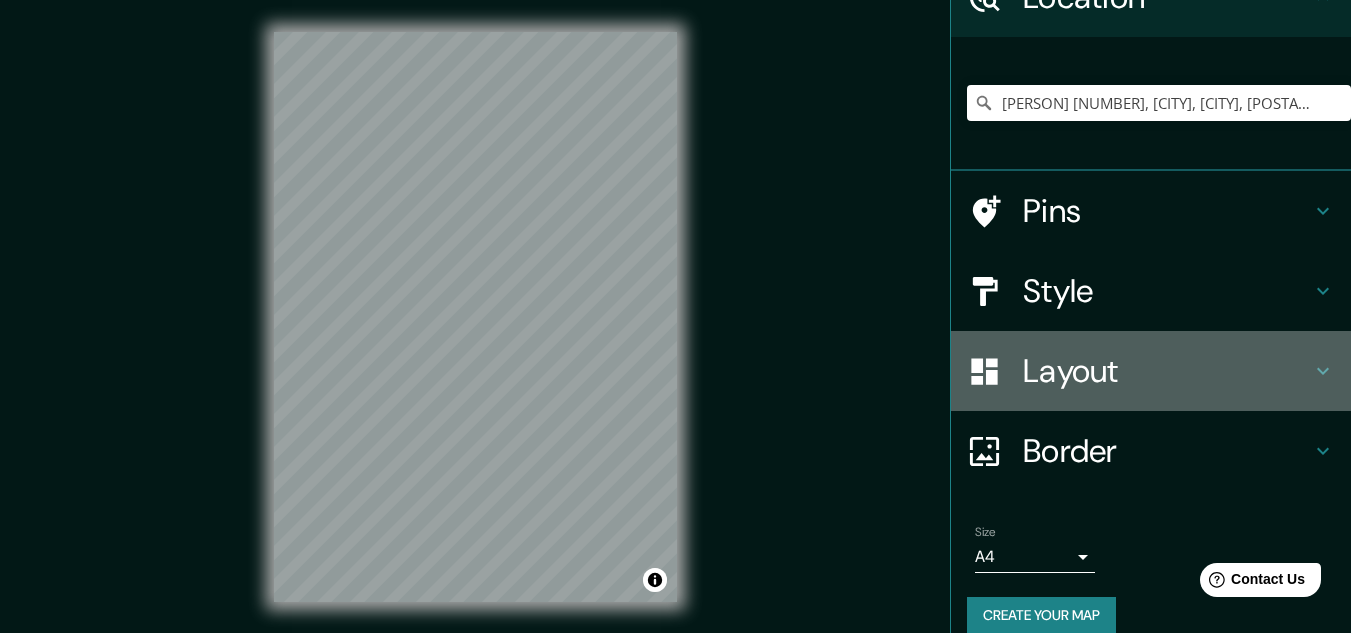 click on "Layout" at bounding box center (1151, 371) 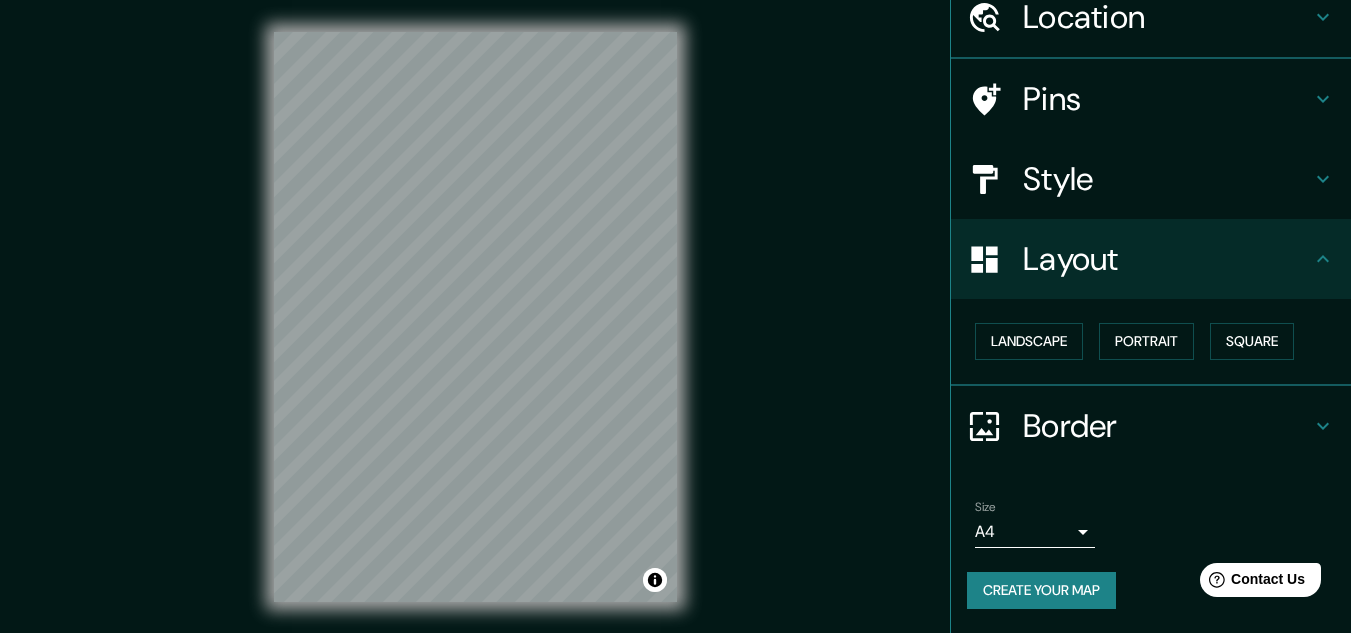 scroll, scrollTop: 86, scrollLeft: 0, axis: vertical 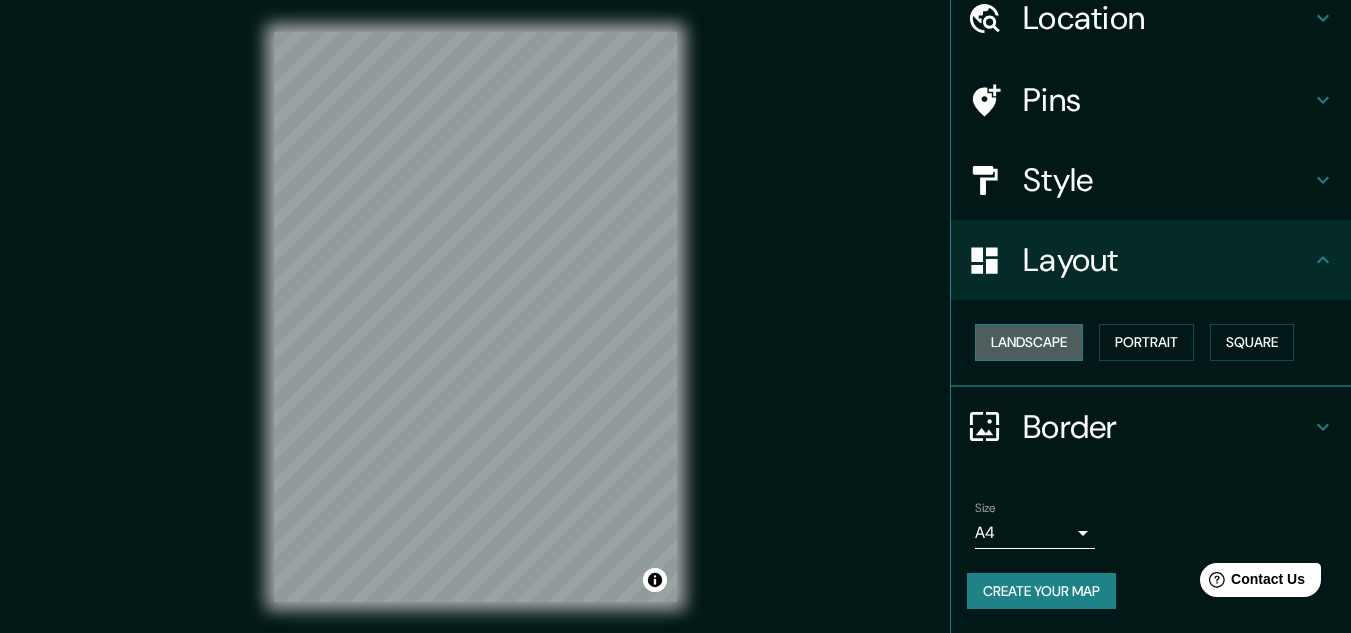 click on "Landscape" at bounding box center [1029, 342] 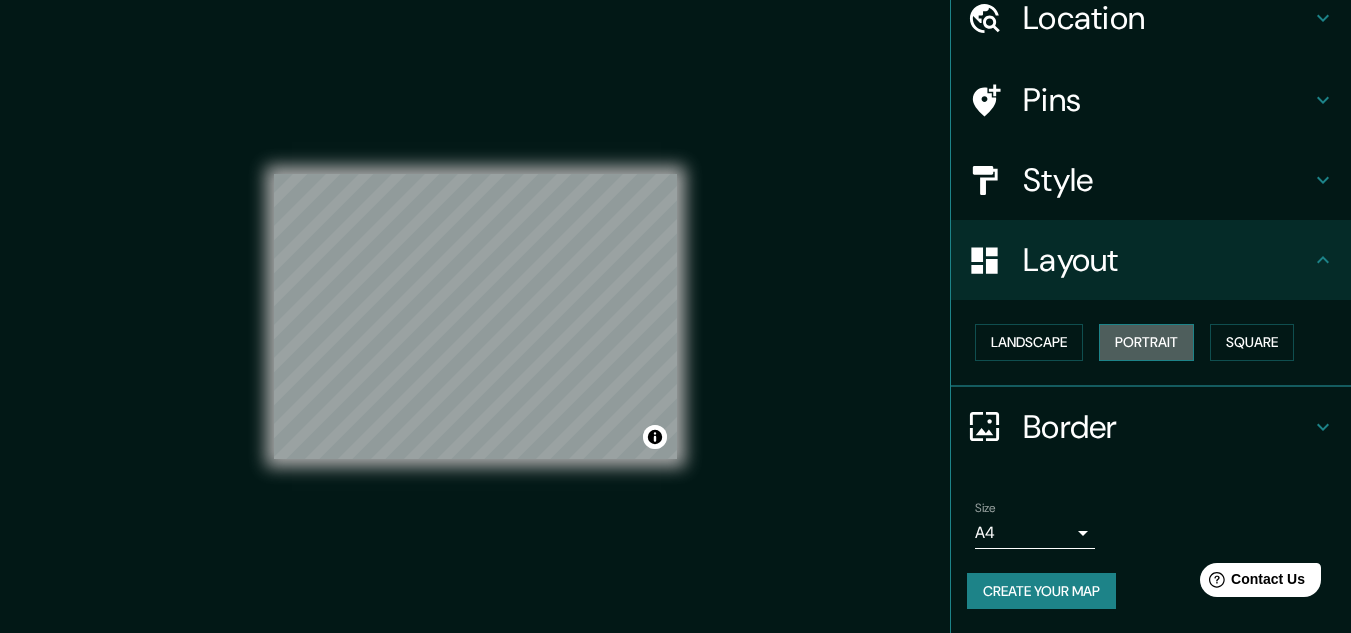 click on "Portrait" at bounding box center [1146, 342] 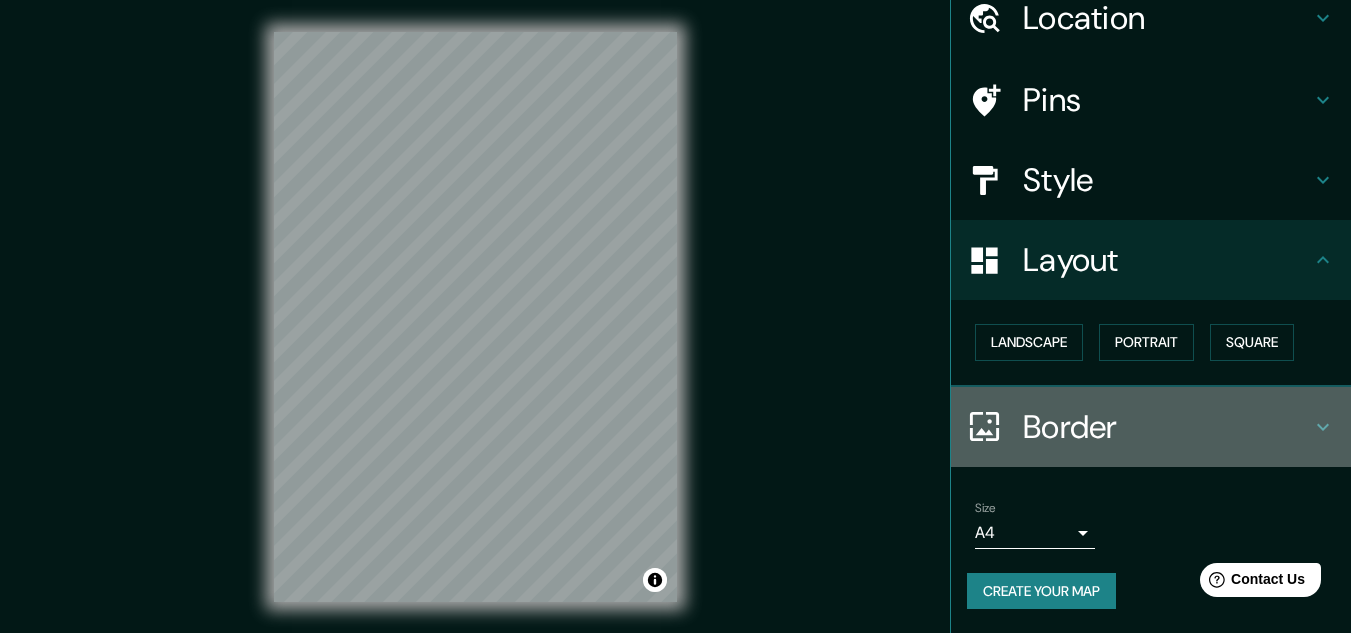 click on "Border" at bounding box center [1151, 427] 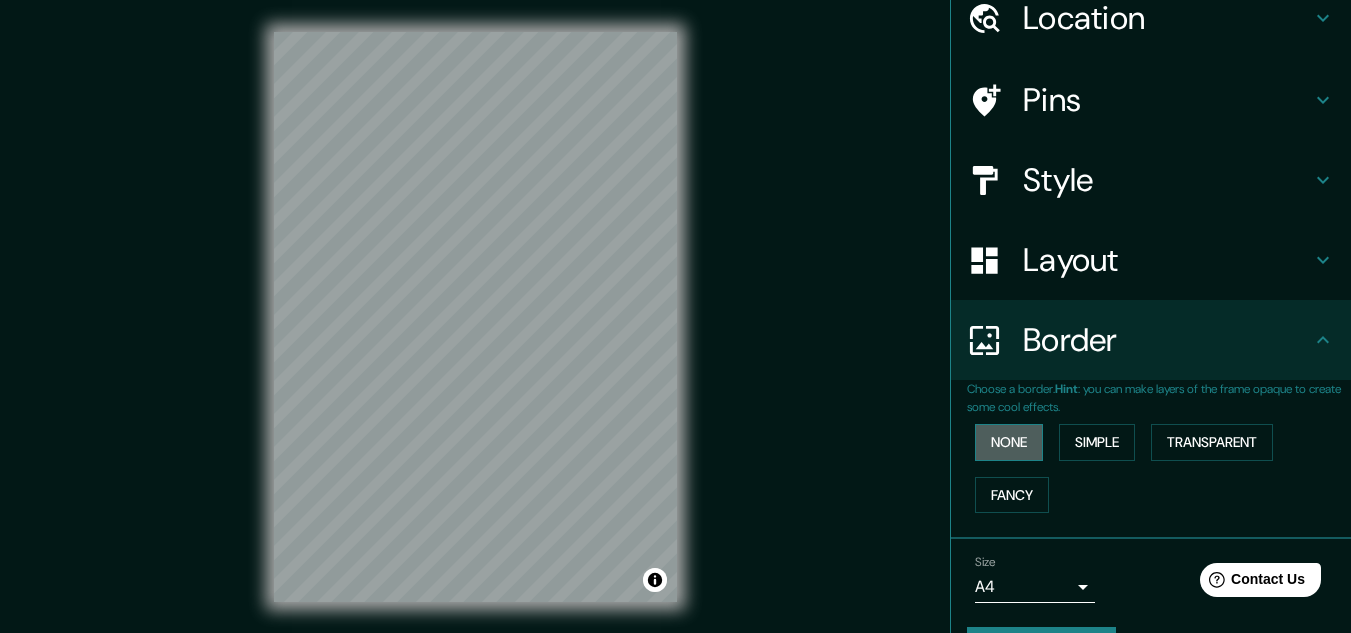 click on "None" at bounding box center (1009, 442) 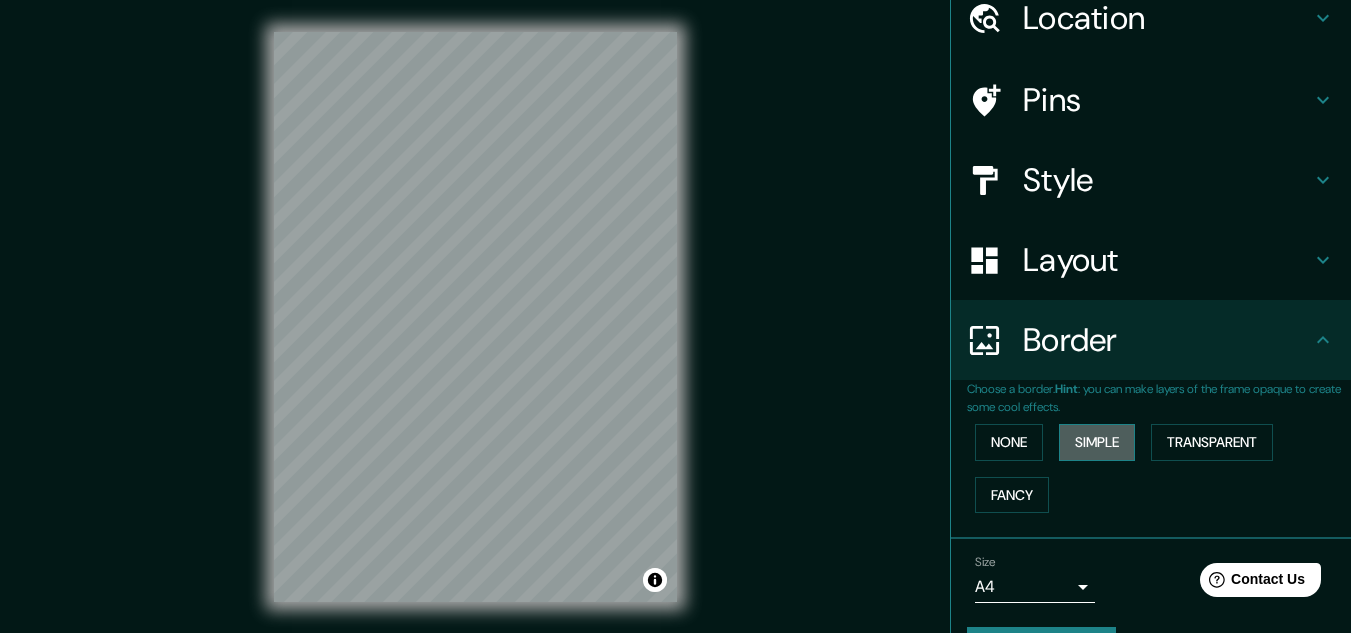 click on "Simple" at bounding box center [1097, 442] 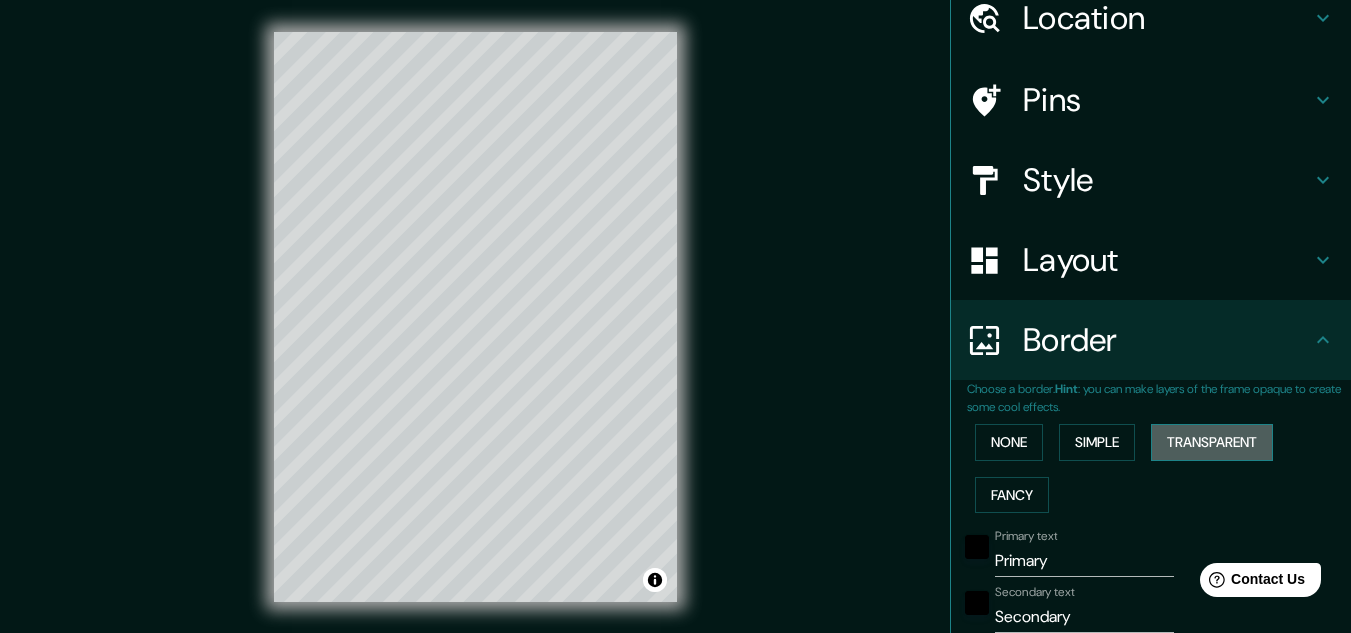 click on "Transparent" at bounding box center (1212, 442) 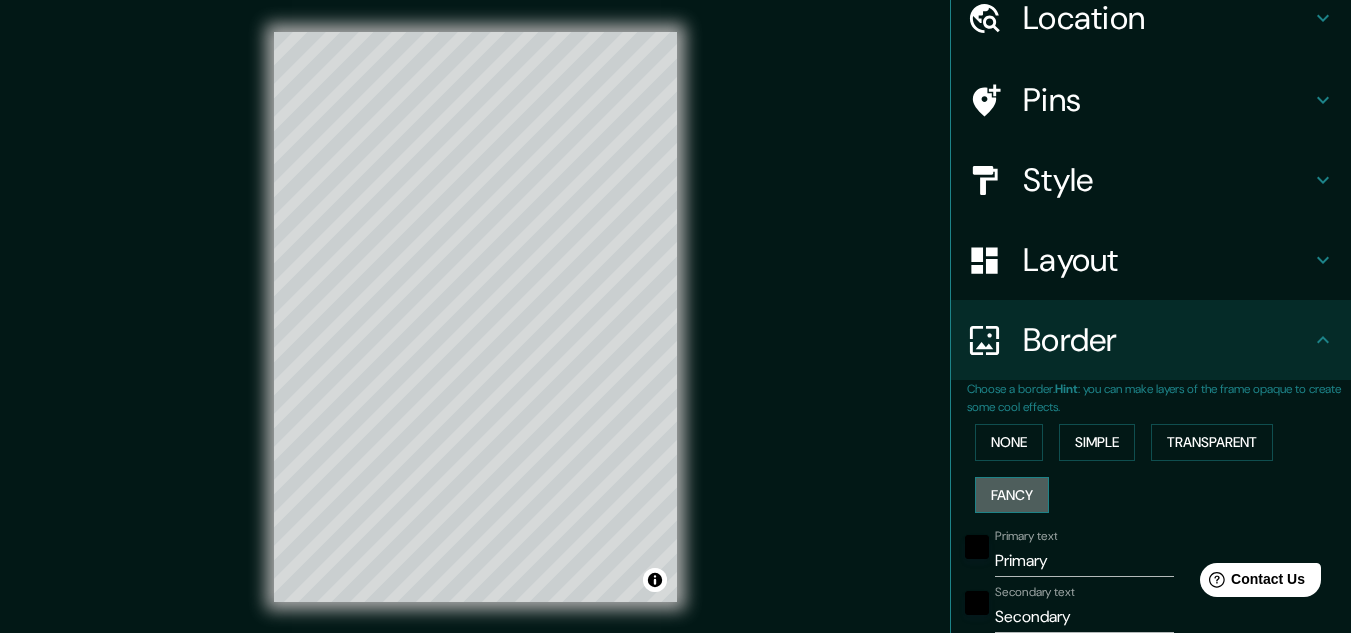 click on "Fancy" at bounding box center [1012, 495] 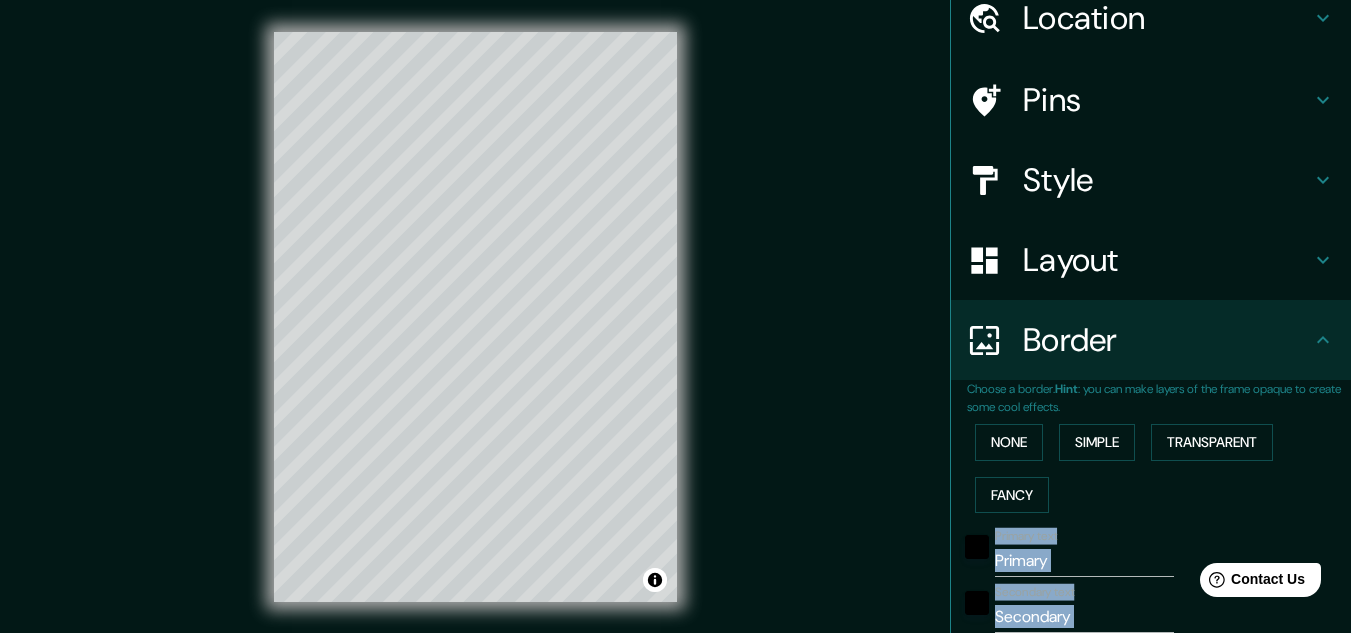 drag, startPoint x: 1102, startPoint y: 464, endPoint x: 683, endPoint y: 610, distance: 443.70825 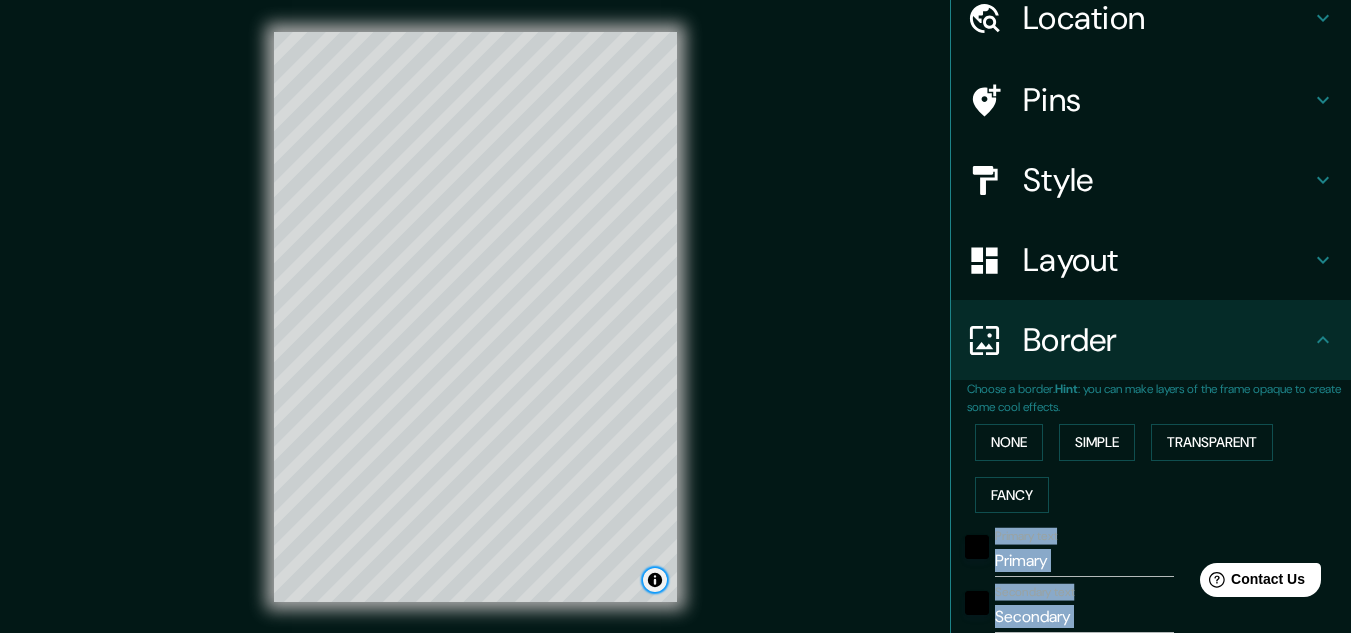 click at bounding box center (655, 580) 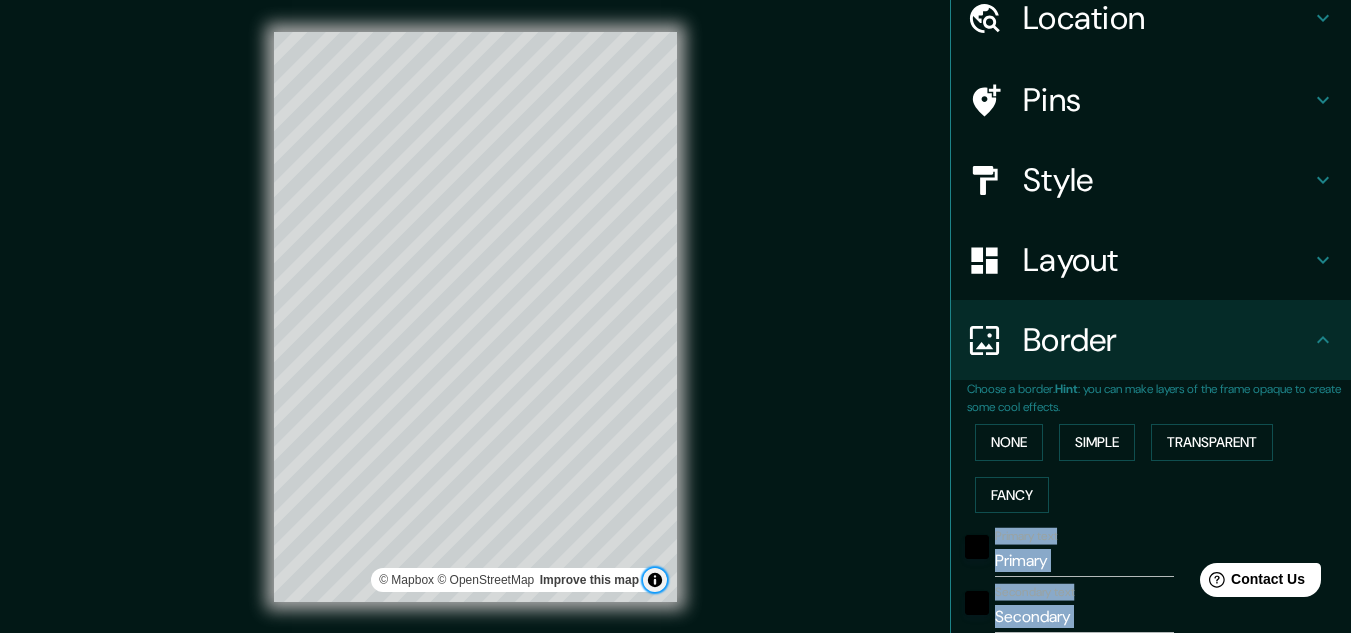 click at bounding box center (655, 580) 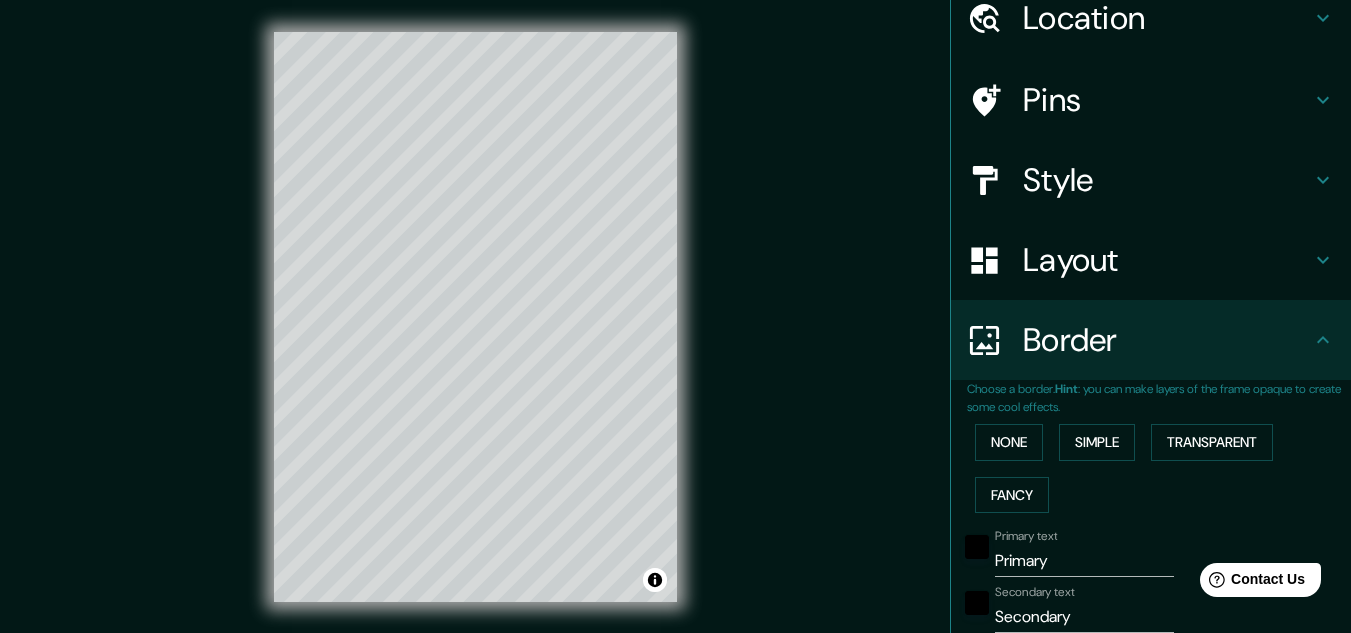 click on "None Simple Transparent Fancy" at bounding box center [1159, 468] 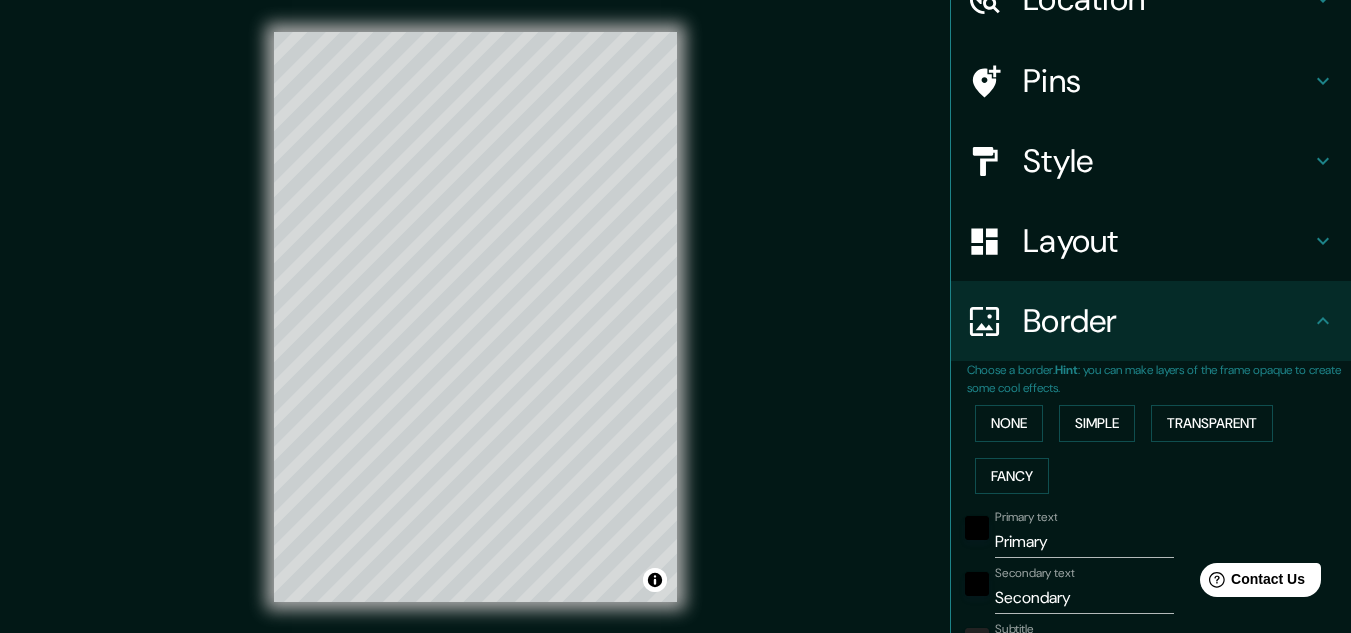 scroll, scrollTop: 0, scrollLeft: 0, axis: both 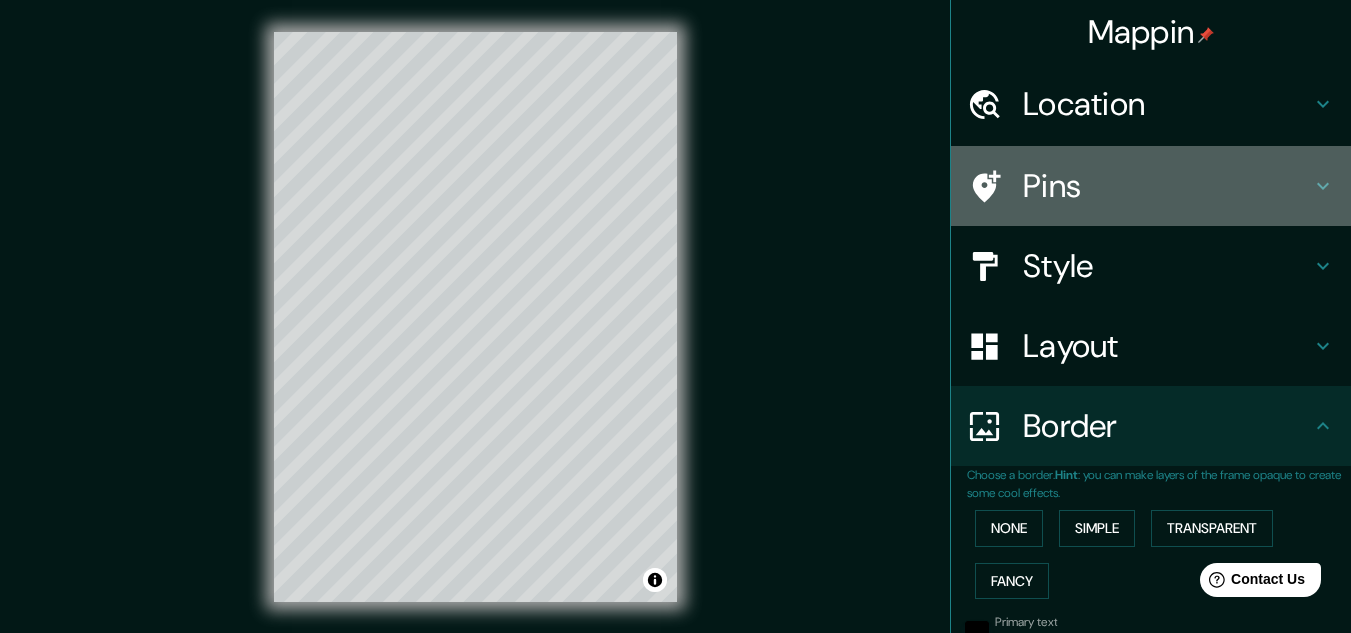 click at bounding box center [995, 186] 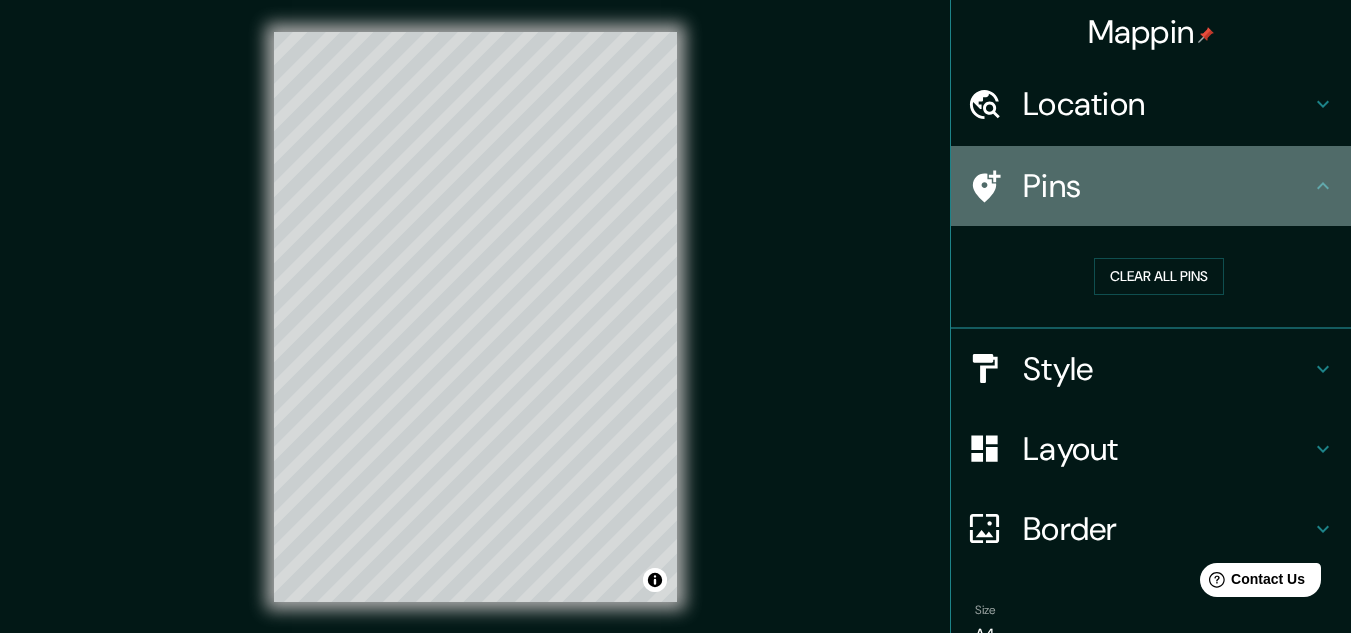 click 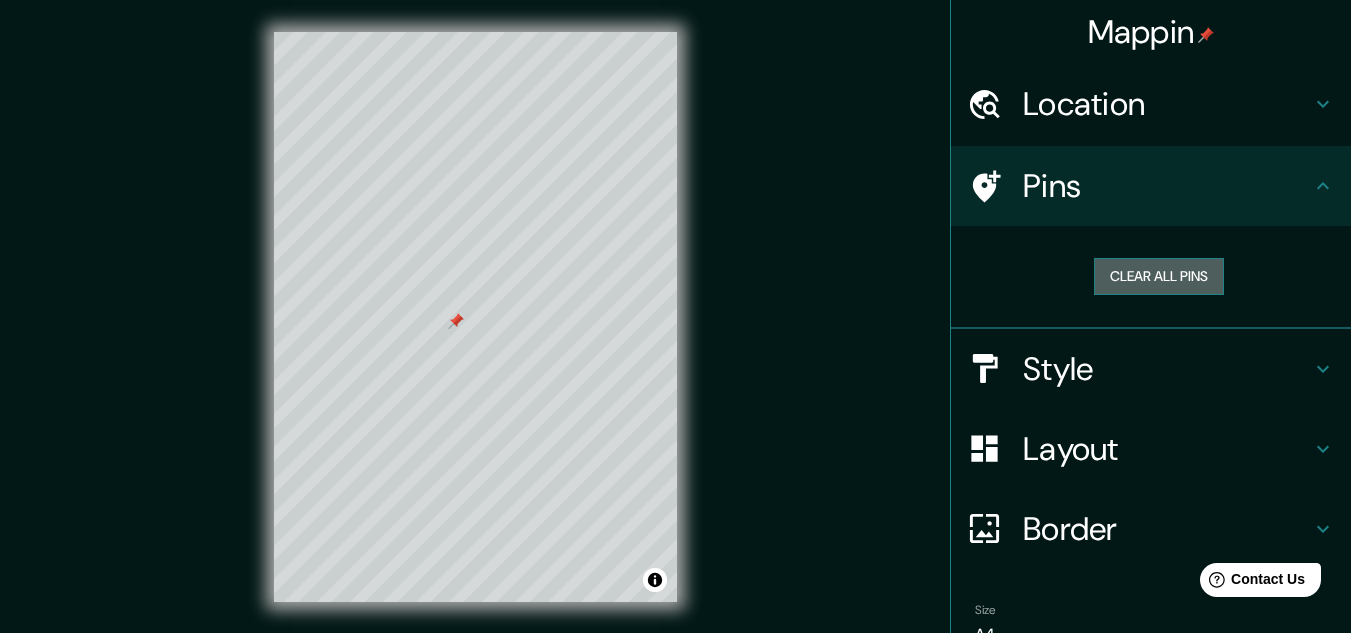 click on "Clear all pins" at bounding box center (1159, 276) 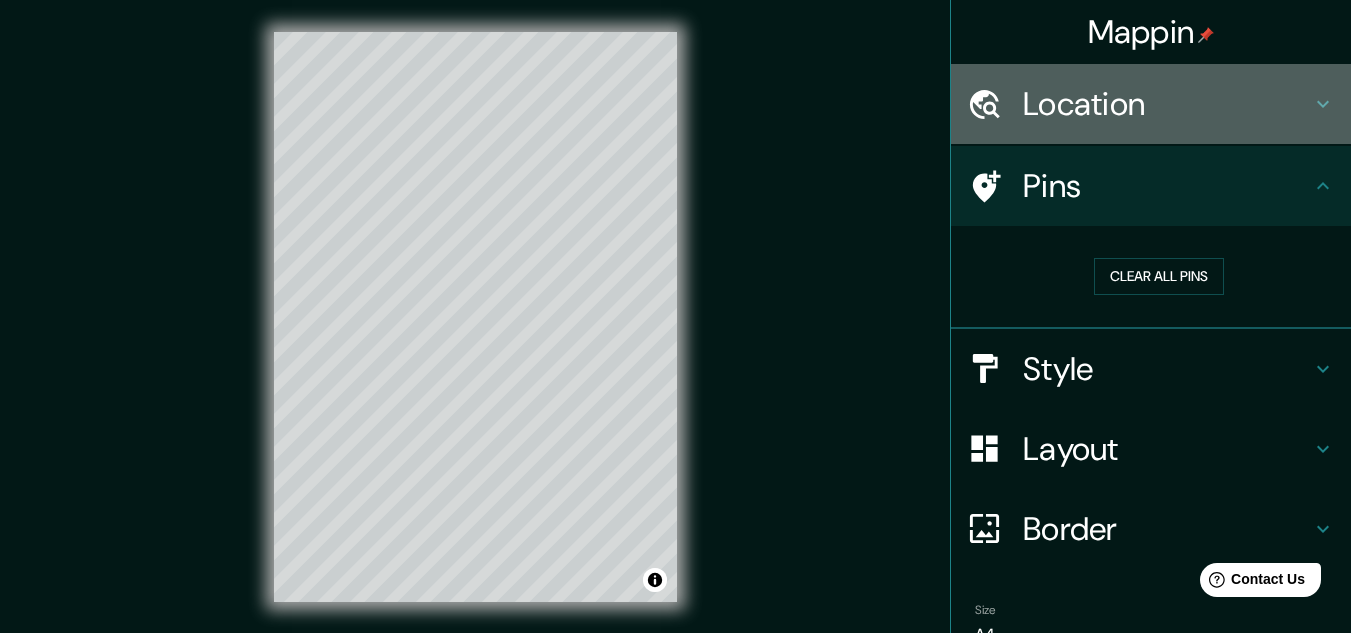 click 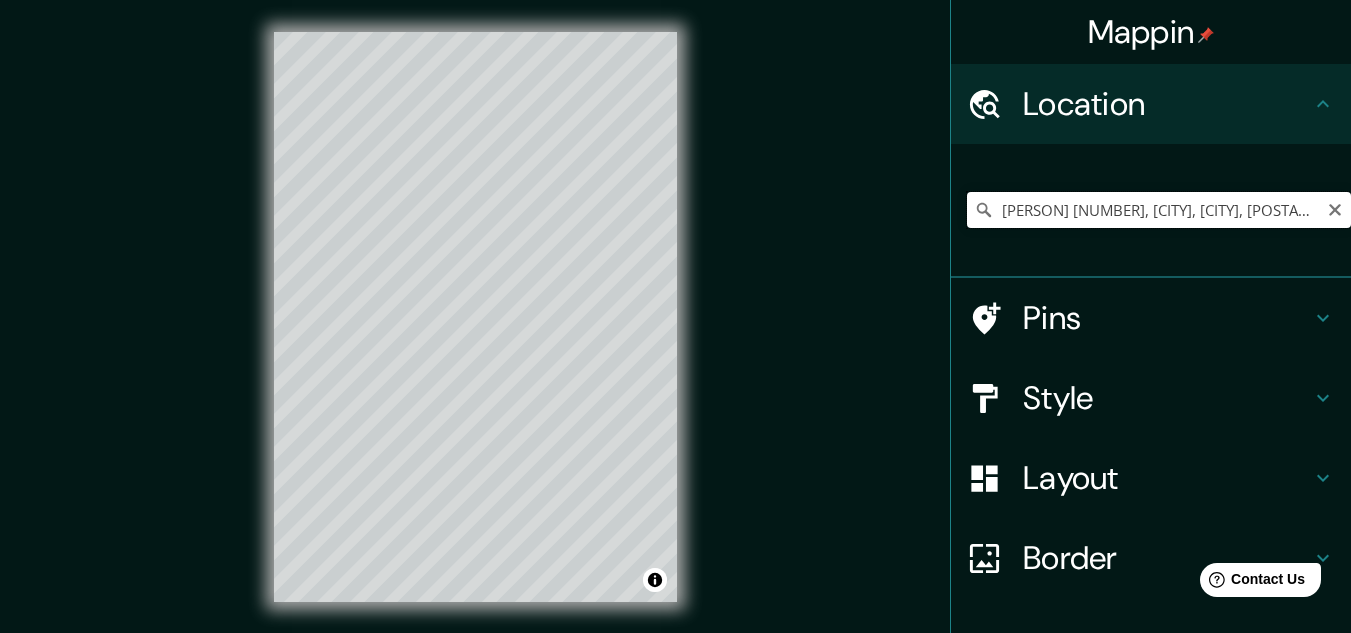 click on "José Antonio De Sucre 1545, Córdoba, Córdoba, X5001, Argentina" at bounding box center [1159, 210] 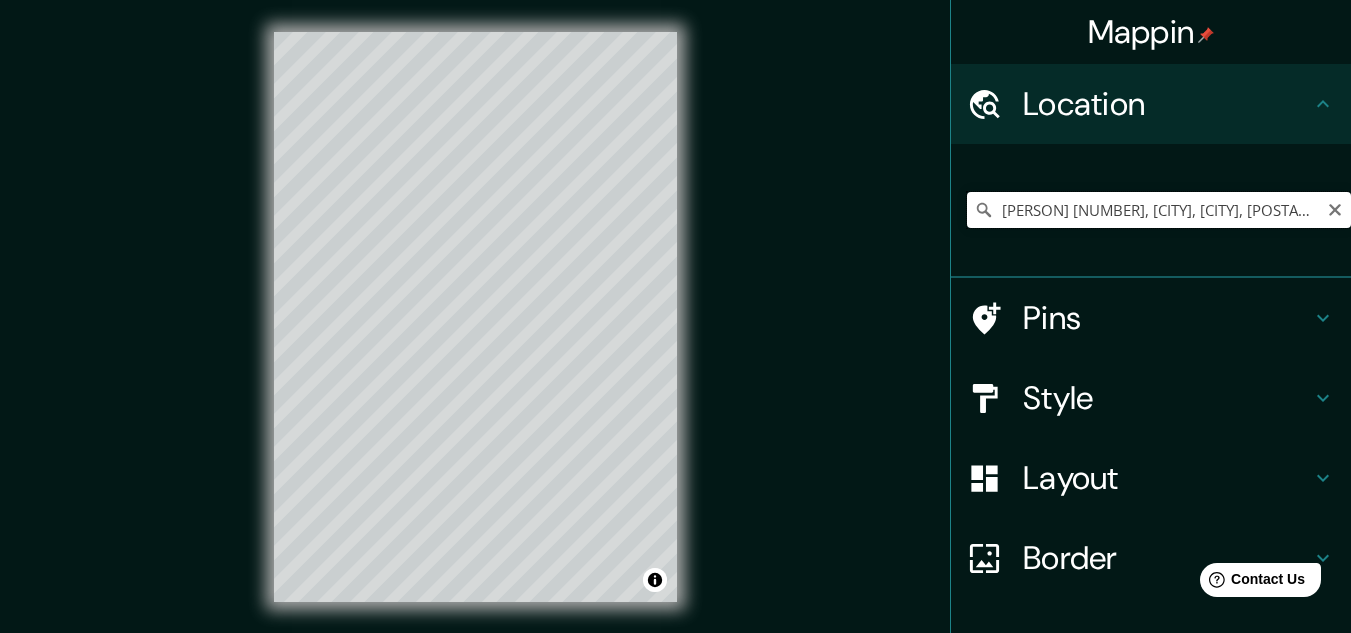 click on "José Antonio De Sucre 1545, Córdoba, Córdoba, X5001, Argentina" at bounding box center [1159, 210] 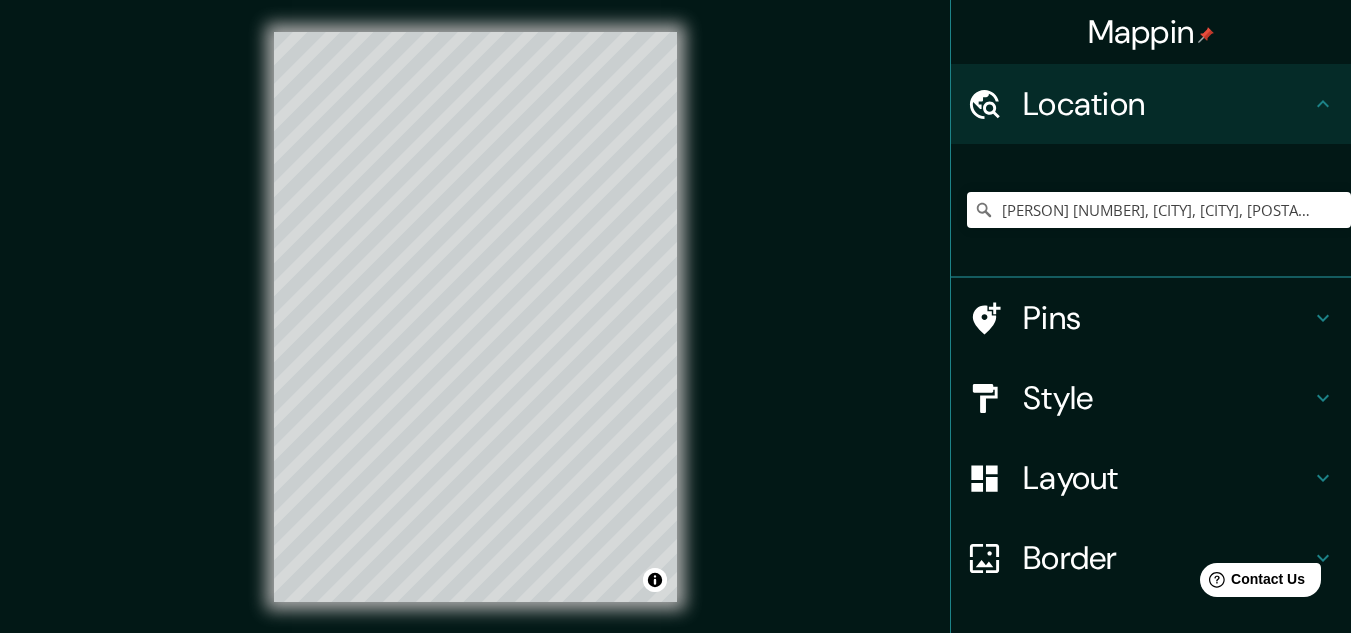 click on "Mappin Location José Antonio De Sucre 1545, Córdoba, Córdoba, X5001, Argentina Pins Style Layout Border Choose a border.  Hint : you can make layers of the frame opaque to create some cool effects. None Simple Transparent Fancy Primary text Primary Secondary text Secondary Subtitle Subtitle Add frame layer Size A4 single Create your map © Mapbox   © OpenStreetMap   Improve this map Any problems, suggestions, or concerns please email    help@mappin.pro . . ." at bounding box center [675, 333] 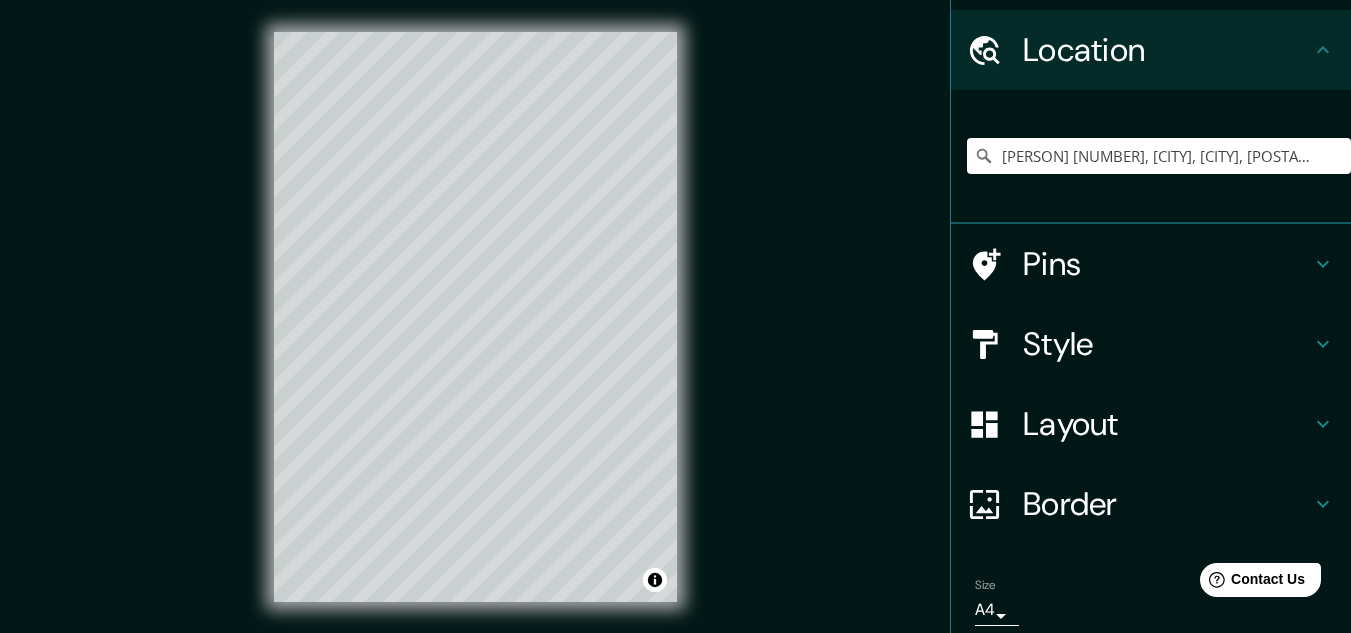 scroll, scrollTop: 55, scrollLeft: 0, axis: vertical 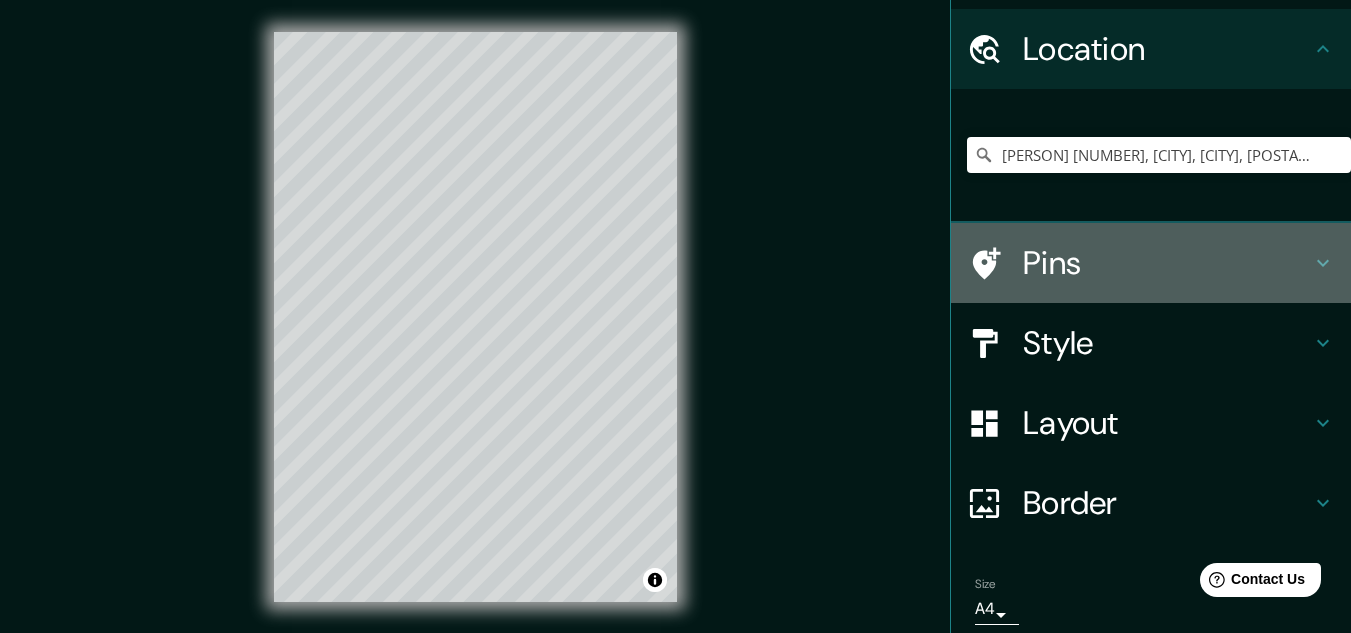 click at bounding box center (995, 263) 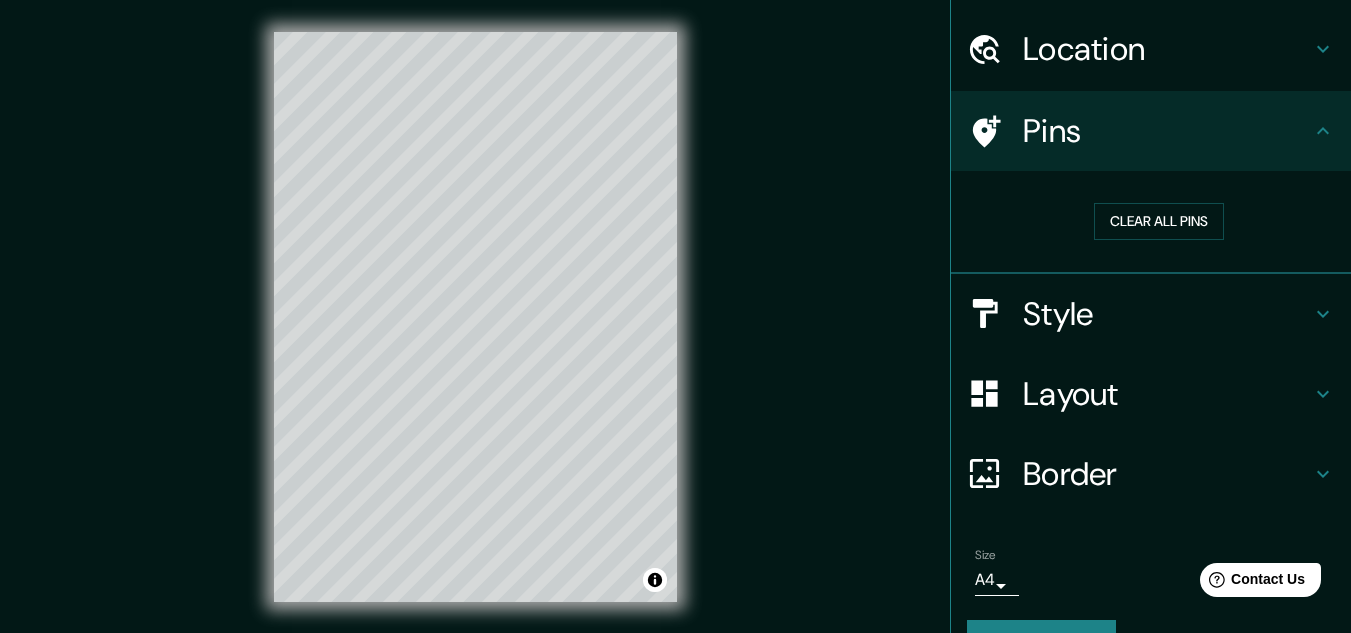 click 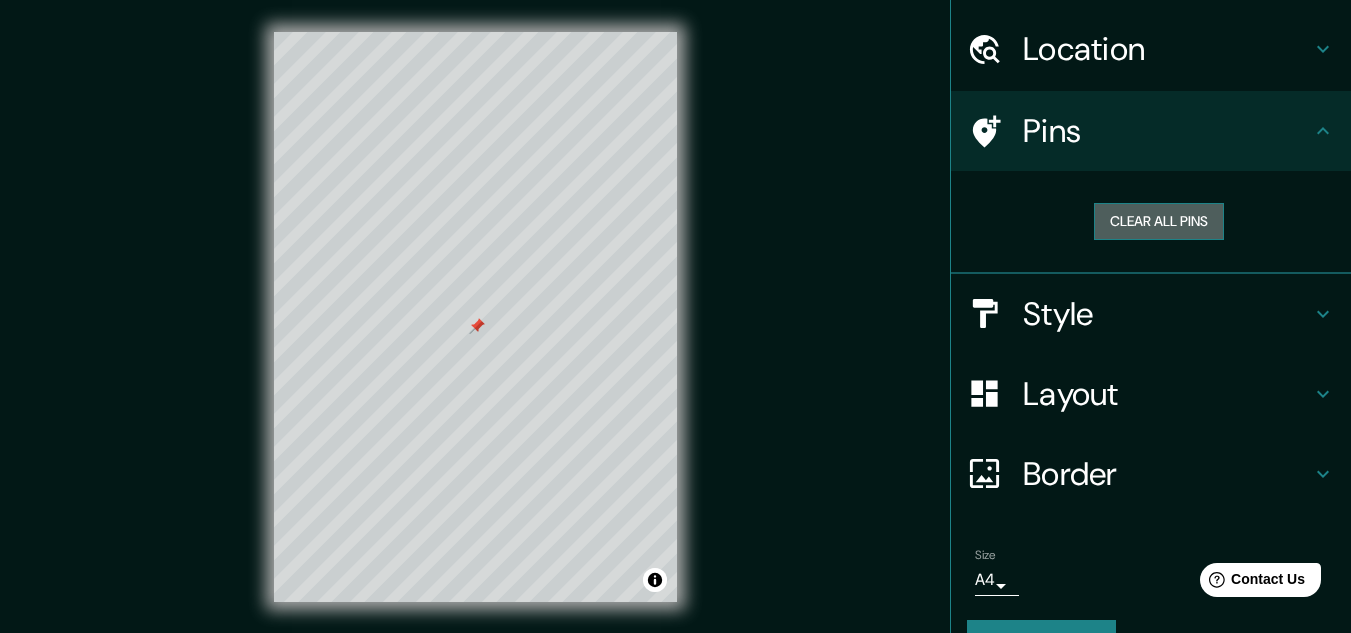 click on "Clear all pins" at bounding box center [1159, 221] 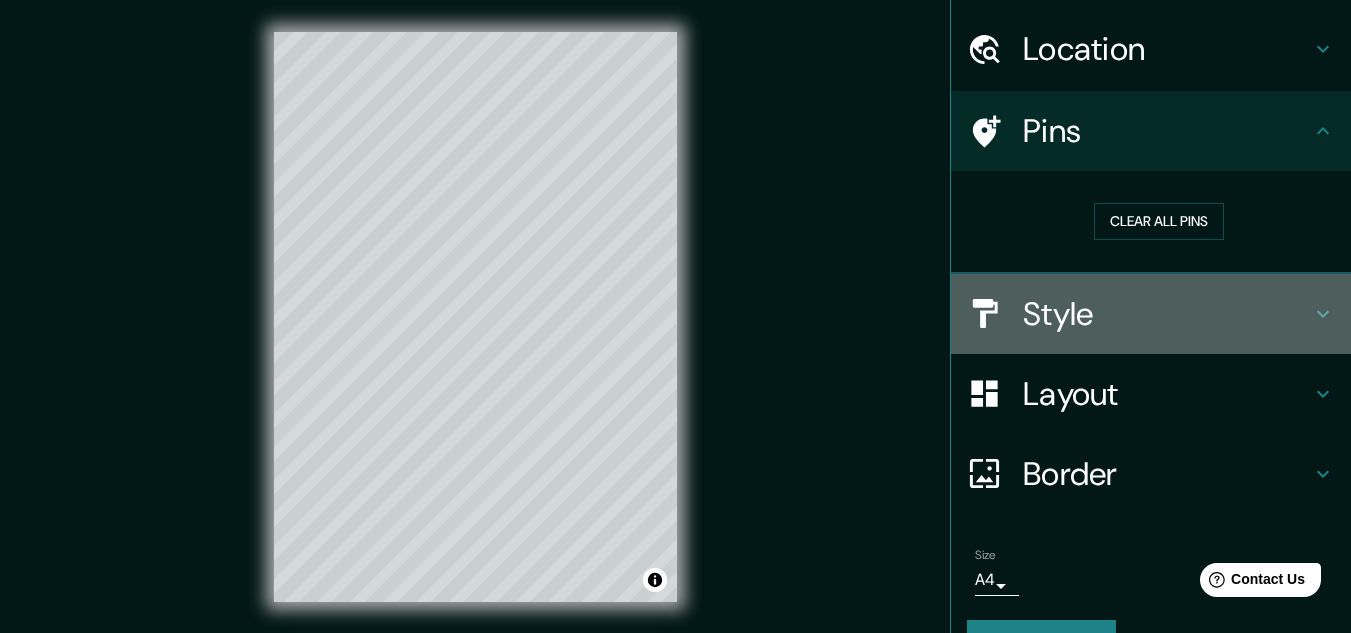 click on "Style" at bounding box center (1151, 314) 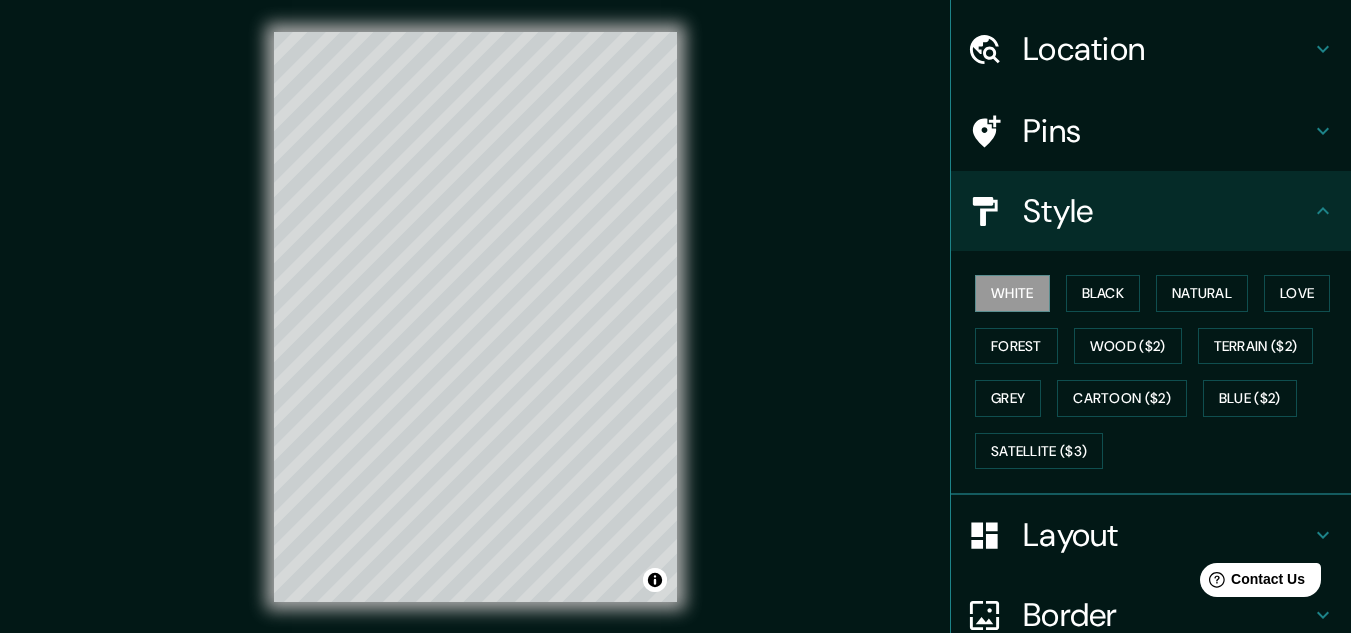 click 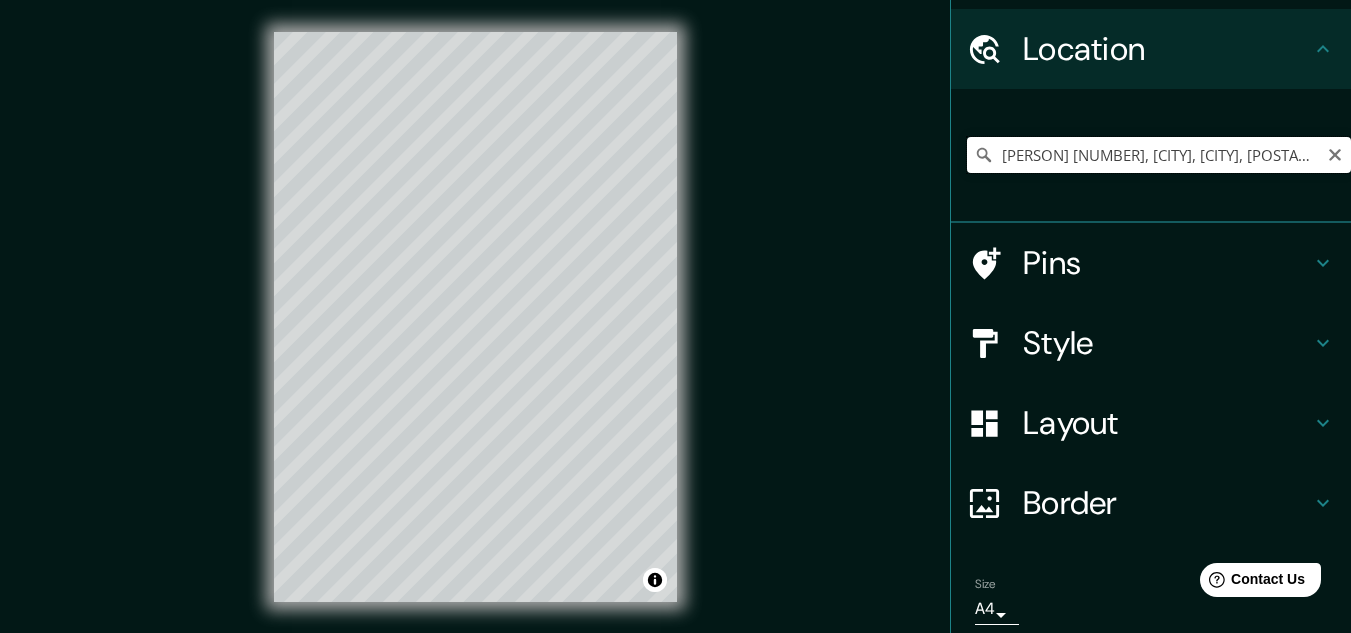 click on "José Antonio De Sucre 1545, Córdoba, Córdoba, X5001, Argentina" at bounding box center (1159, 155) 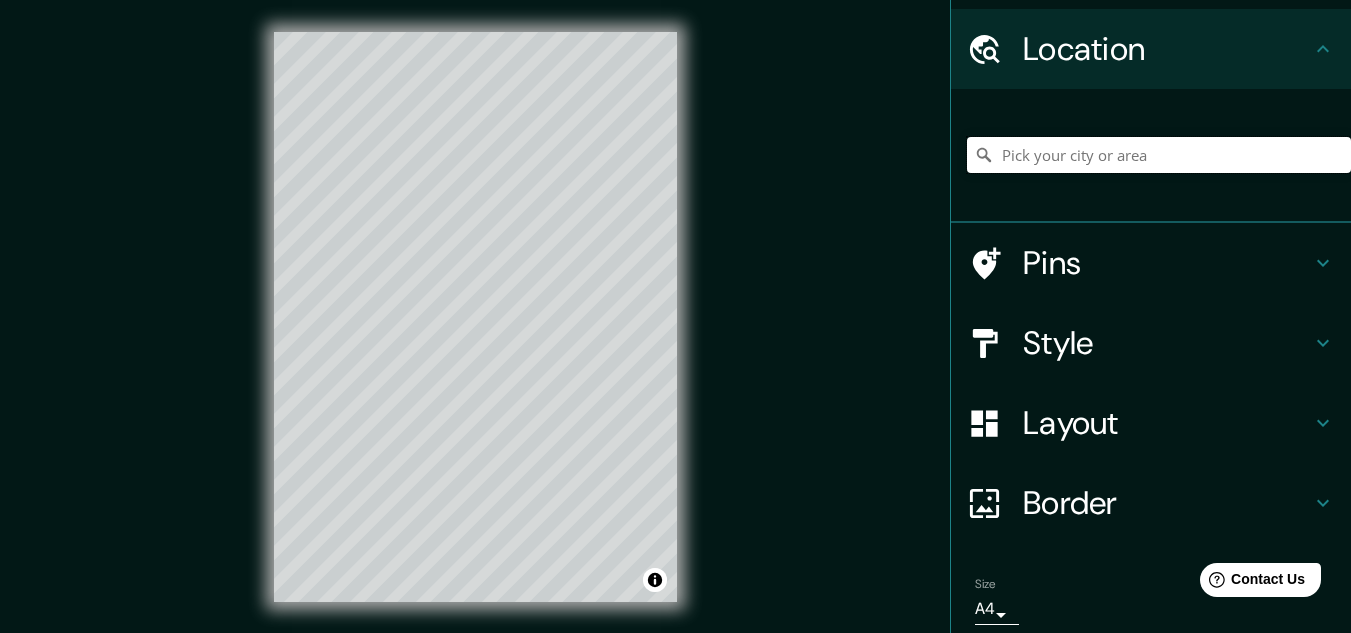 paste on "José Antonio de Sucre 1545" 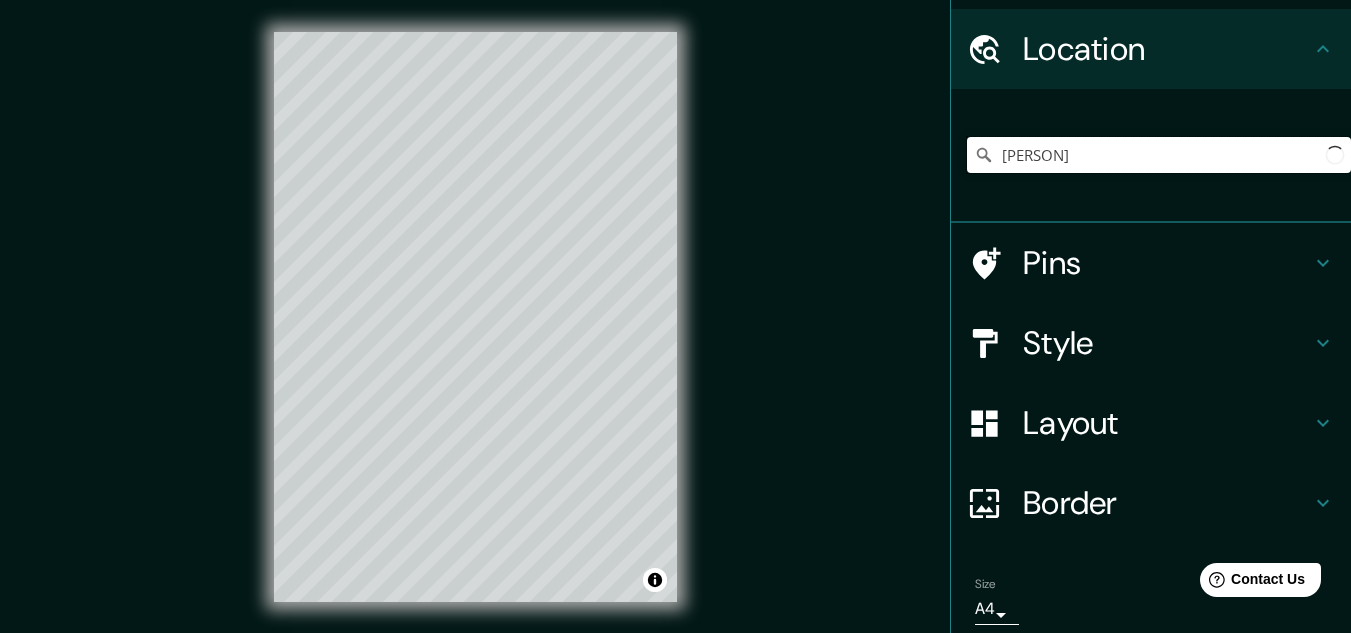 click on "José Antonio de Sucre 1545" at bounding box center (1159, 155) 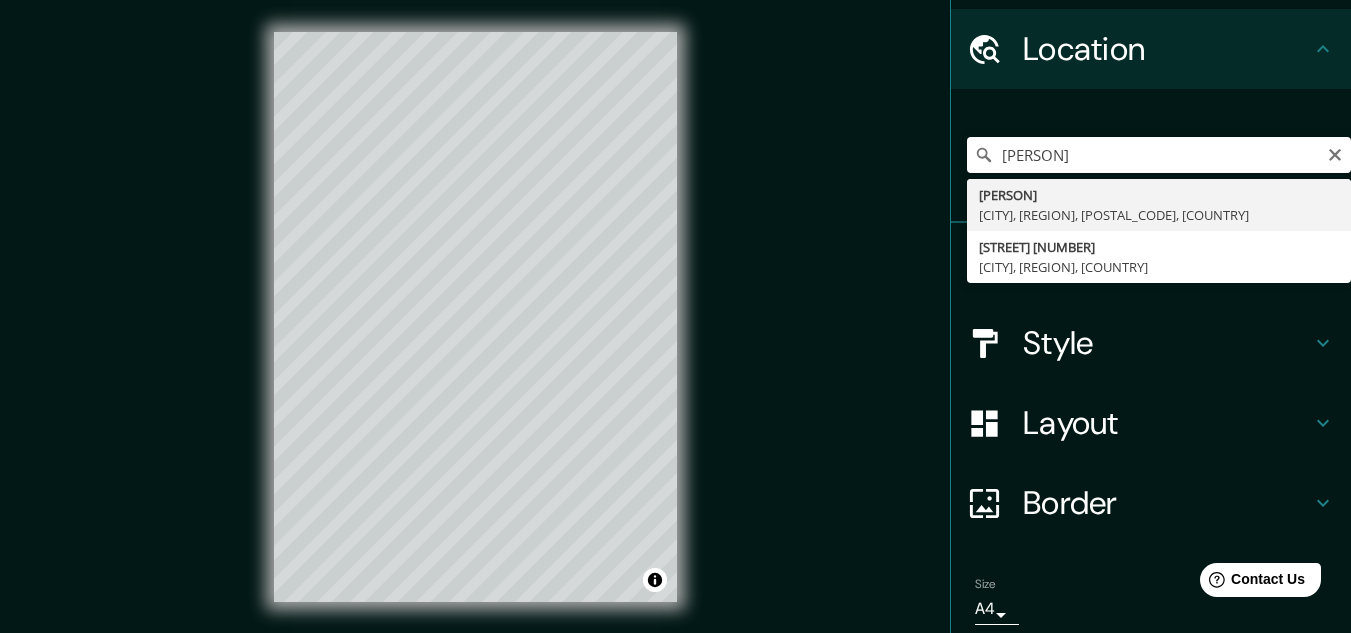 type on "José Antonio De Sucre 1545, Córdoba, Córdoba, X5001, Argentina" 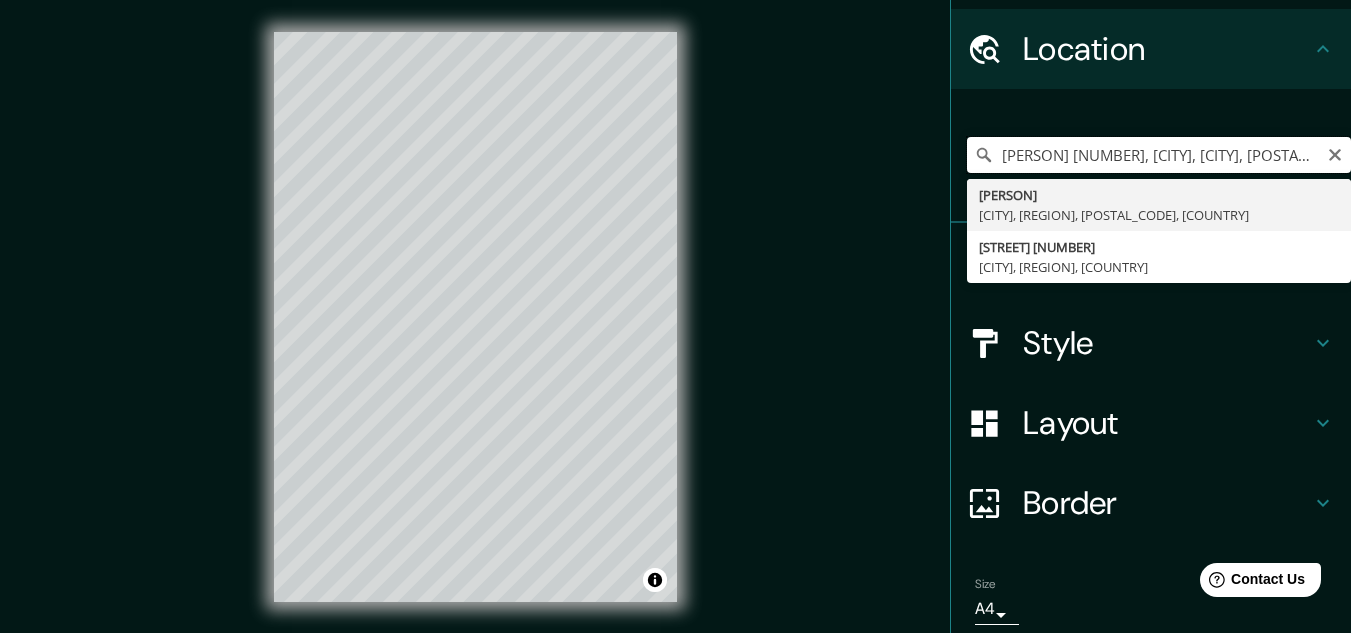 scroll, scrollTop: 0, scrollLeft: 0, axis: both 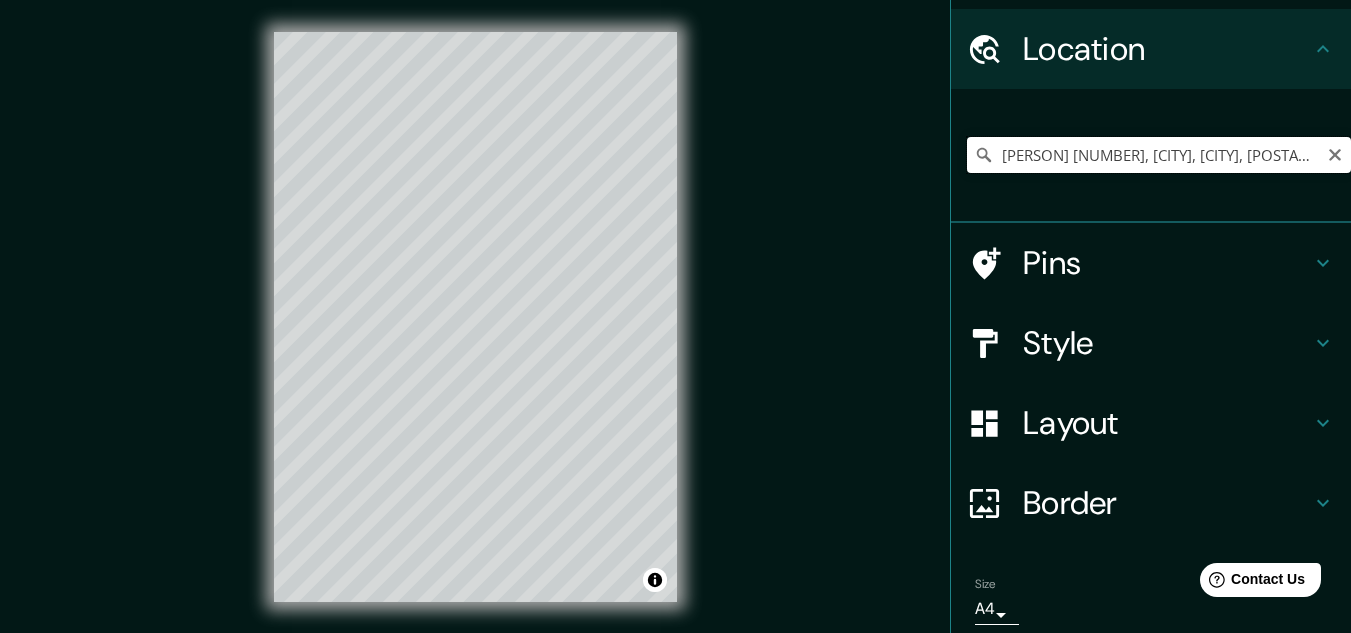 click on "José Antonio De Sucre 1545, Córdoba, Córdoba, X5001, Argentina" at bounding box center (1159, 155) 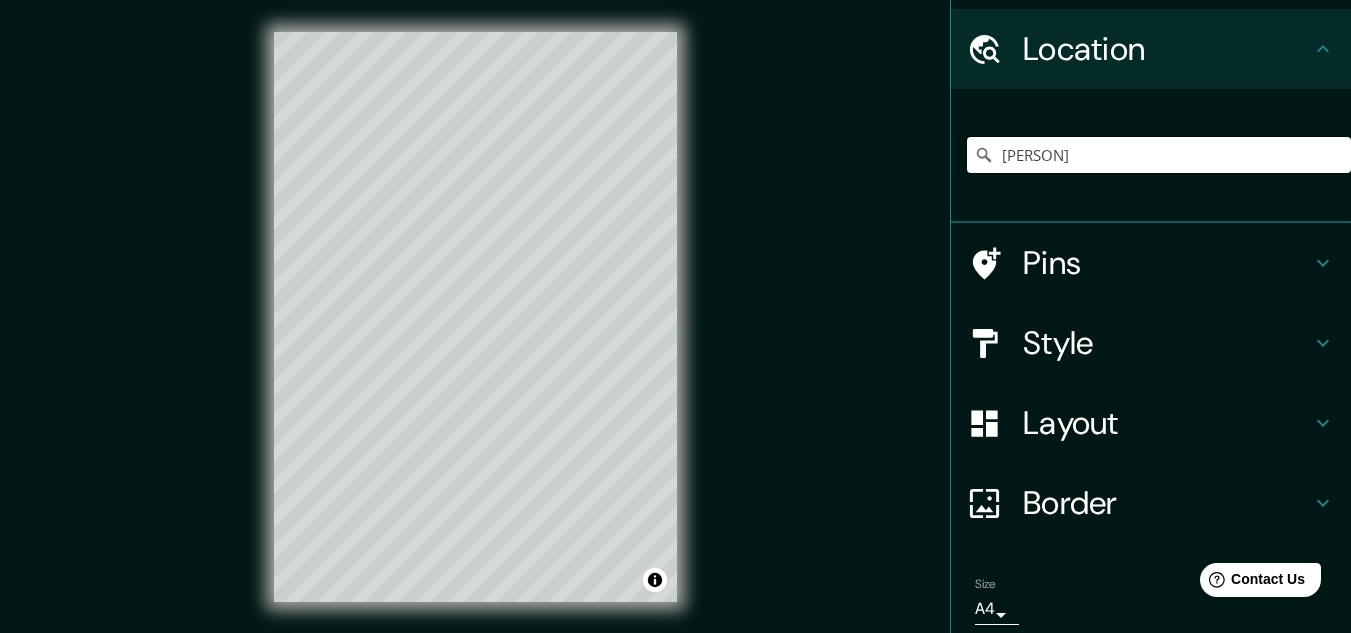 type on "Macoco montevideo" 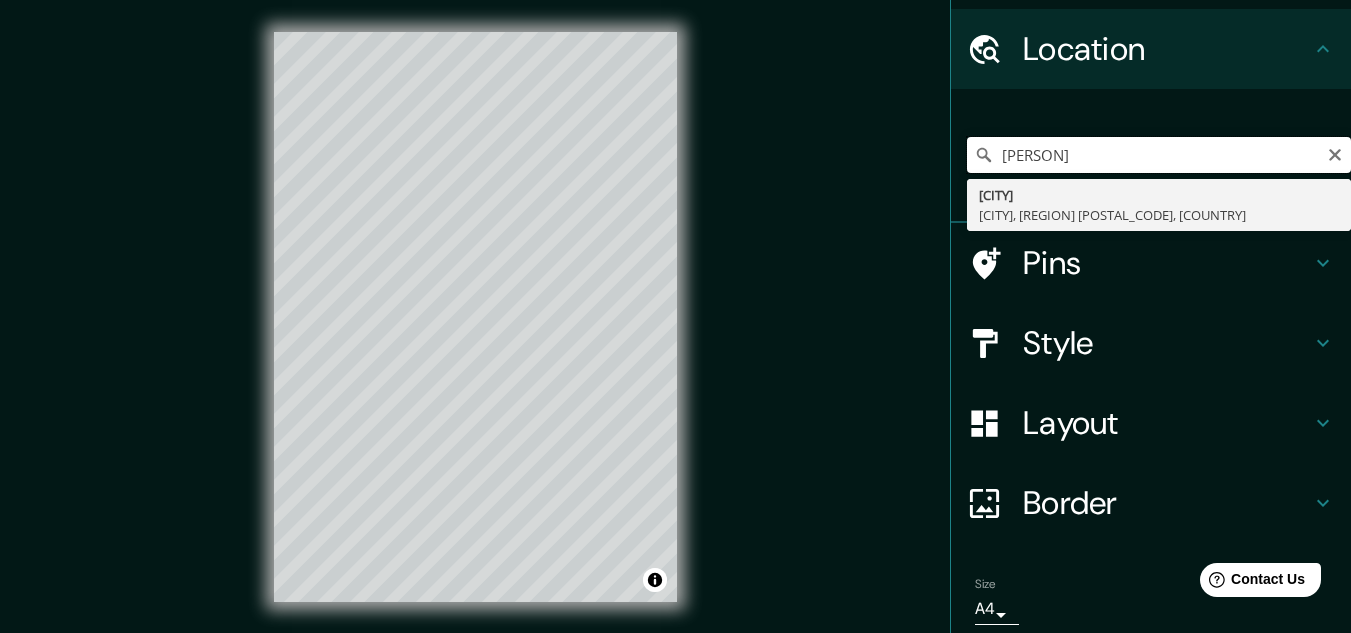 drag, startPoint x: 1151, startPoint y: 159, endPoint x: 868, endPoint y: 161, distance: 283.00708 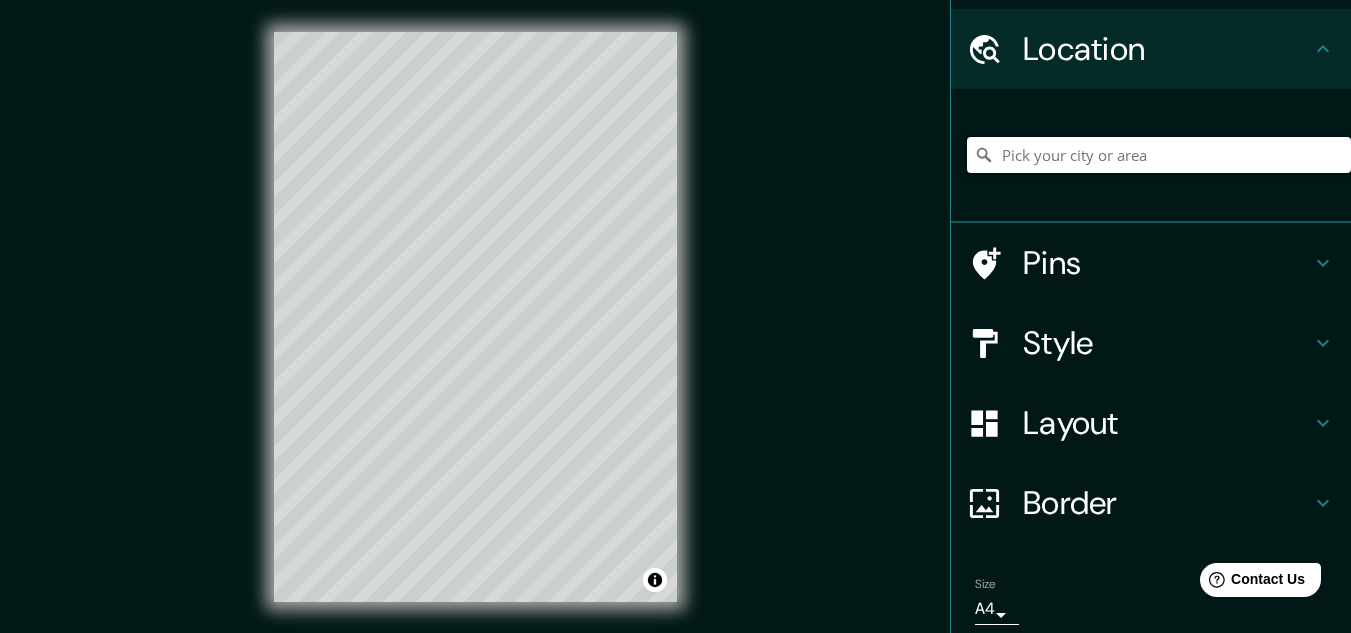paste on "Maldonado 1775" 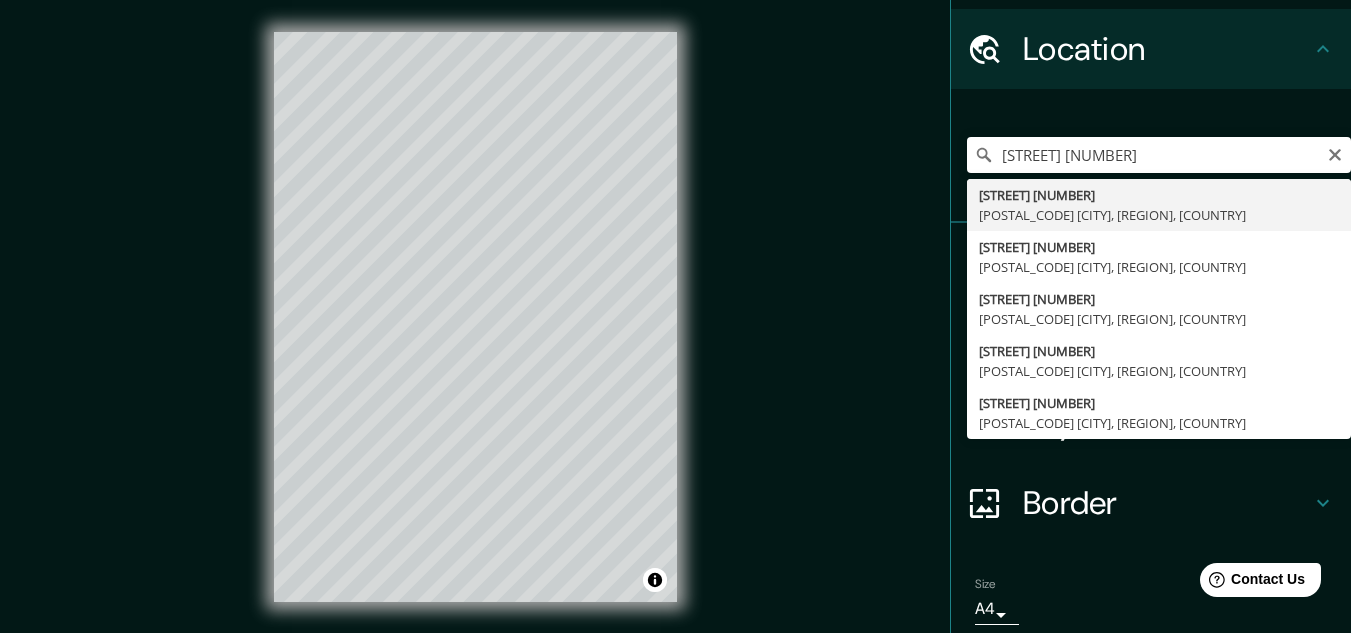 type on "Maldonado 1775, 11200 Montevideo, Montevideo, Uruguay" 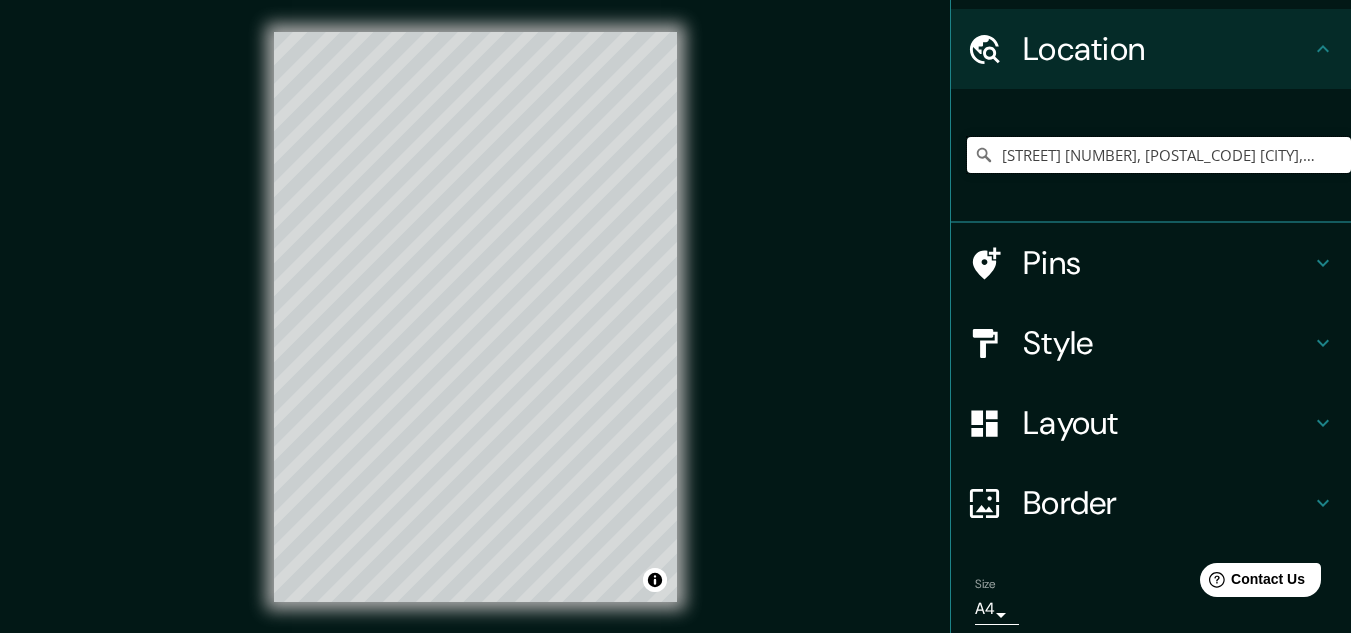 scroll, scrollTop: 0, scrollLeft: 0, axis: both 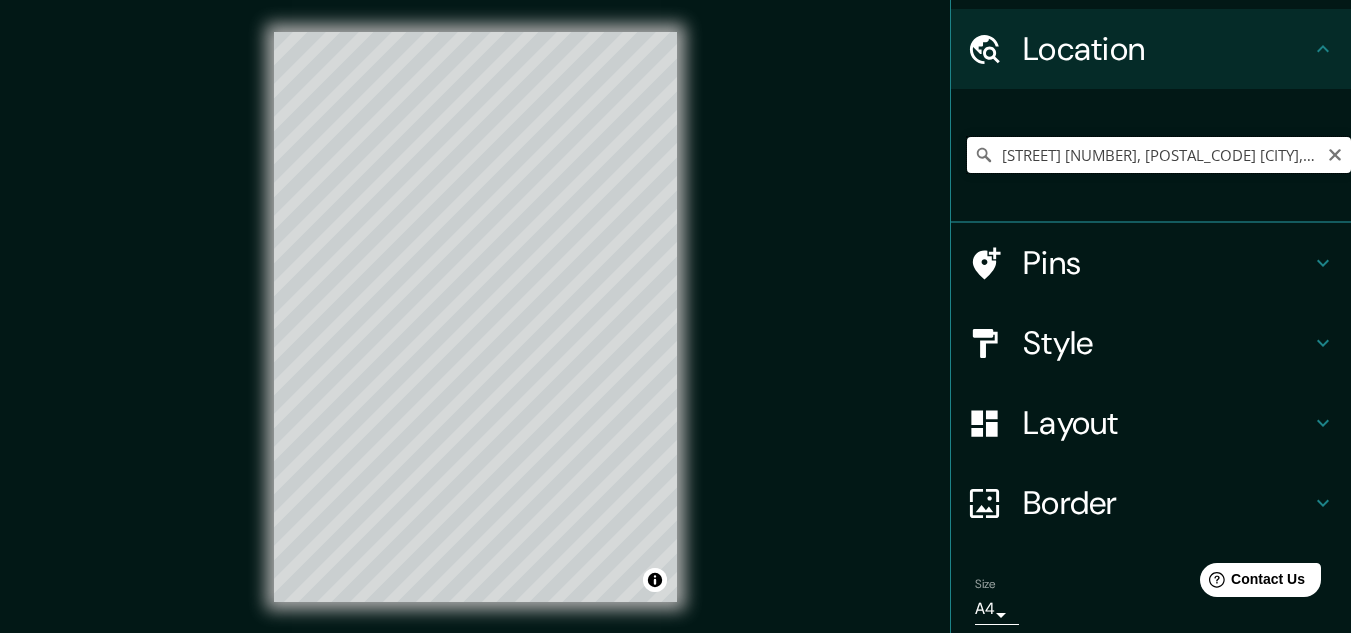 click on "Maldonado 1775, 11200 Montevideo, Montevideo, Uruguay" at bounding box center (1159, 155) 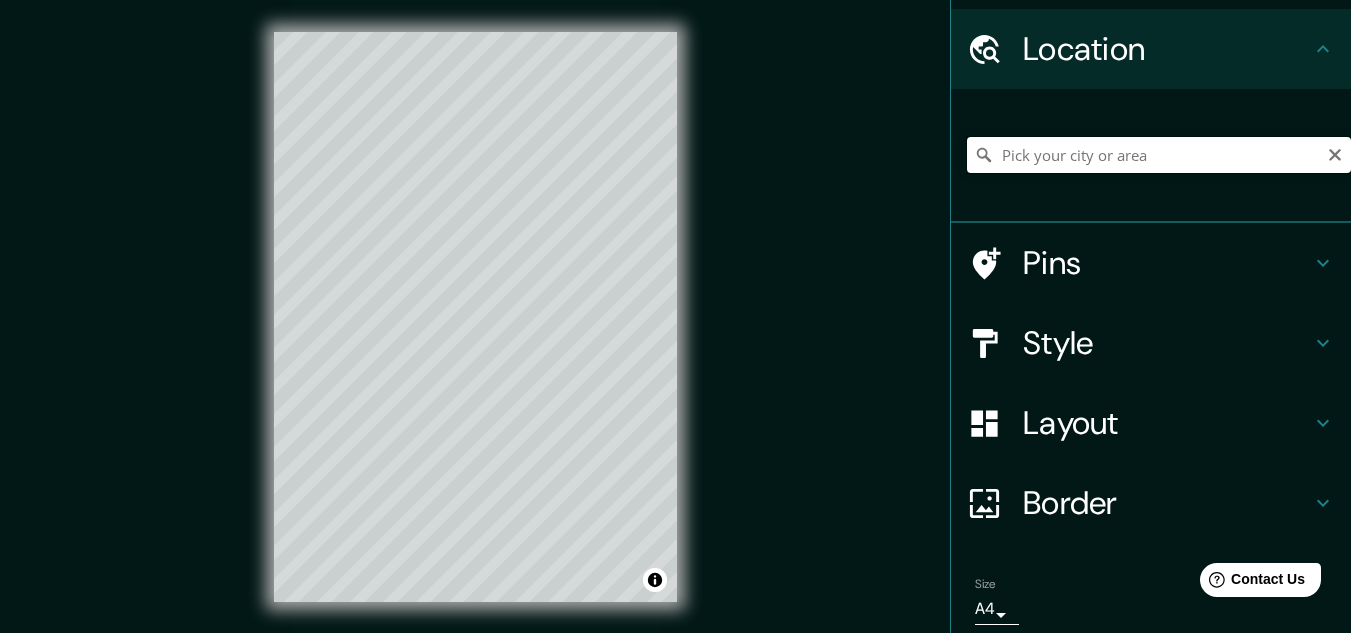 click at bounding box center (1159, 155) 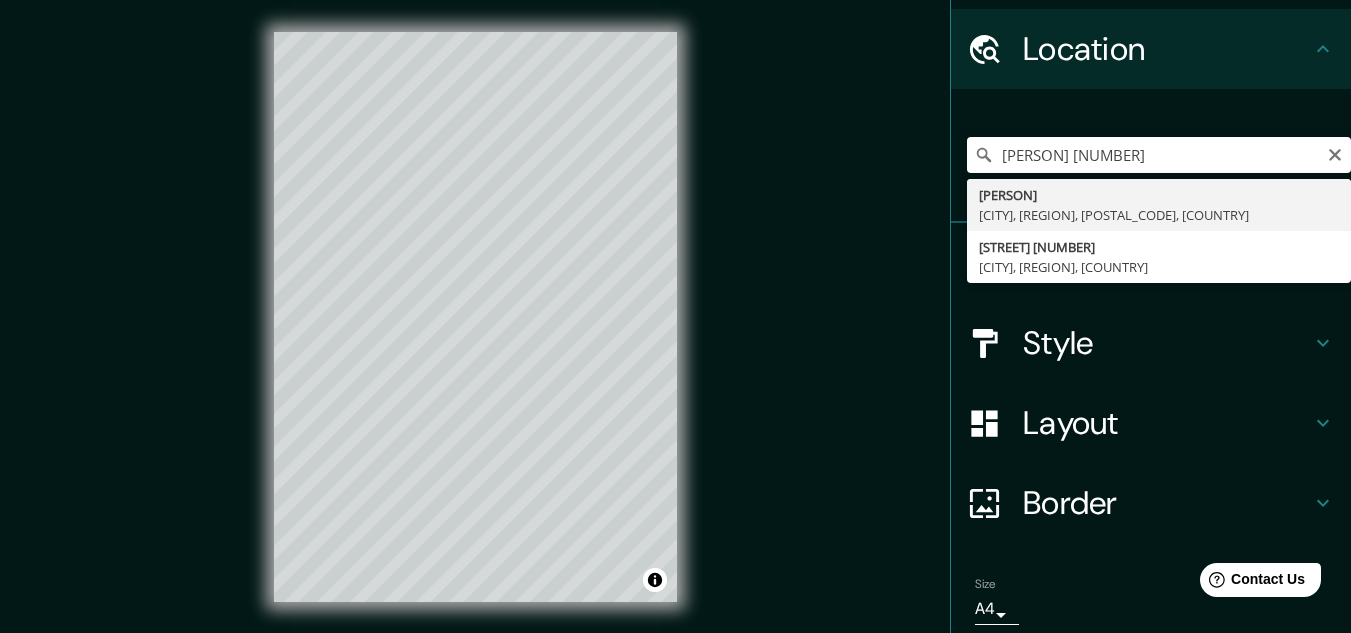 type on "José Antonio De Sucre 1545, Córdoba, Córdoba, X5001, Argentina" 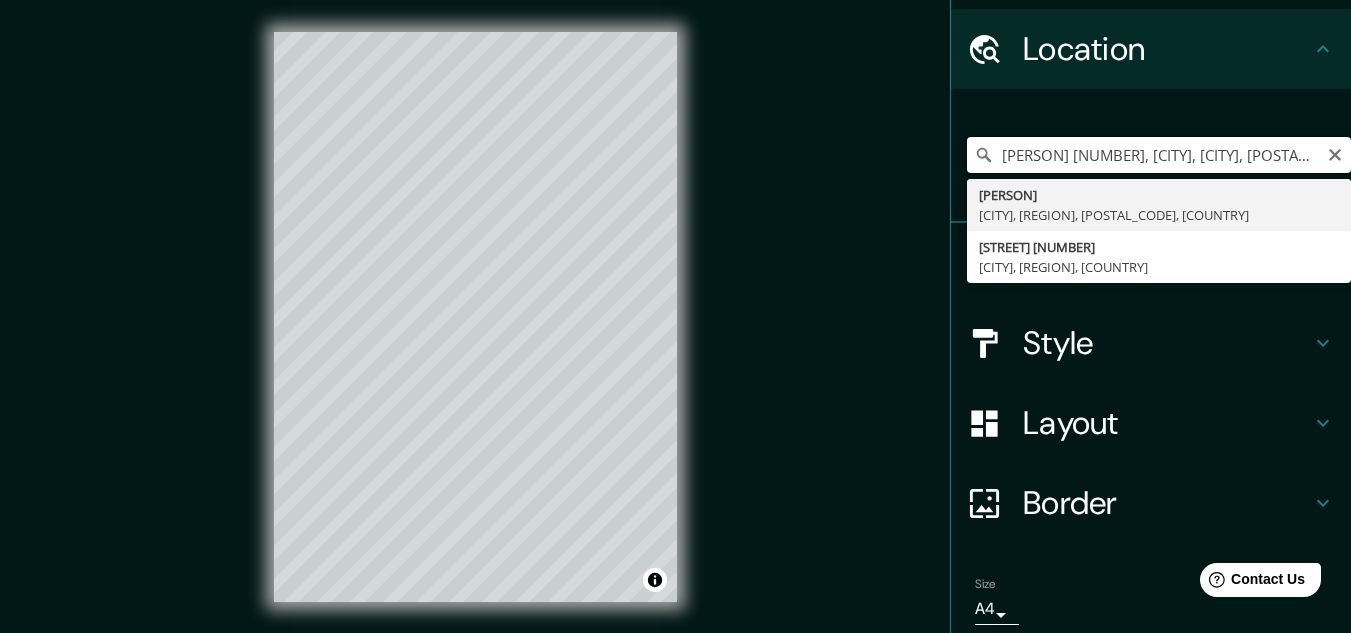 scroll, scrollTop: 0, scrollLeft: 0, axis: both 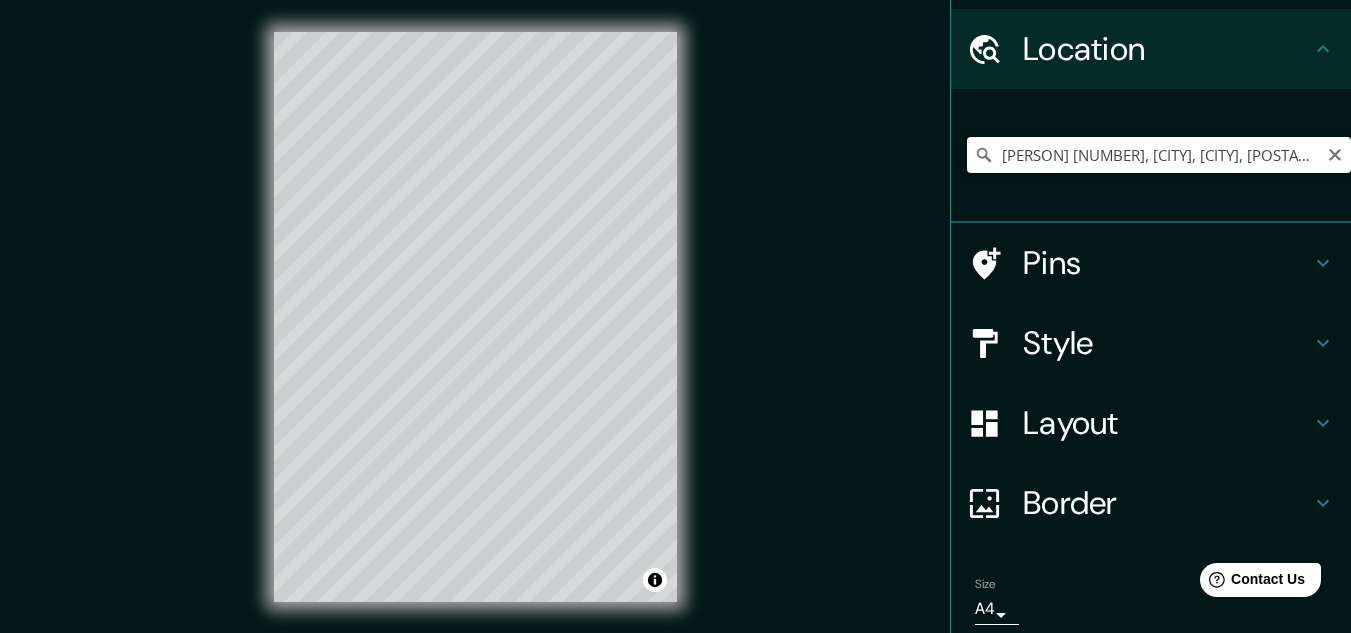 click on "José Antonio De Sucre 1545, Córdoba, Córdoba, X5001, Argentina" at bounding box center (1159, 155) 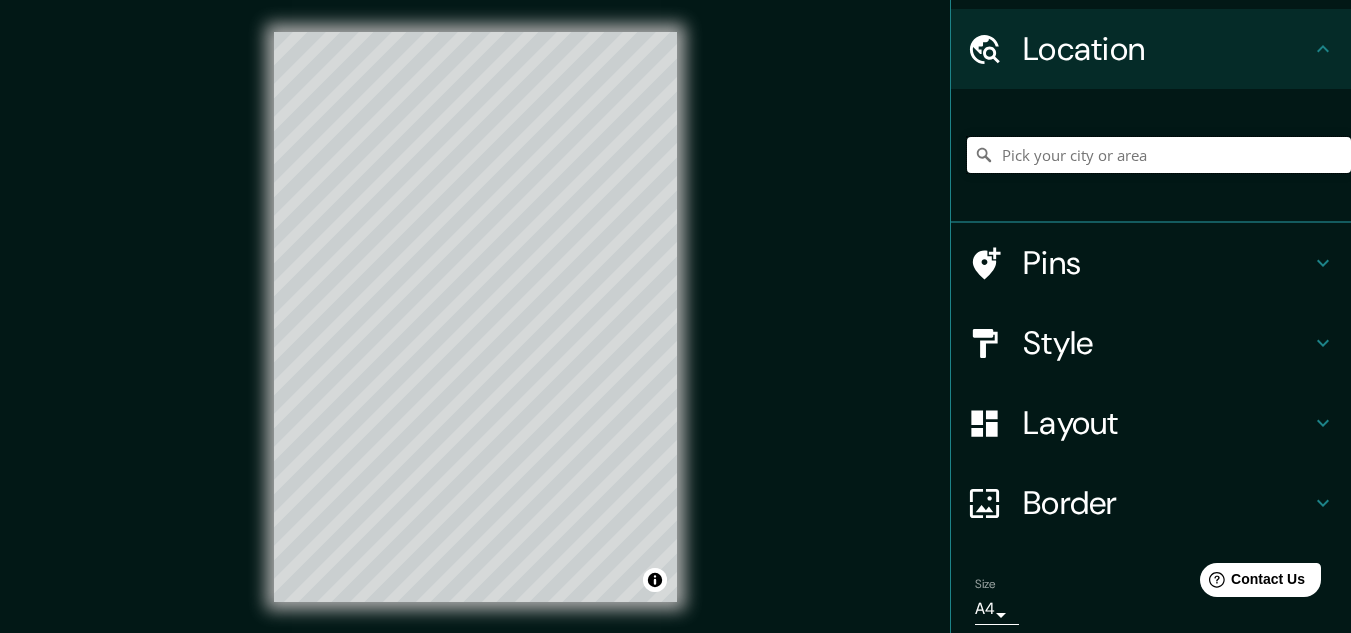 paste on "José Antonio de Sucre 1545, X5000JXI Córdoba, Argentina" 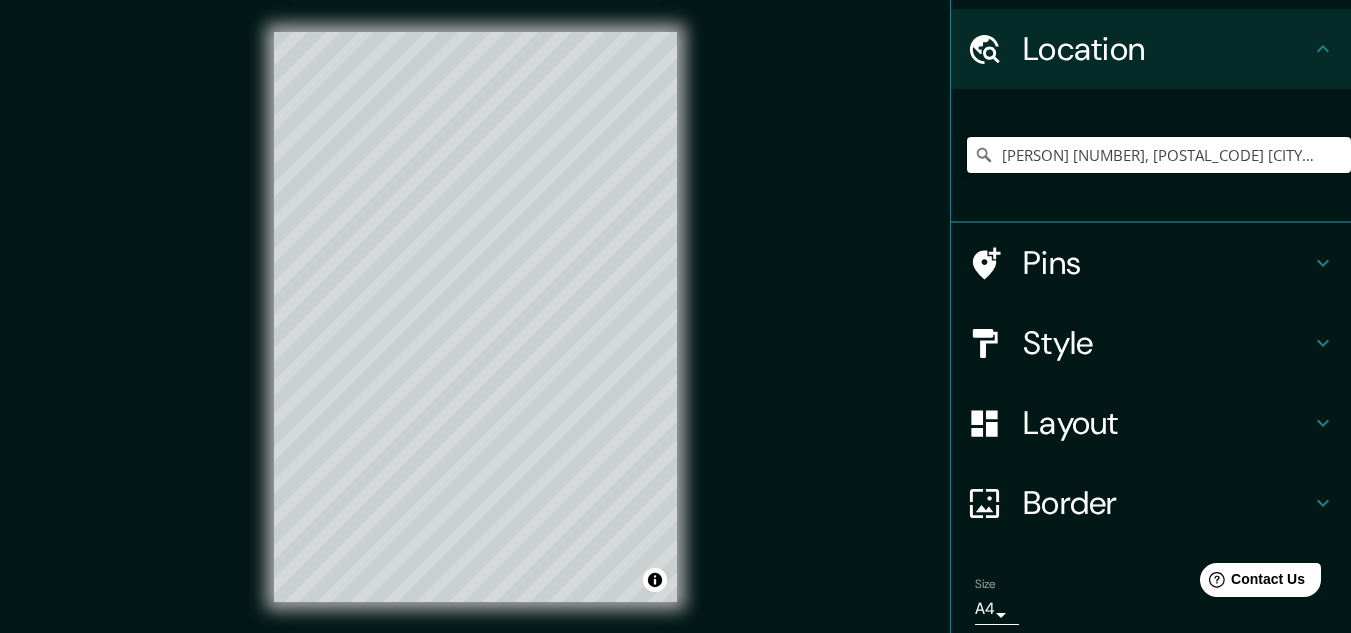 scroll, scrollTop: 0, scrollLeft: 84, axis: horizontal 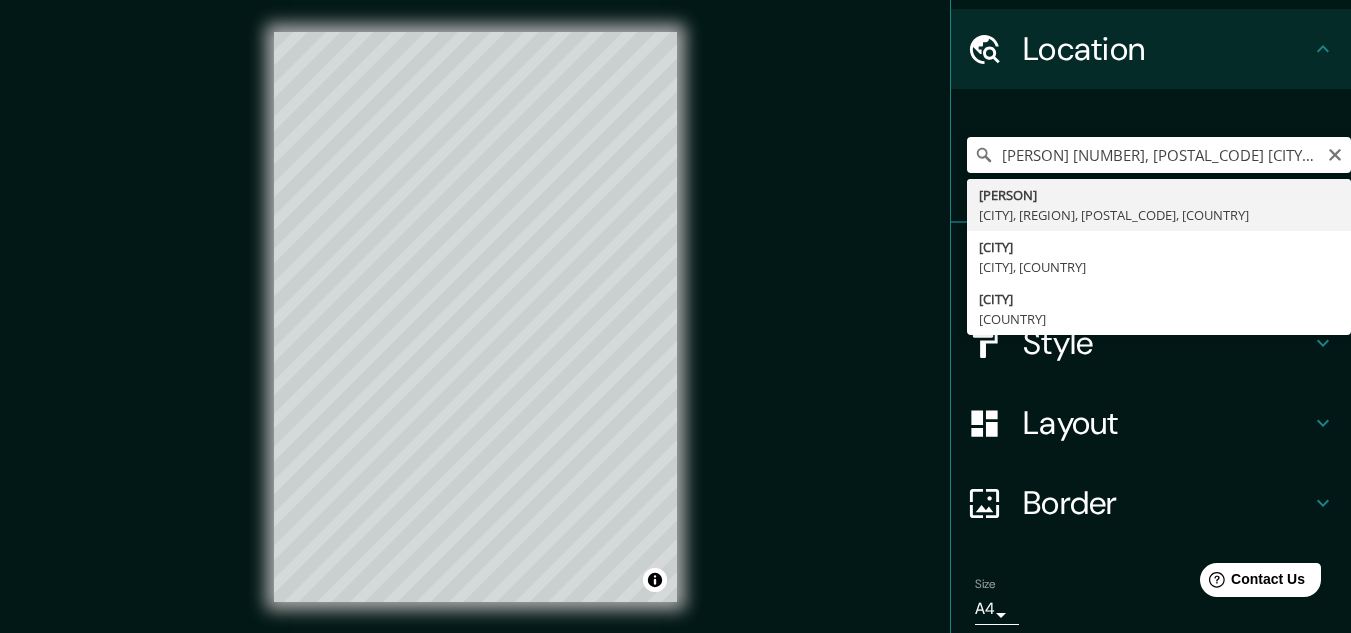 type on "José Antonio De Sucre 1545, Córdoba, Córdoba, X5001, Argentina" 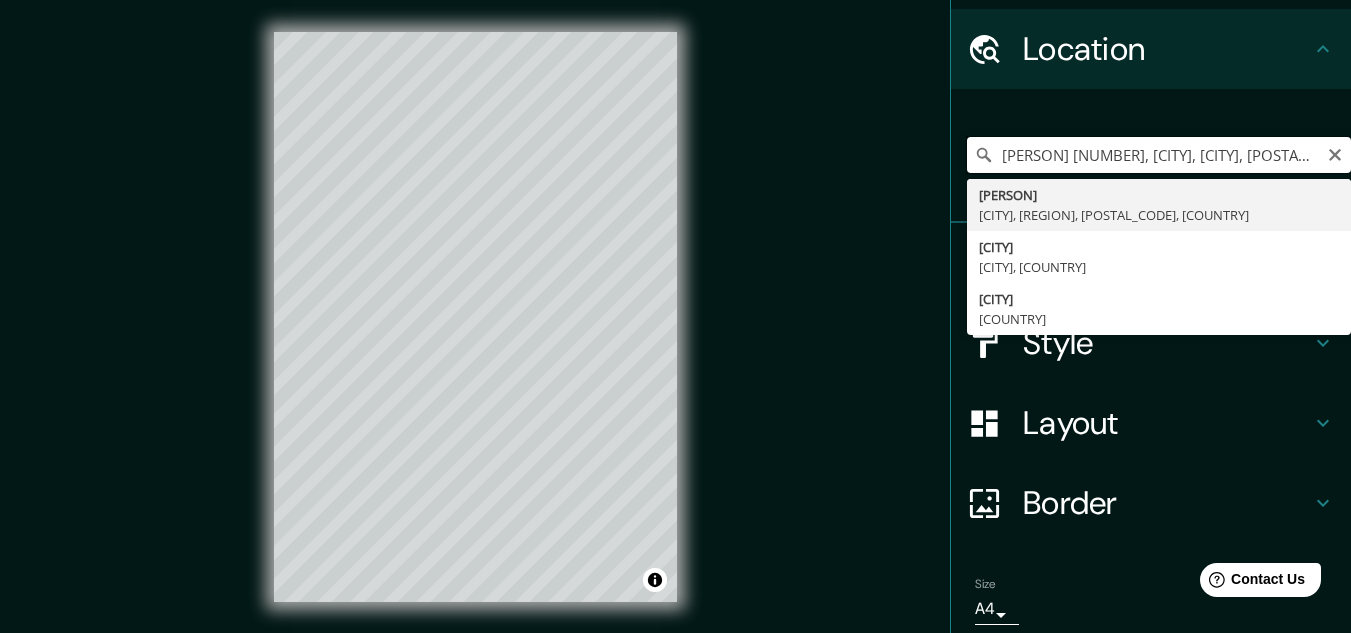 scroll, scrollTop: 0, scrollLeft: 0, axis: both 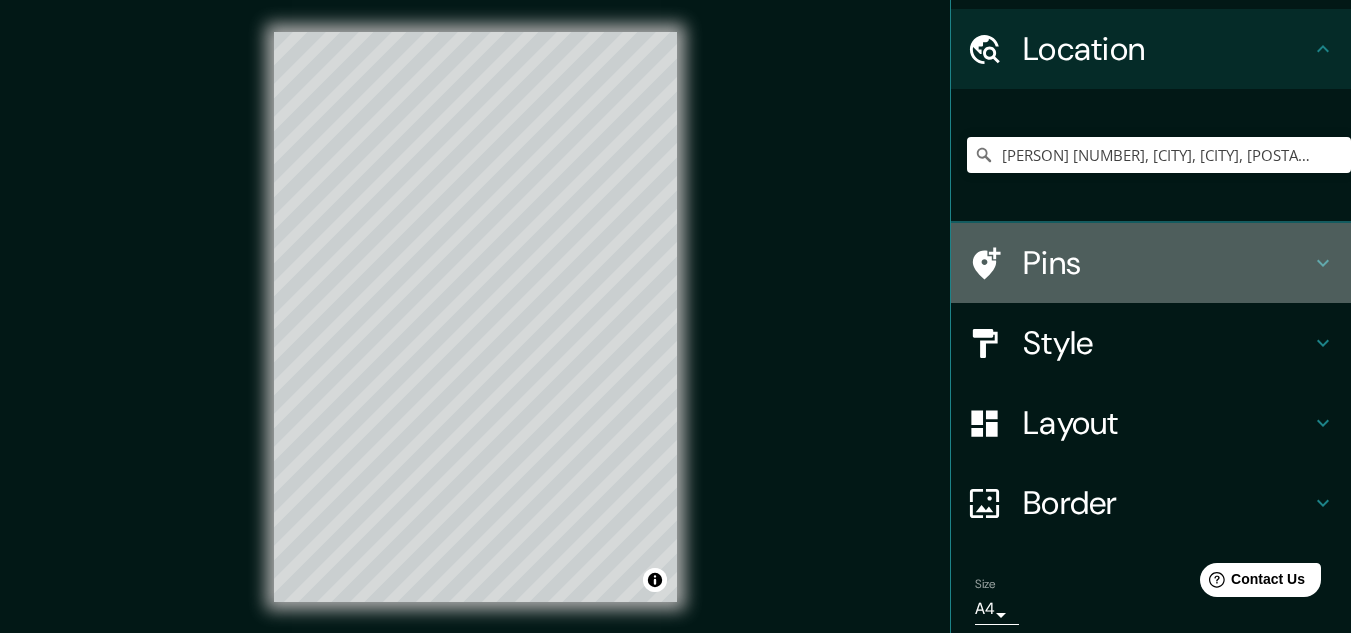 click on "Pins" at bounding box center [1167, 263] 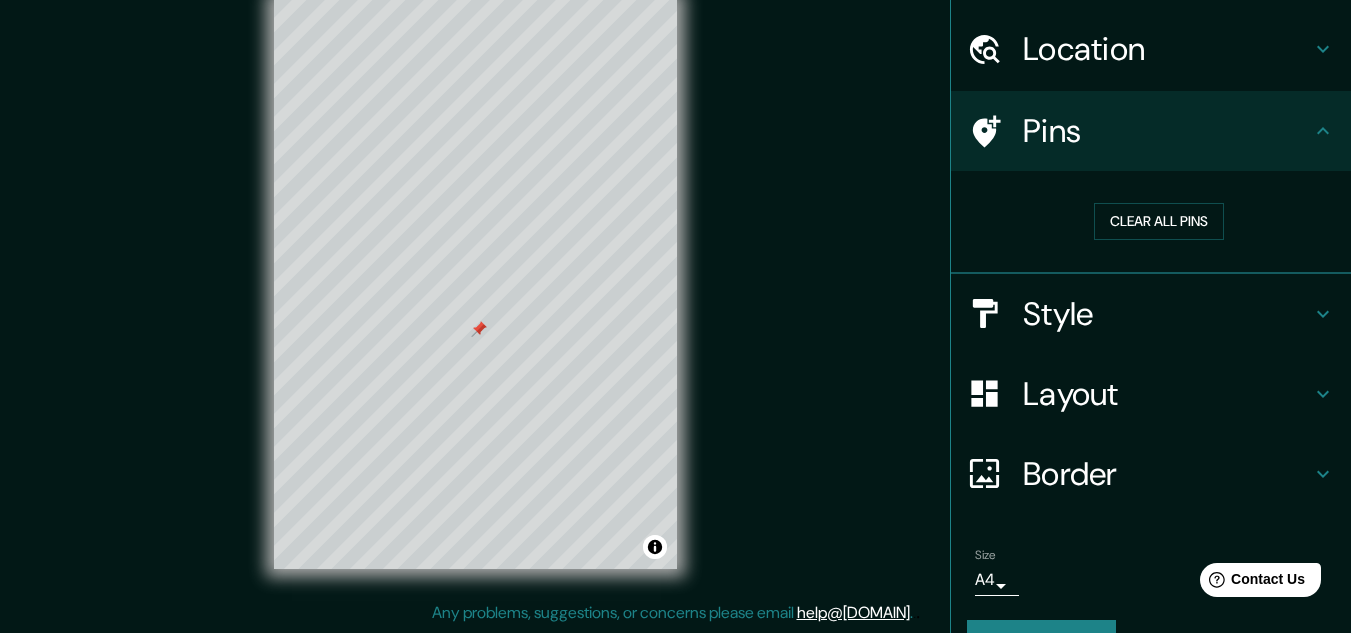 scroll, scrollTop: 0, scrollLeft: 0, axis: both 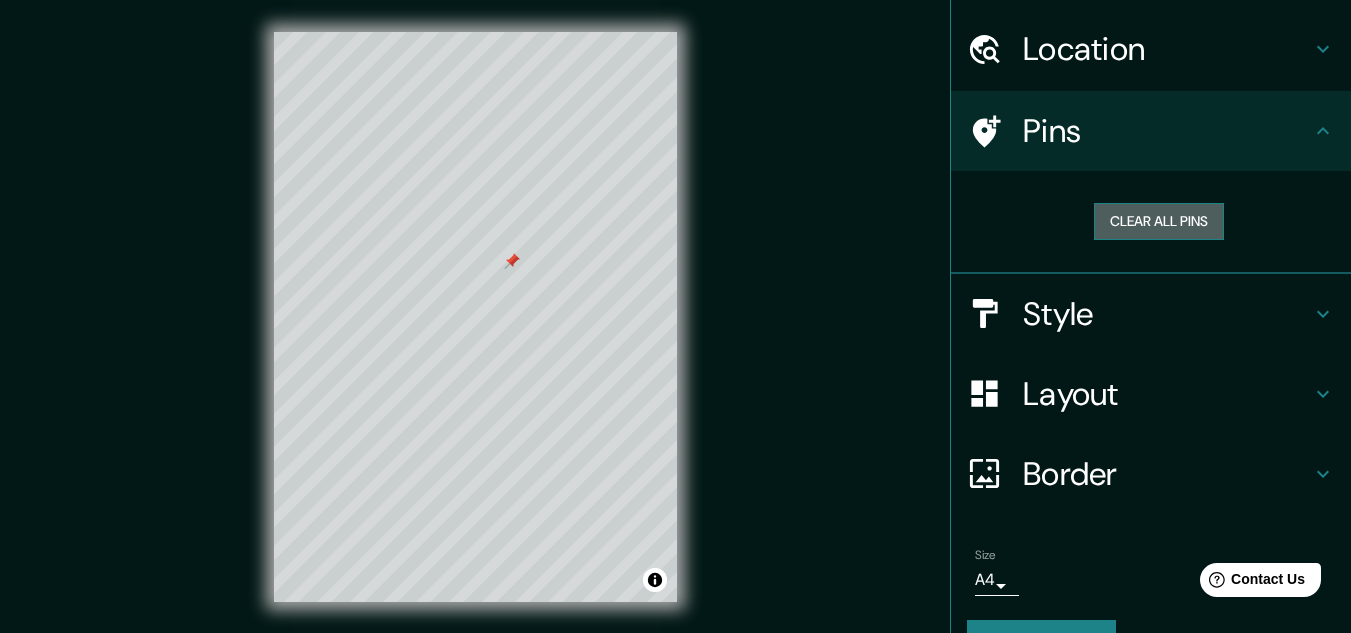 click on "Clear all pins" at bounding box center (1159, 221) 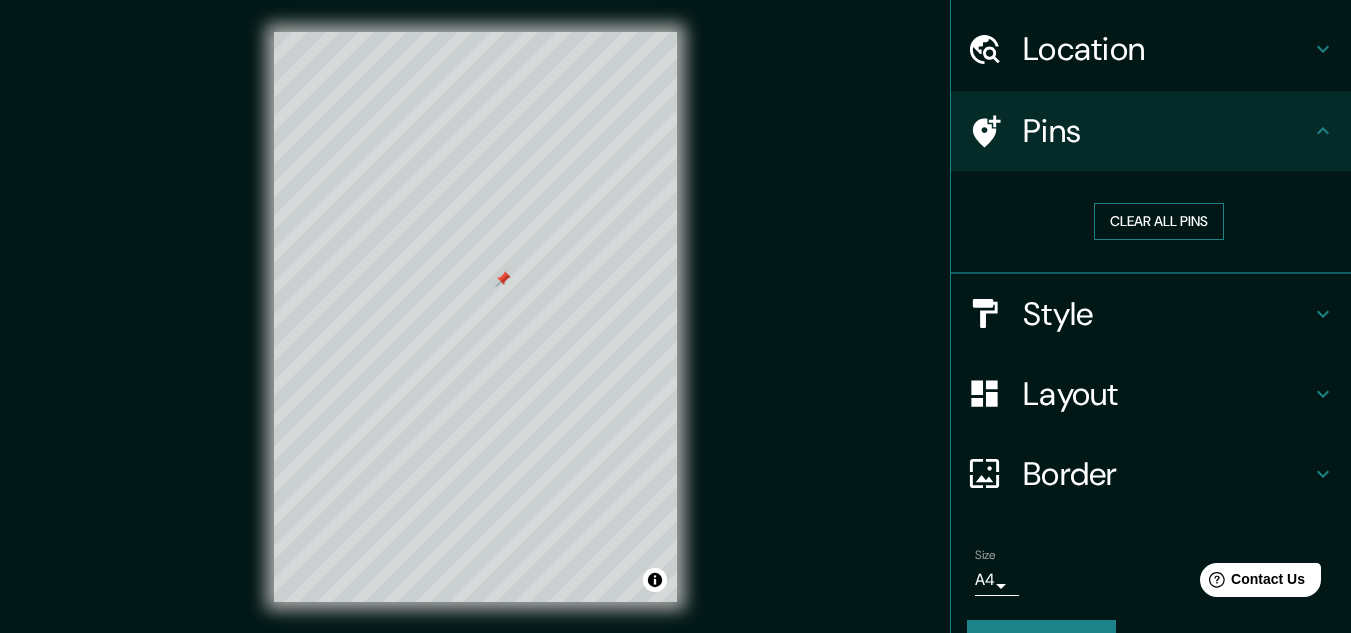 click on "Clear all pins" at bounding box center (1159, 221) 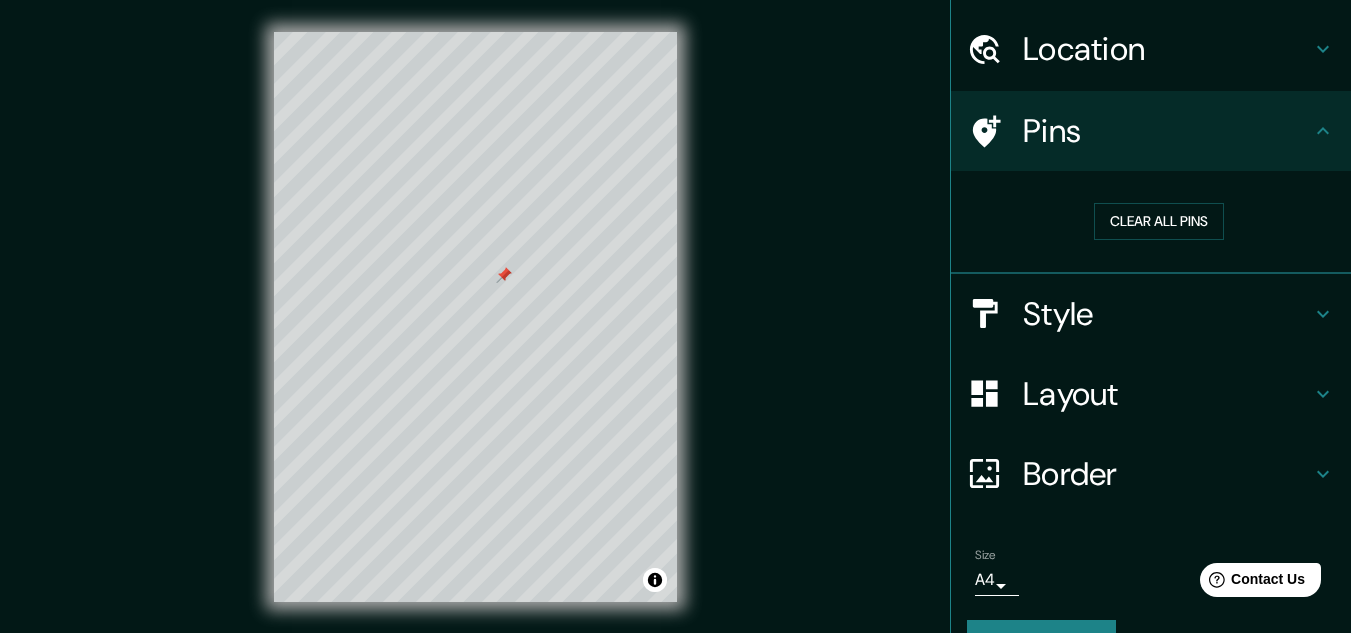 scroll, scrollTop: 102, scrollLeft: 0, axis: vertical 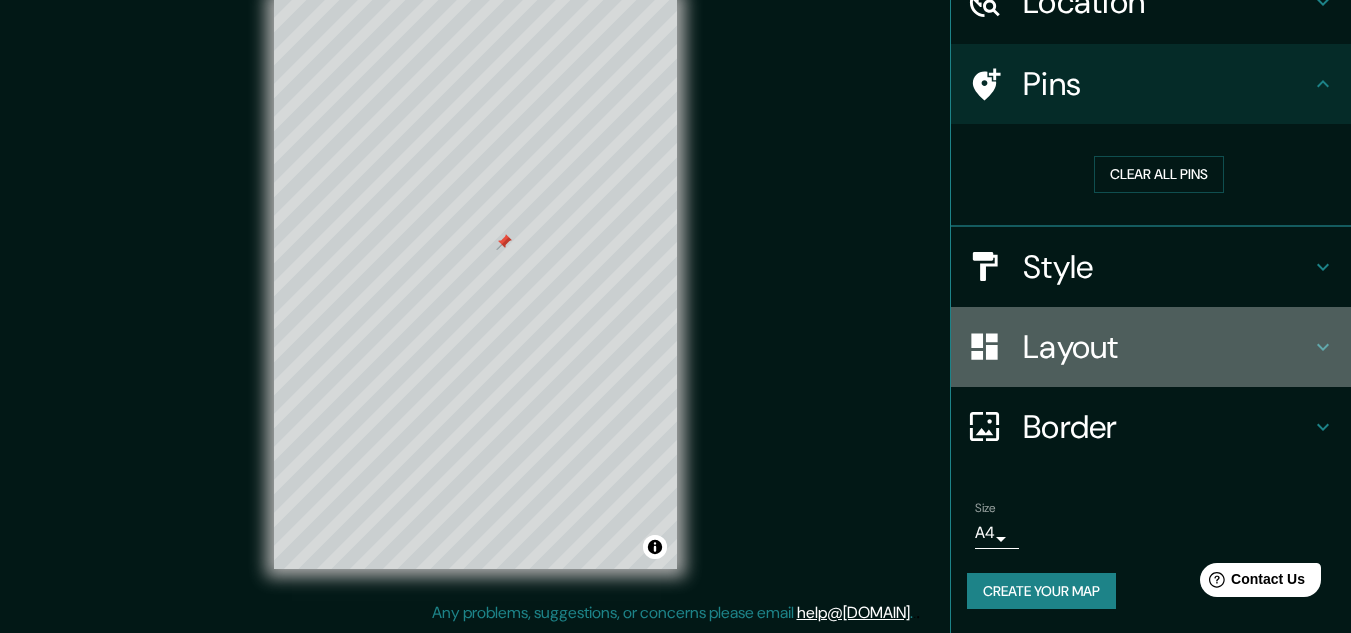 click on "Layout" at bounding box center (1151, 347) 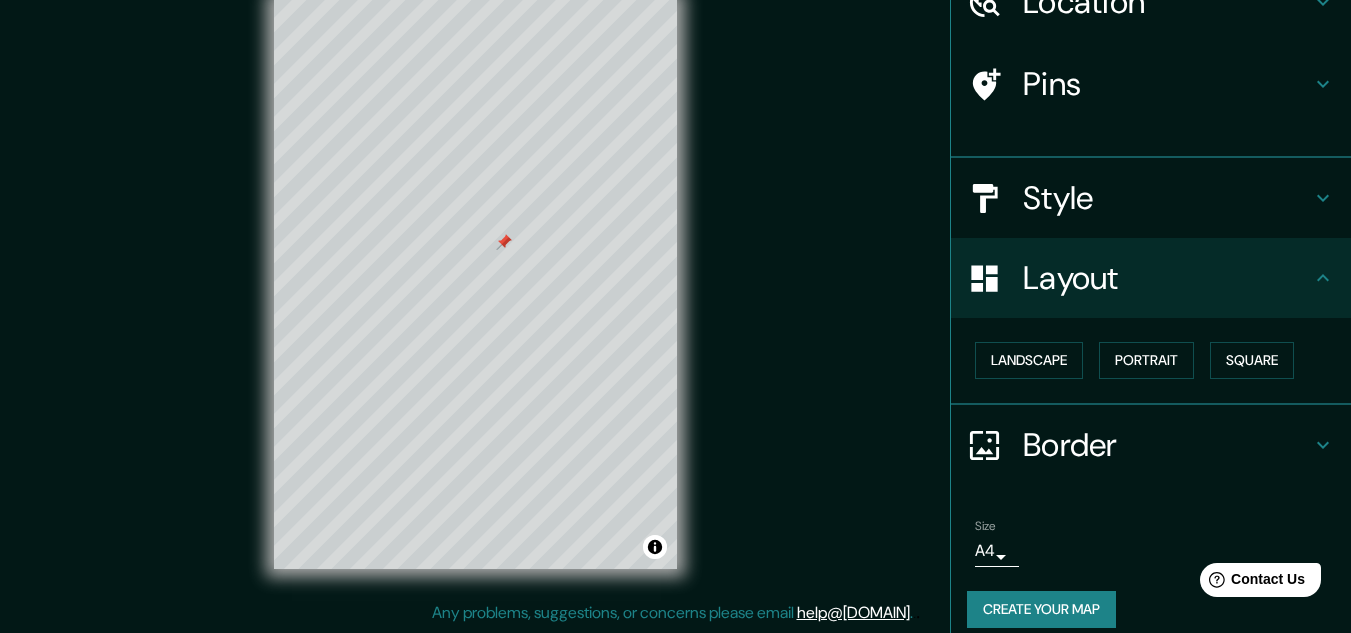 scroll, scrollTop: 86, scrollLeft: 0, axis: vertical 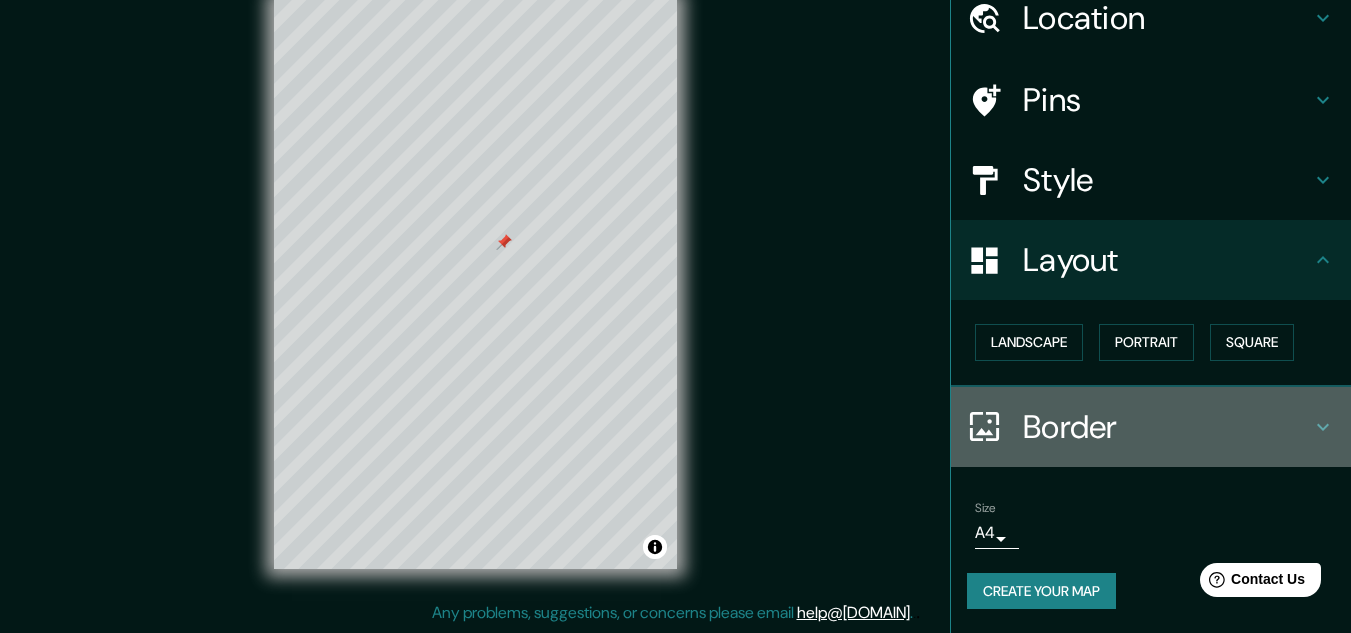 click on "Border" at bounding box center (1167, 427) 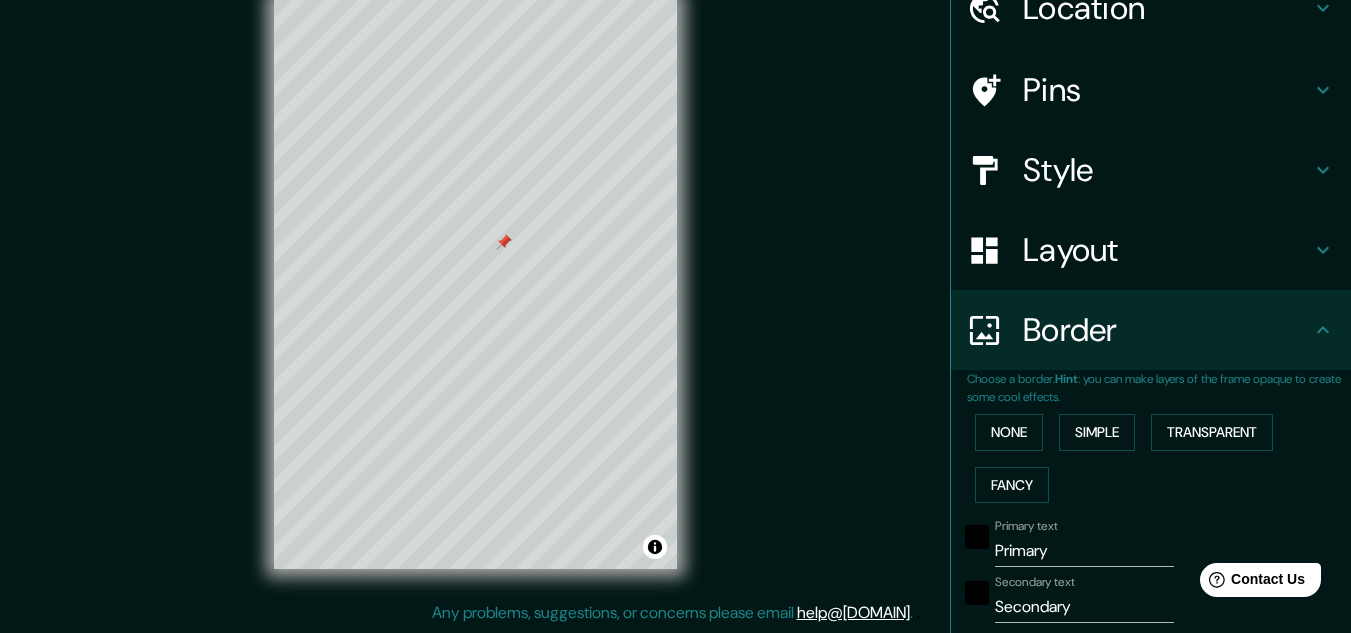 scroll, scrollTop: 299, scrollLeft: 0, axis: vertical 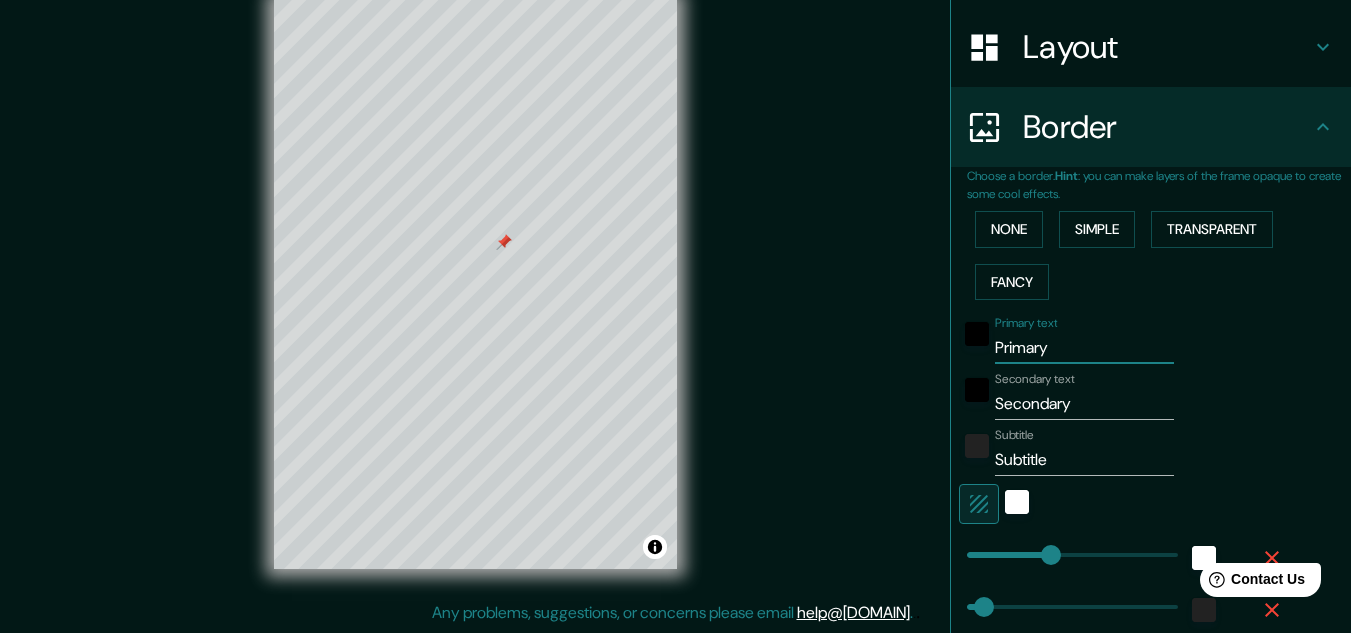 drag, startPoint x: 1033, startPoint y: 354, endPoint x: 980, endPoint y: 350, distance: 53.15073 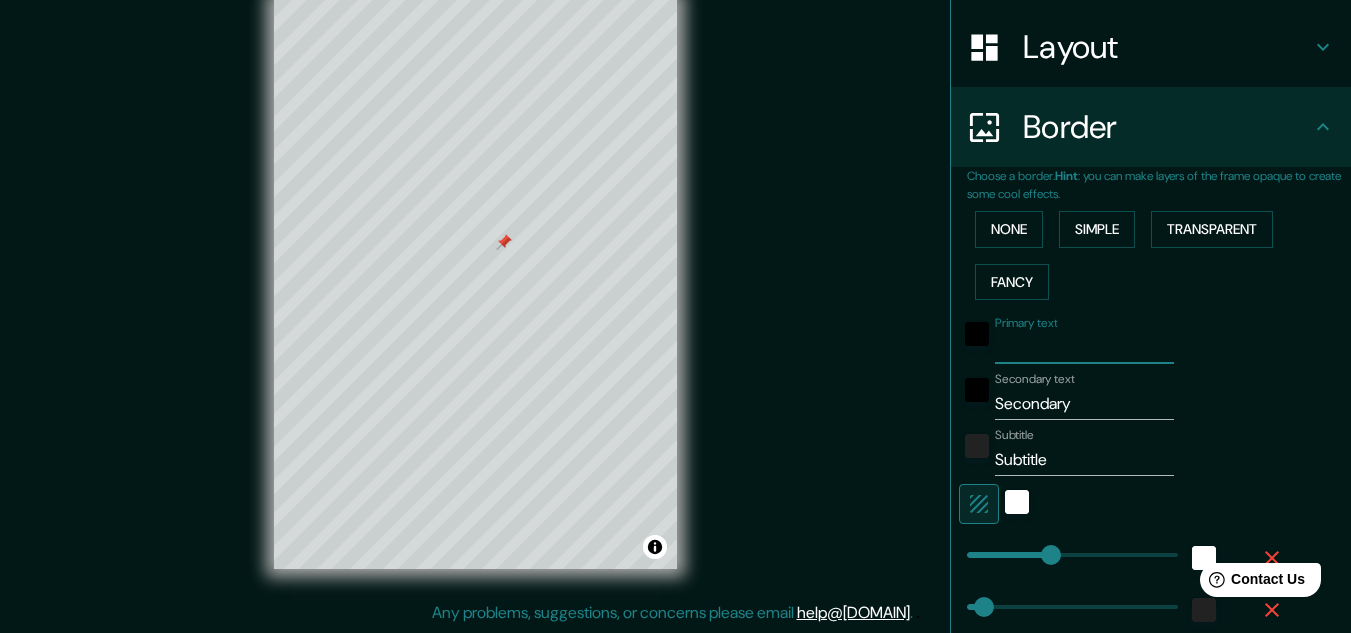 type on "161" 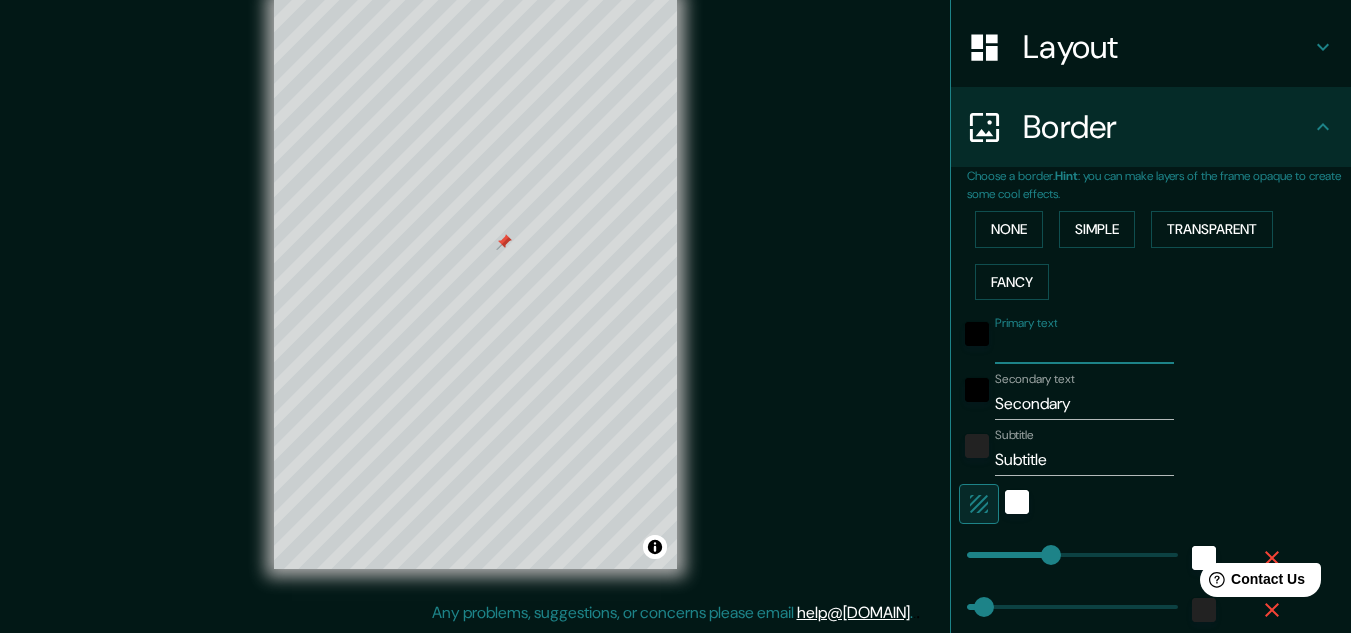 type on "2" 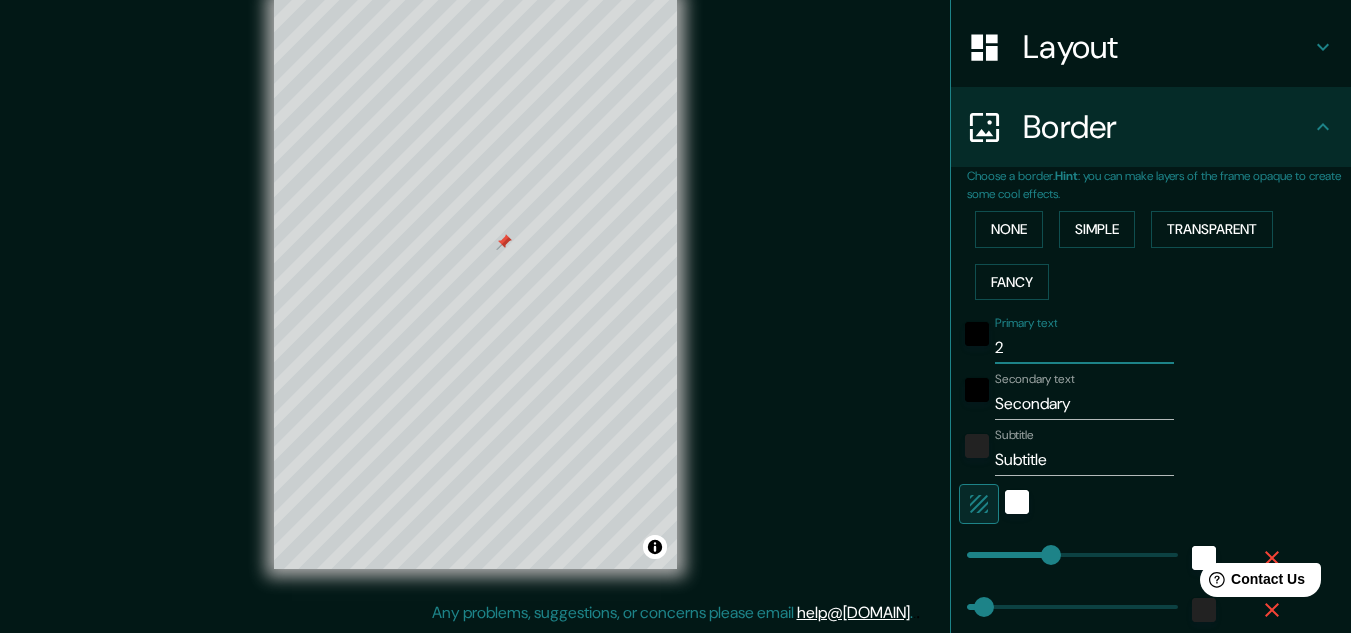 type 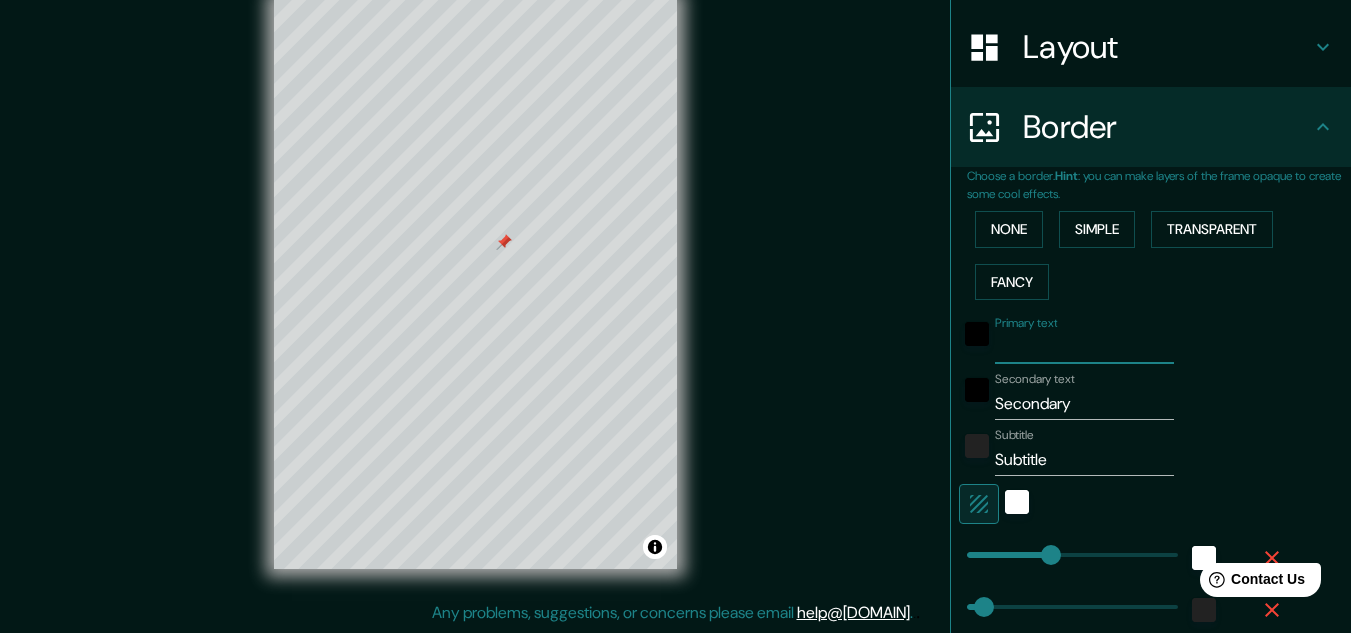 type 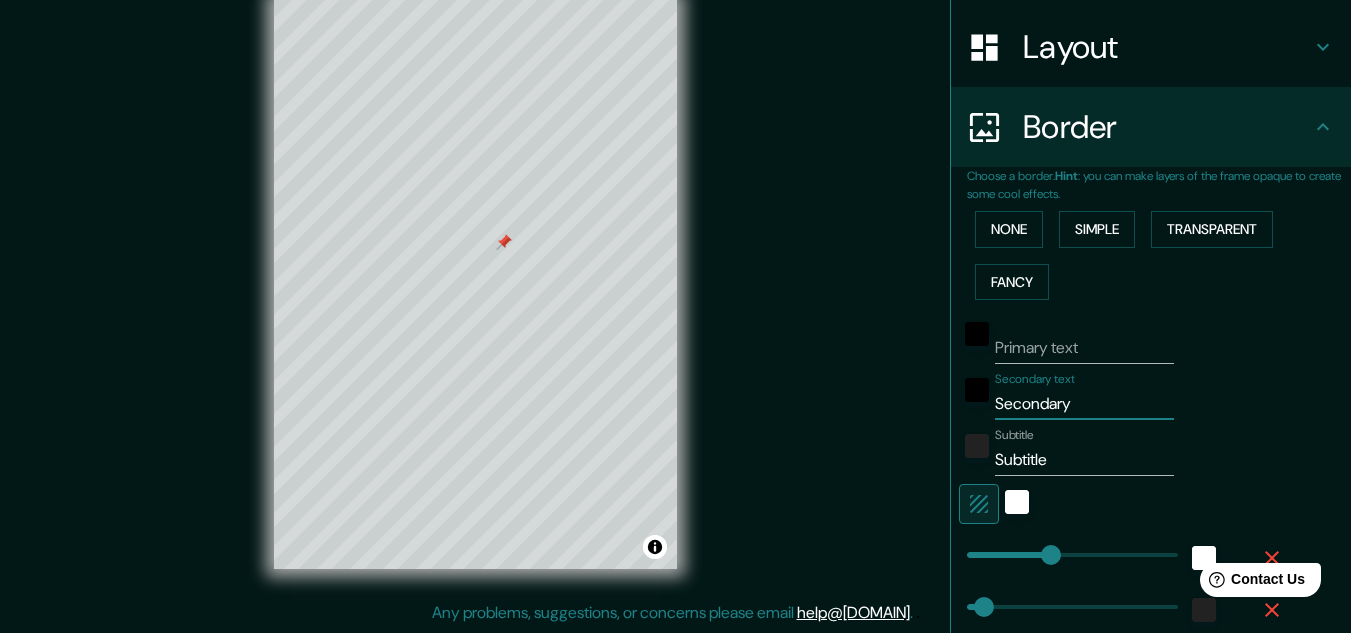 click on "Secondary" at bounding box center [1084, 404] 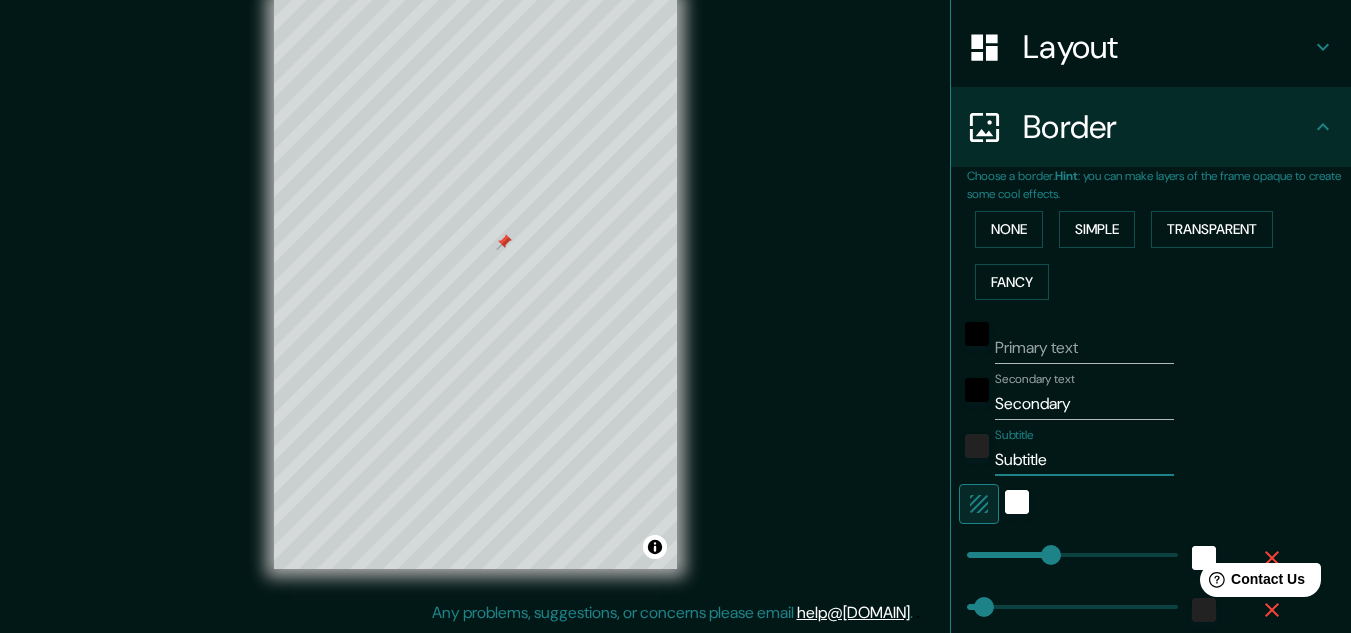 click on "Subtitle" at bounding box center [1084, 460] 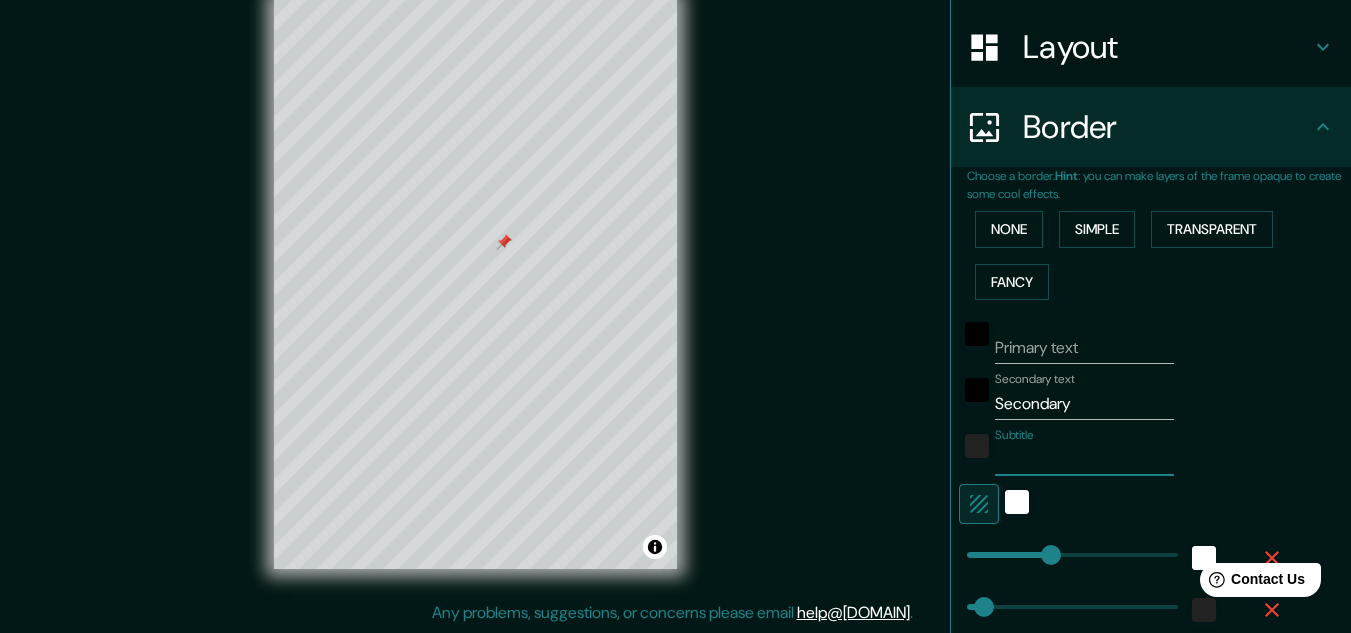 type on "C" 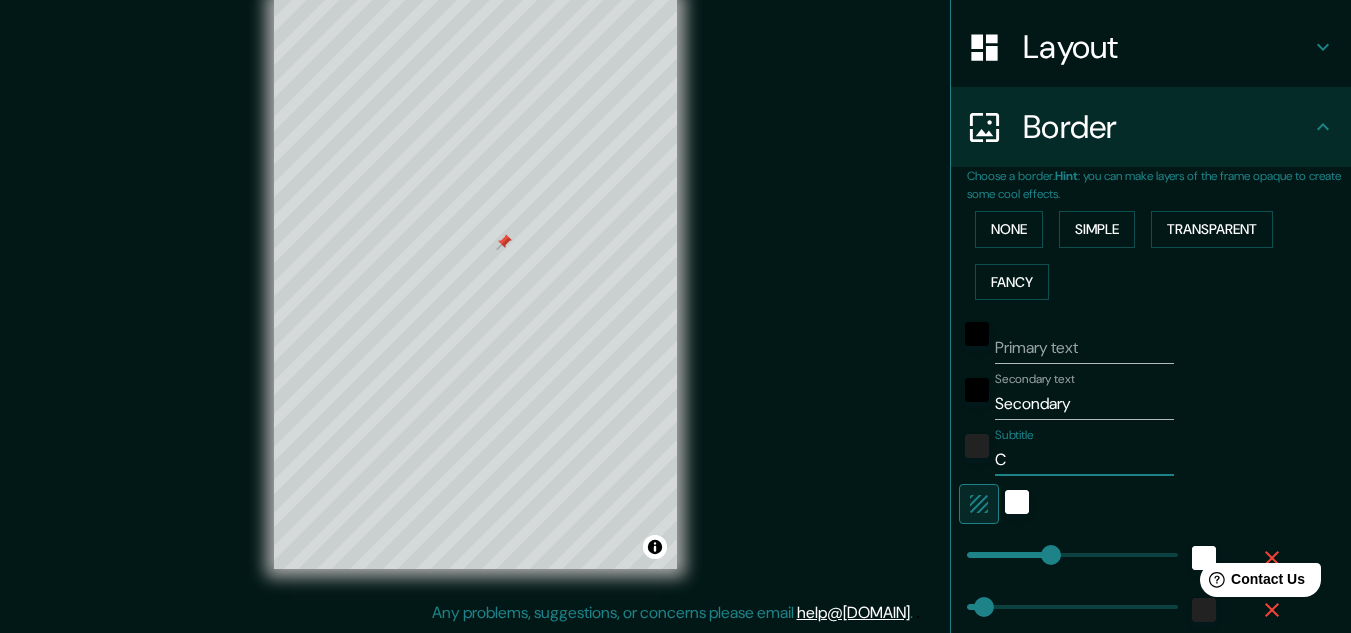 type on "Ca" 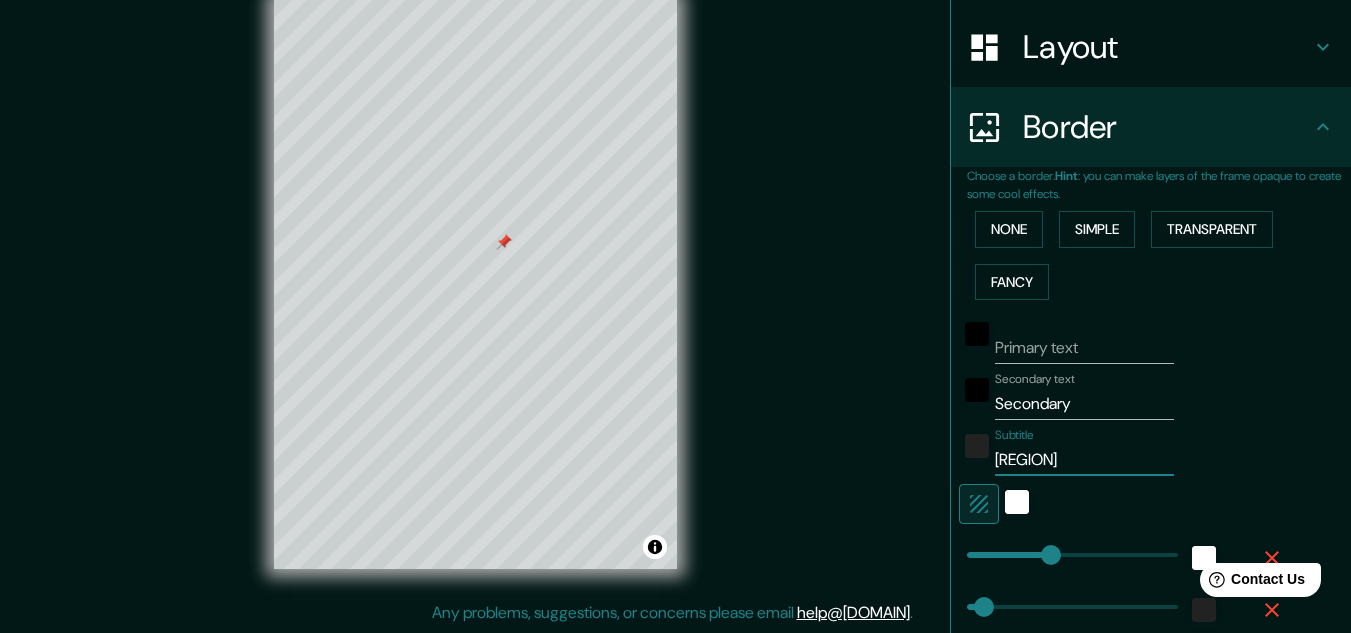 type on "Cas" 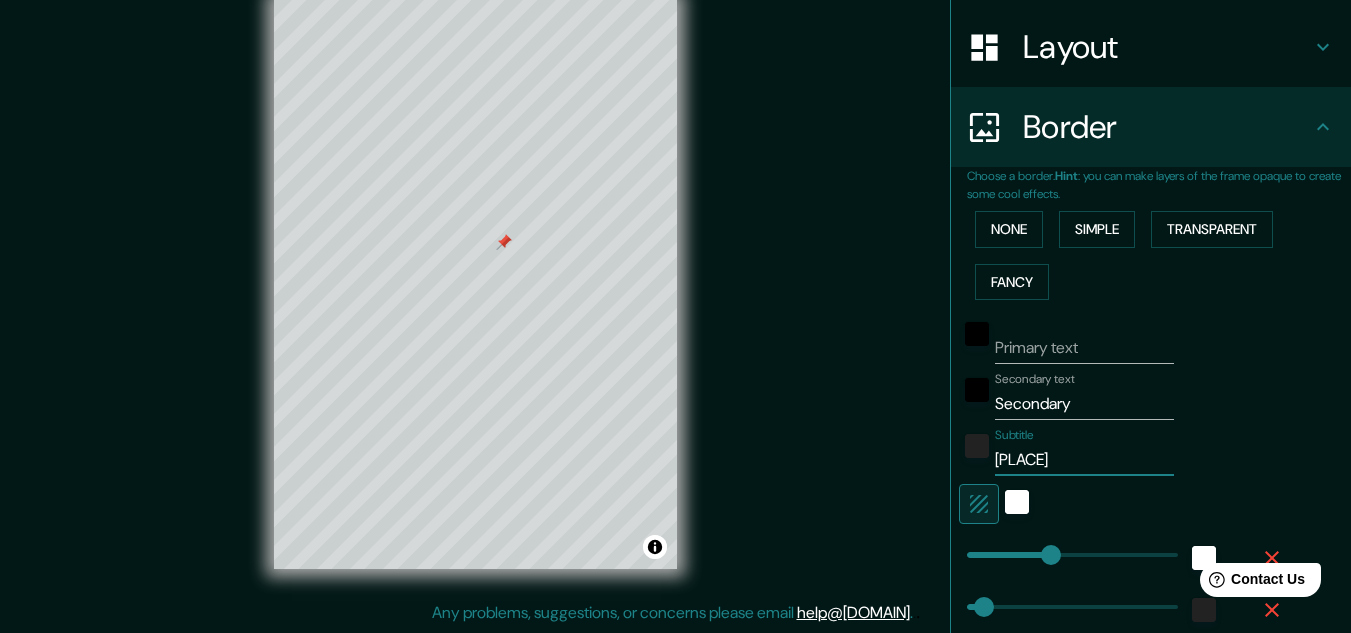 type on "161" 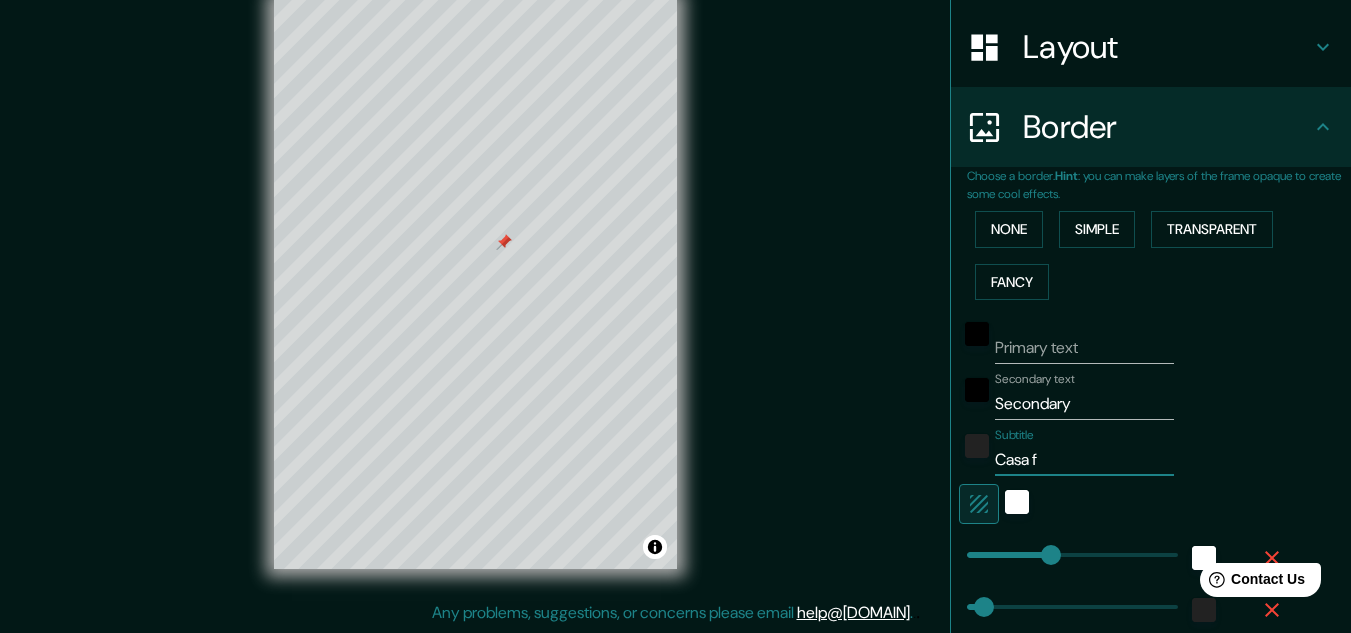 type on "Casa fo" 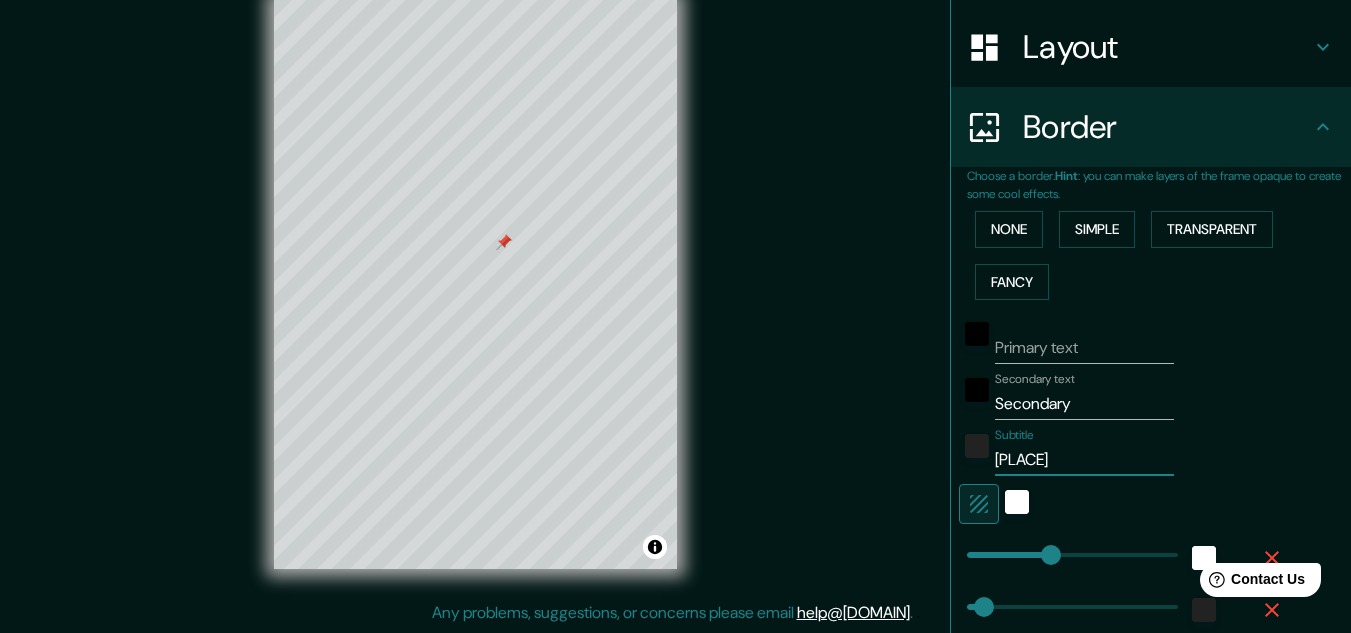 type on "Casa fo" 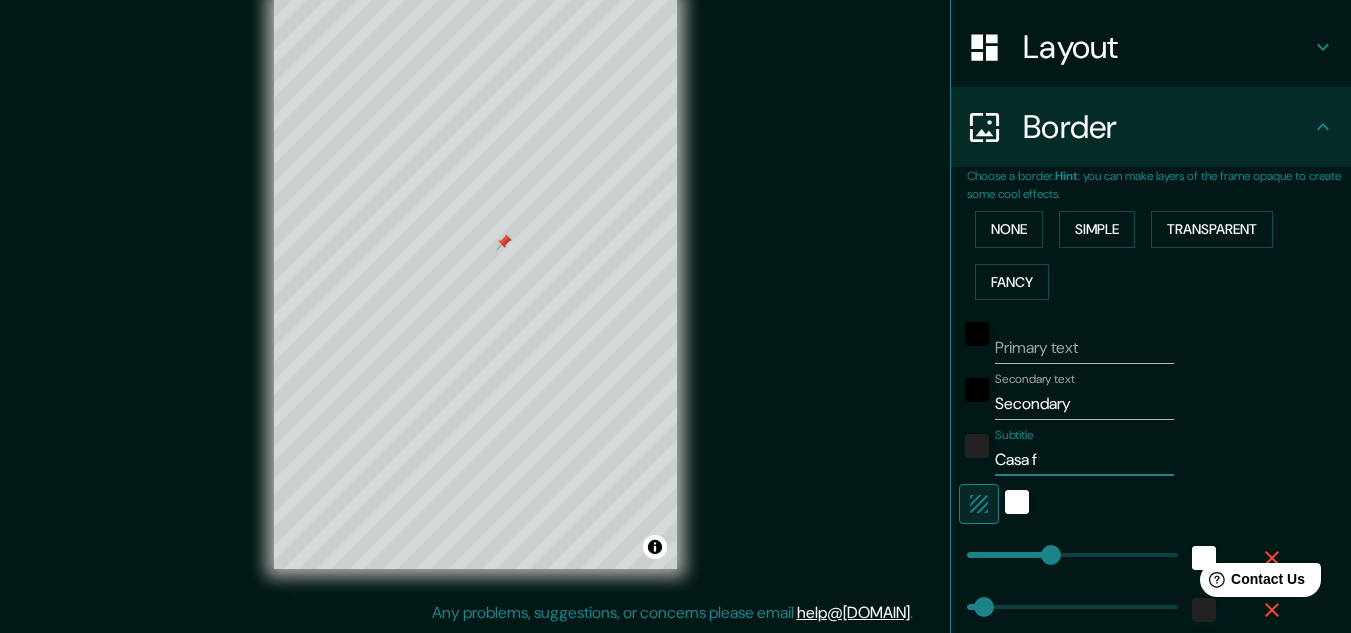 type on "161" 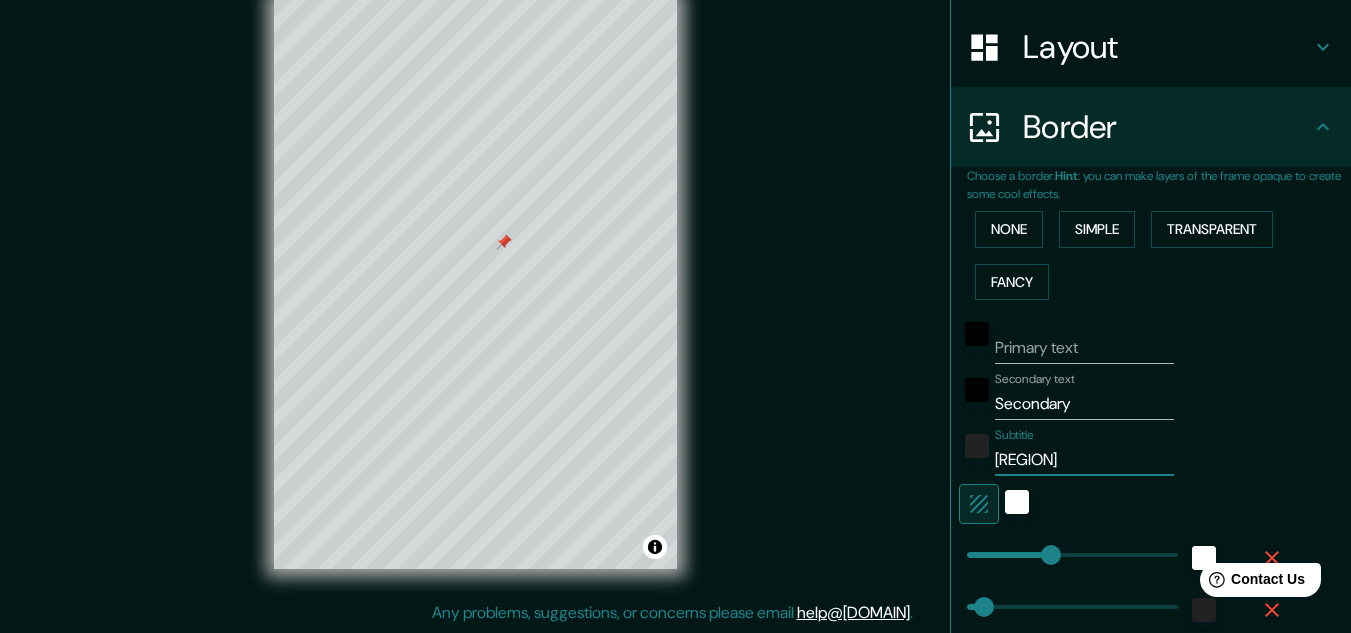 type on "C" 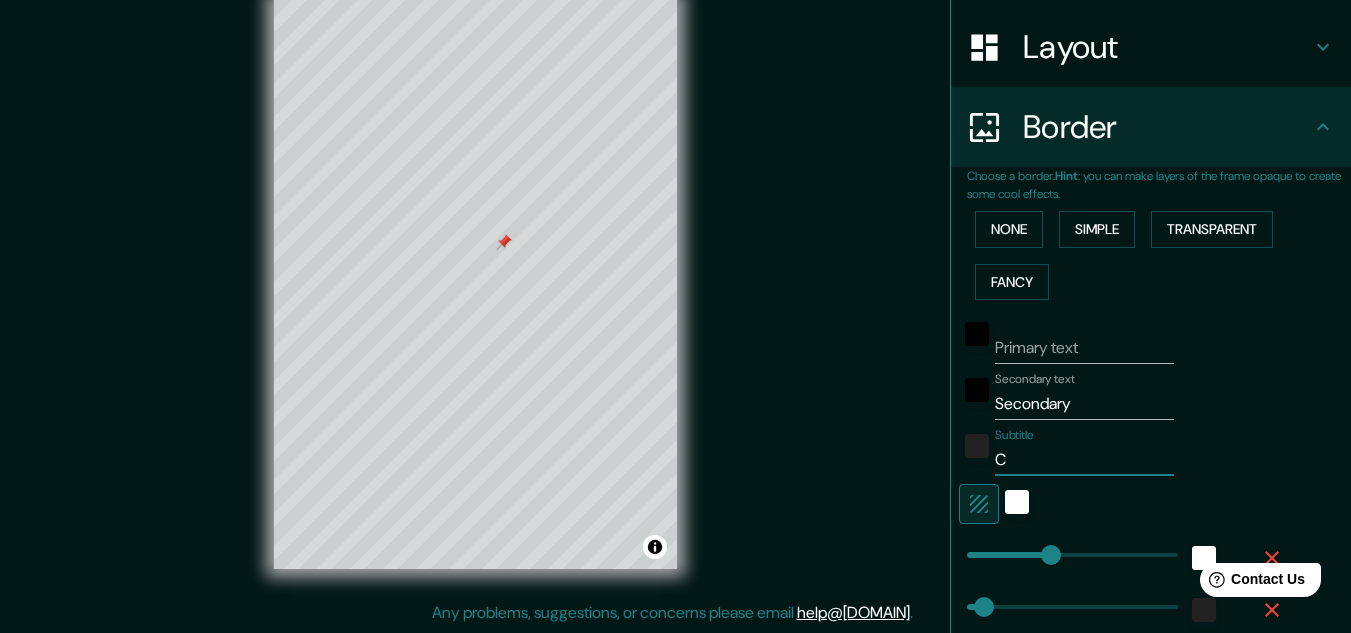 type 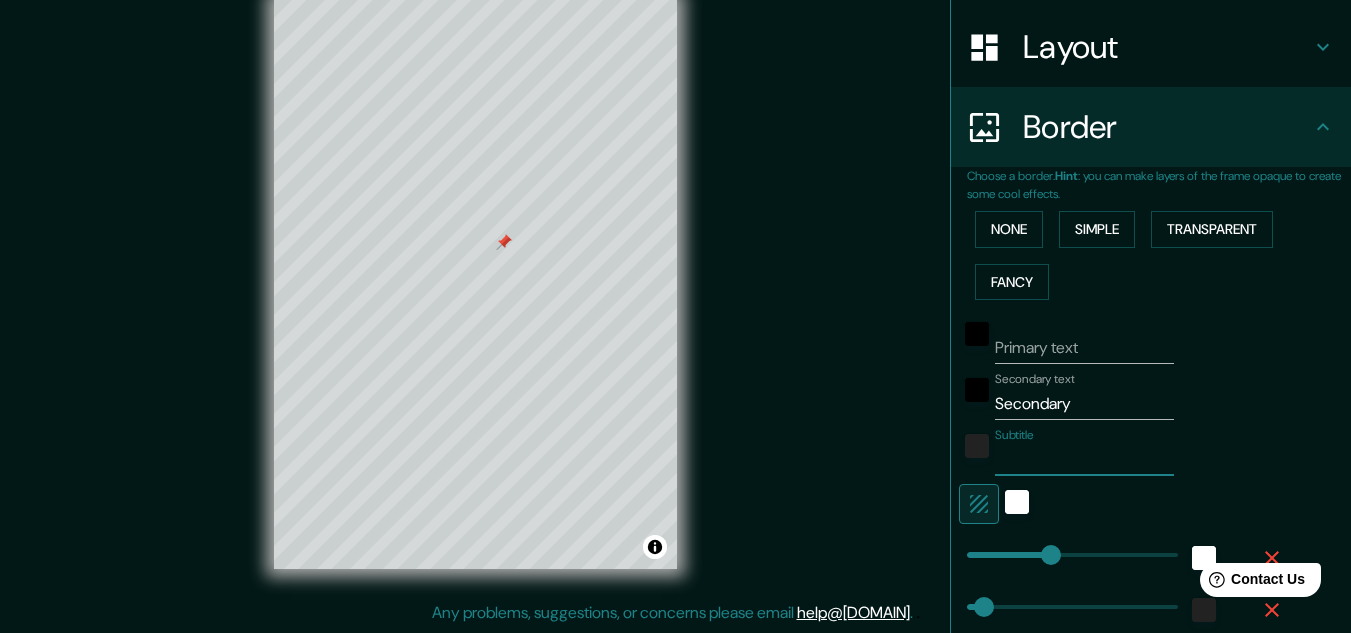 type on "161" 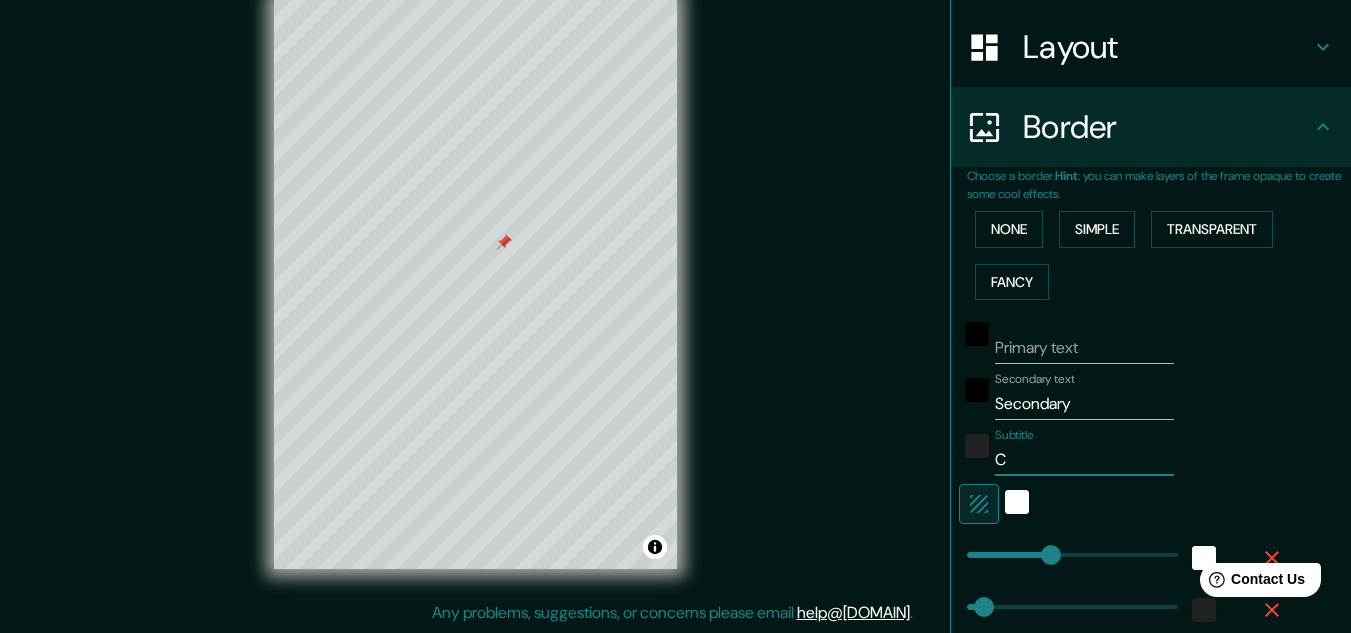 type on "161" 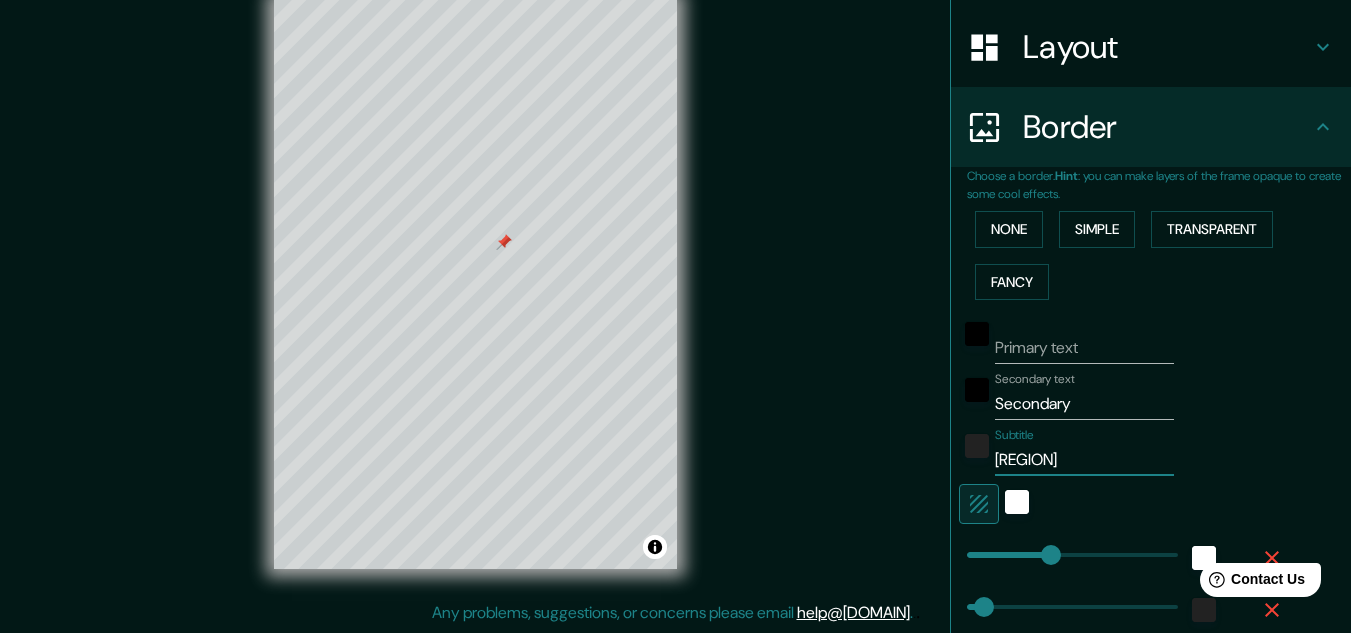 type on "Cas" 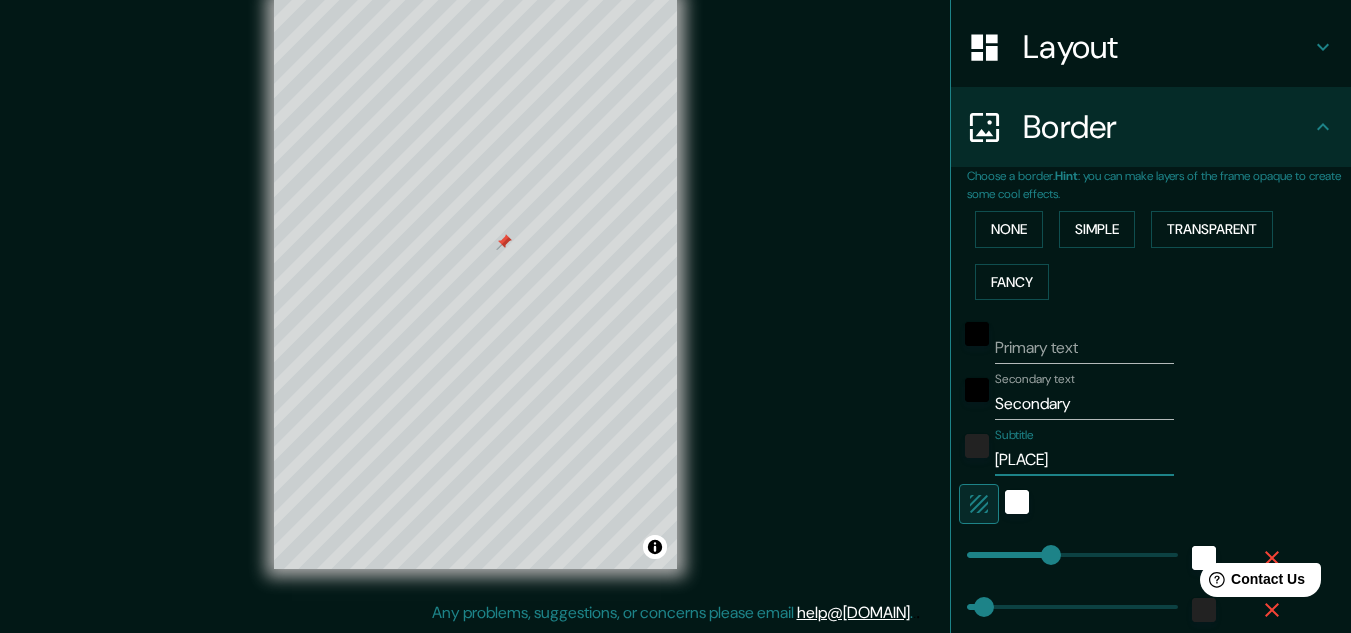 type on "161" 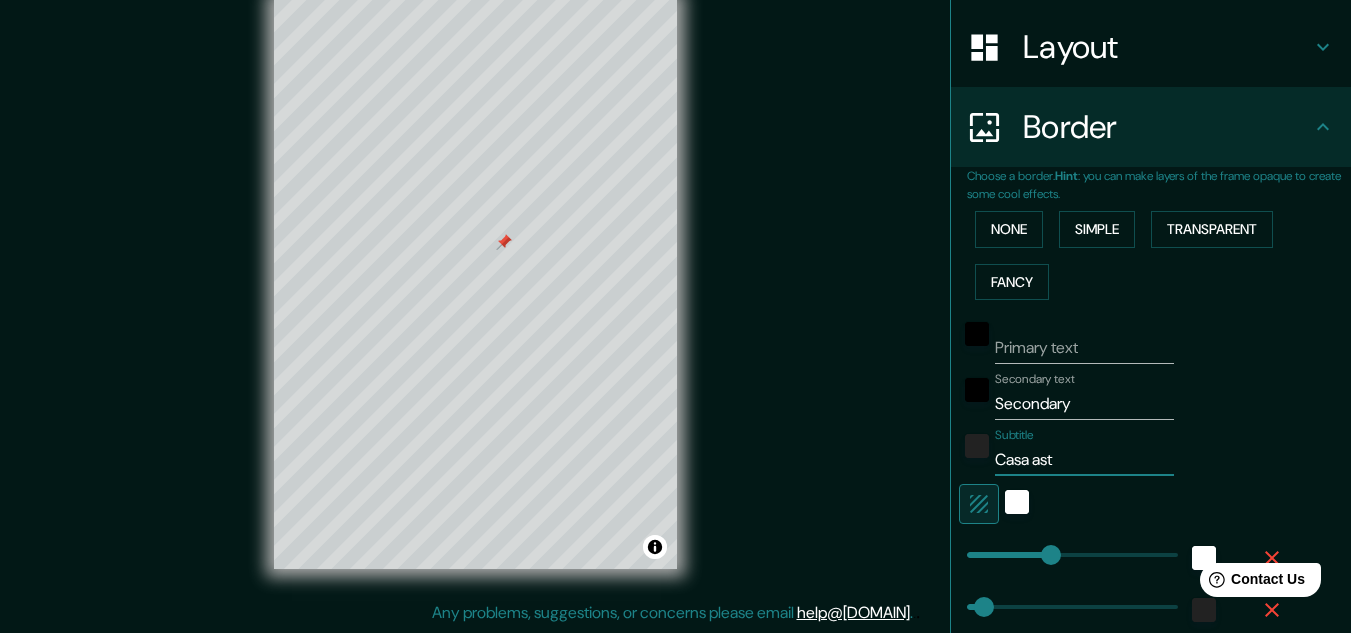 type on "Casa astr" 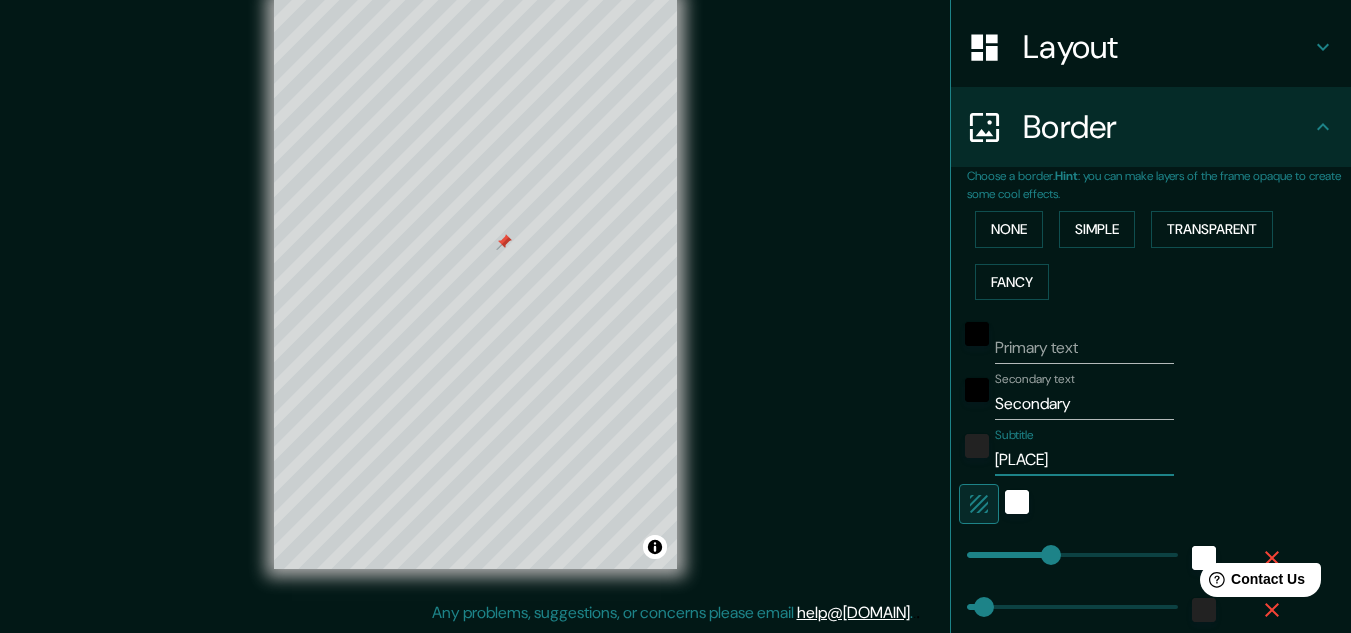 type on "Casa astra" 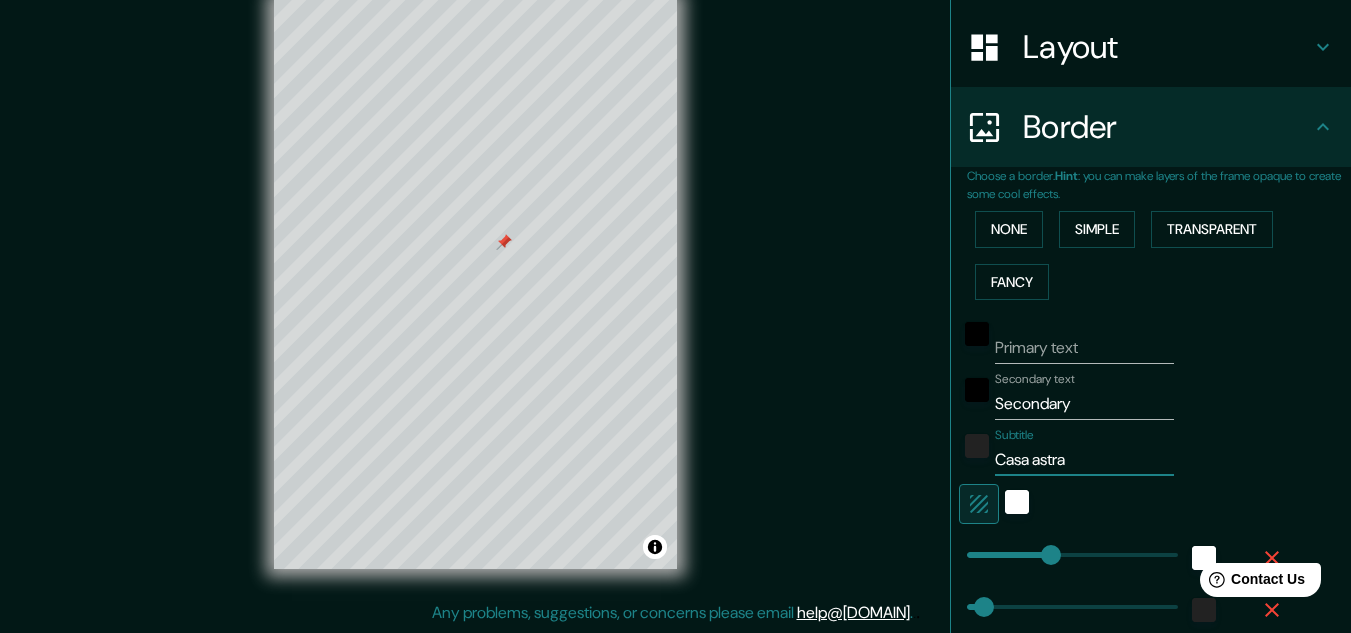 type on "Casa astral" 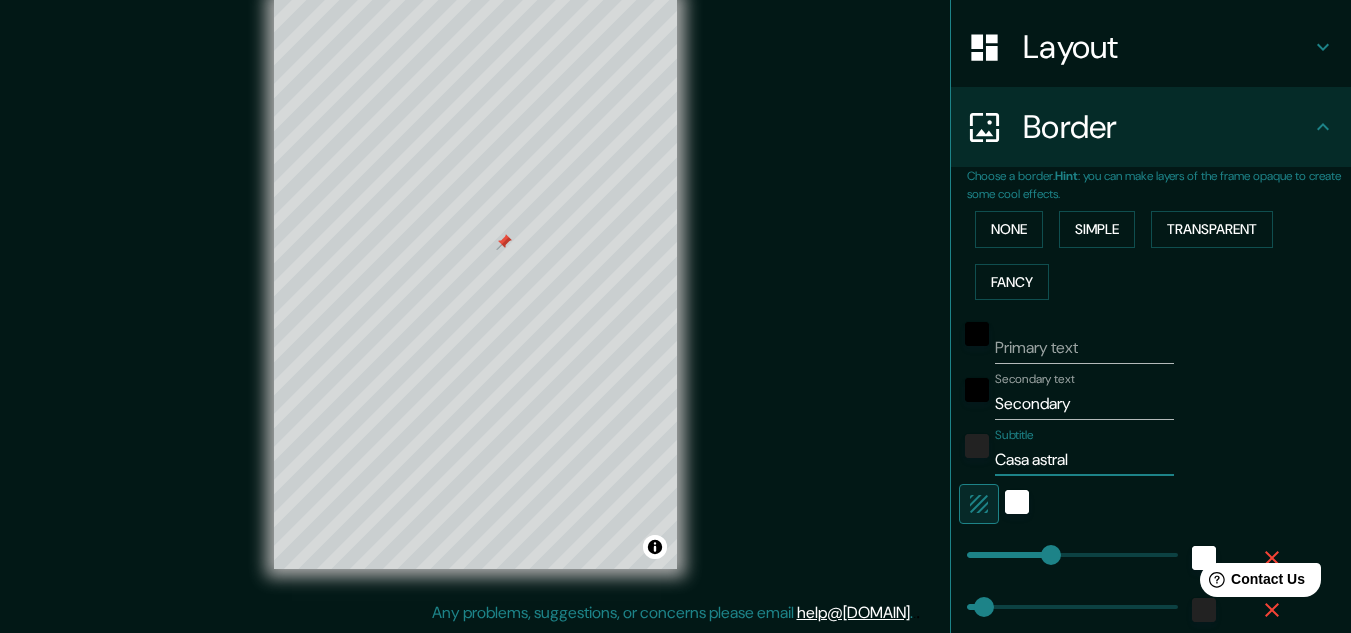 type on "161" 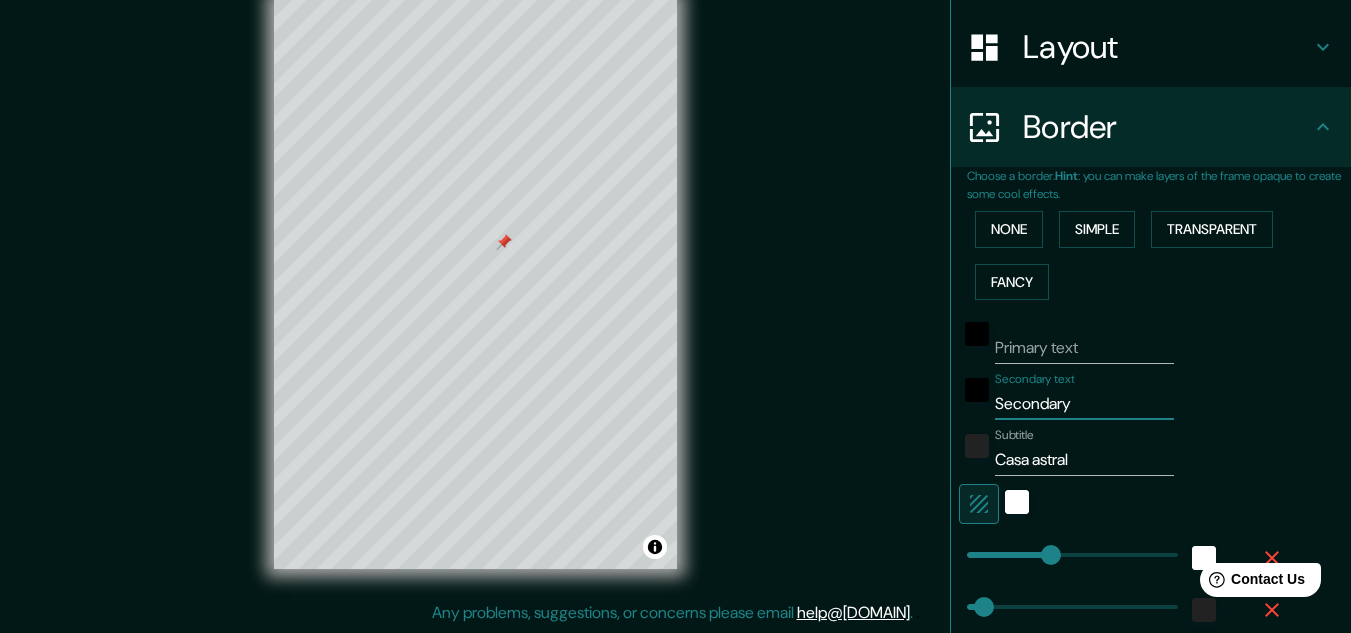 click on "Secondary" at bounding box center (1084, 404) 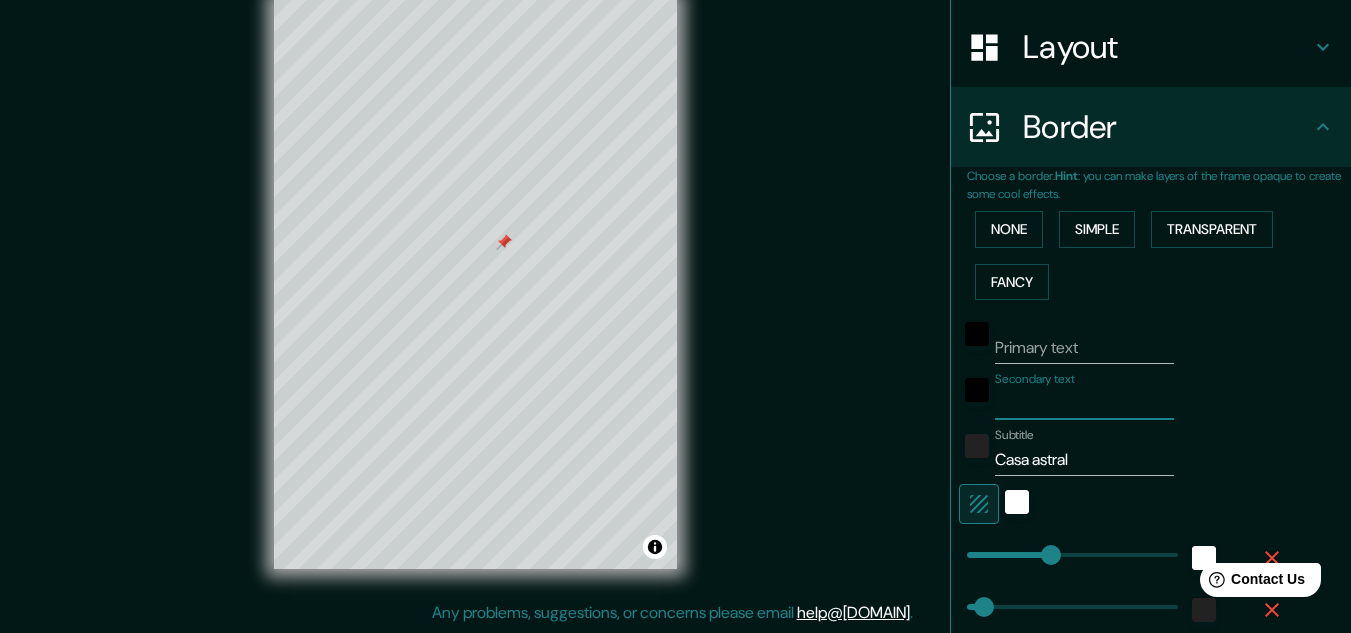 type on "1" 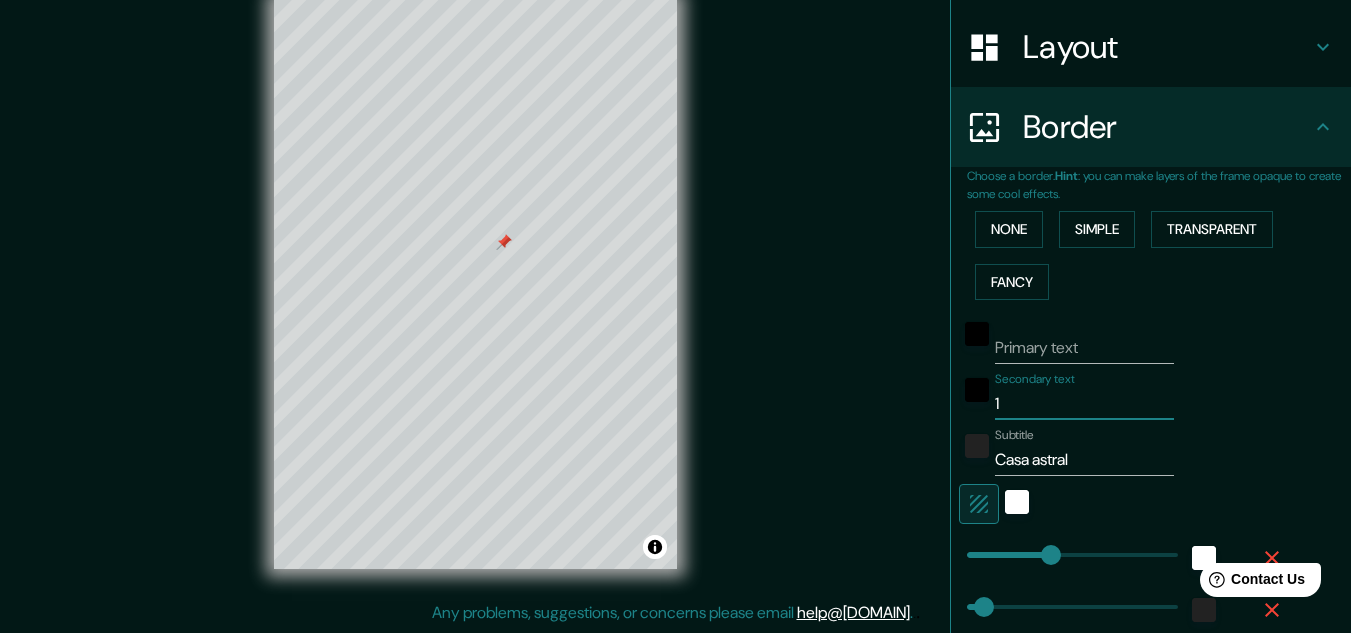 type on "161" 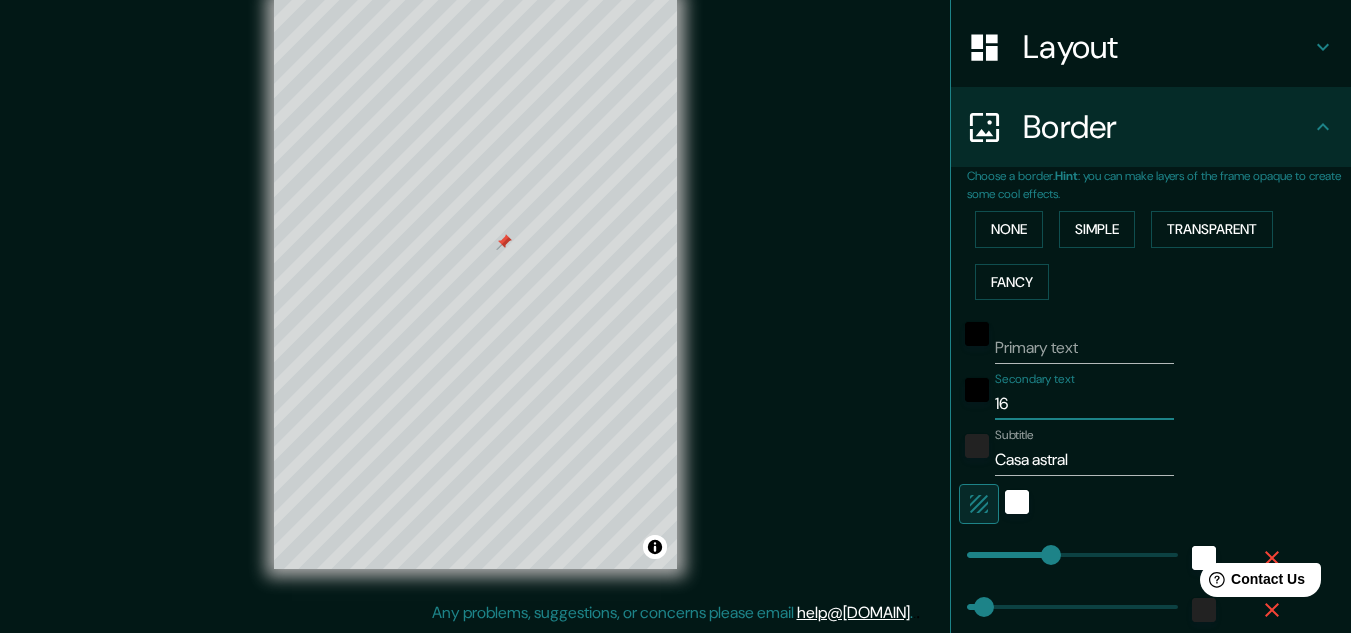 type on "161" 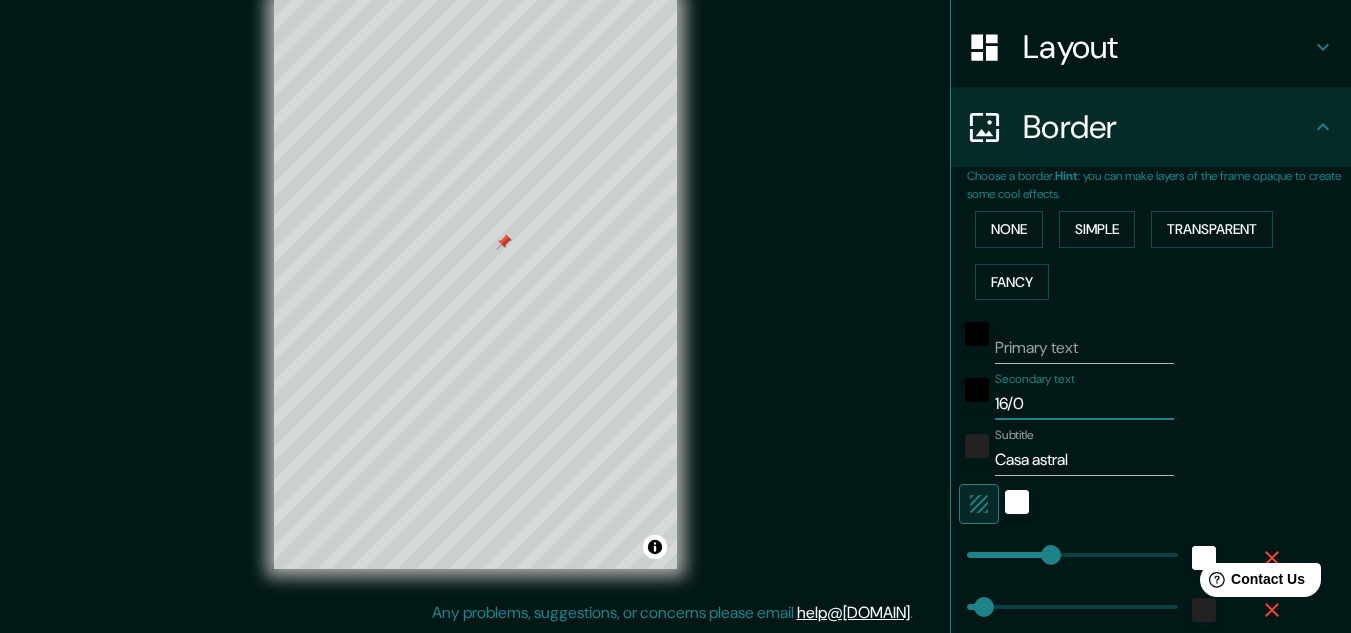 type on "16/04" 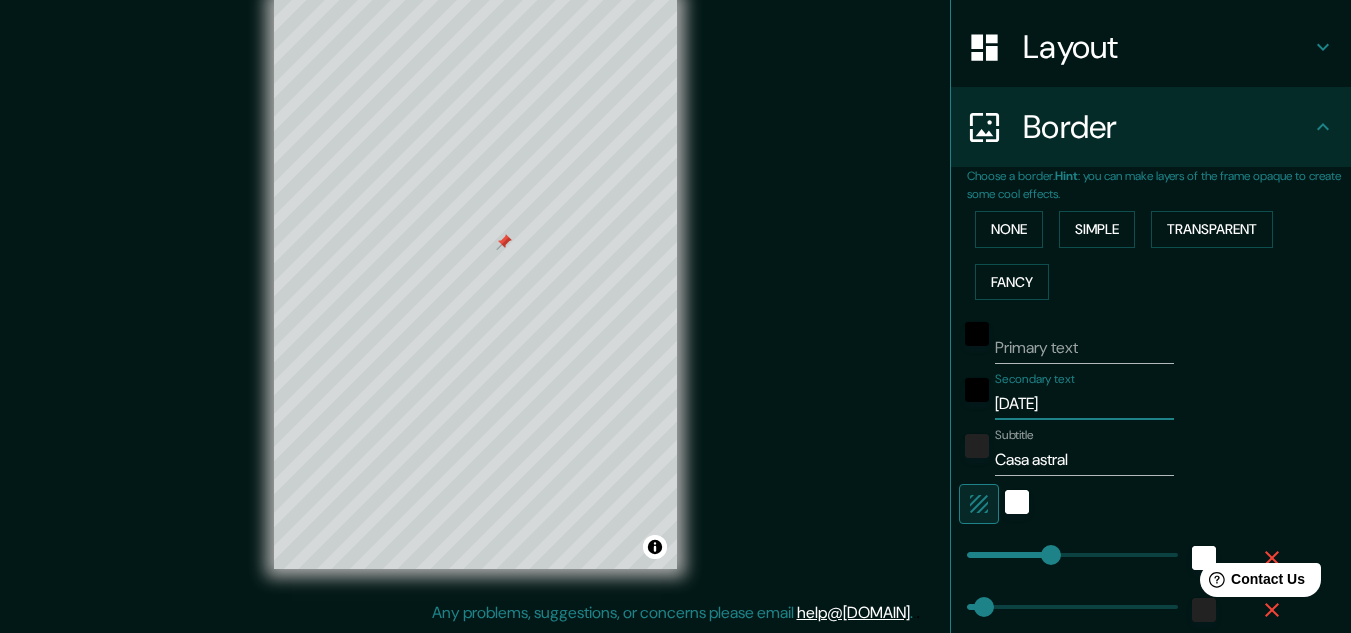 type on "161" 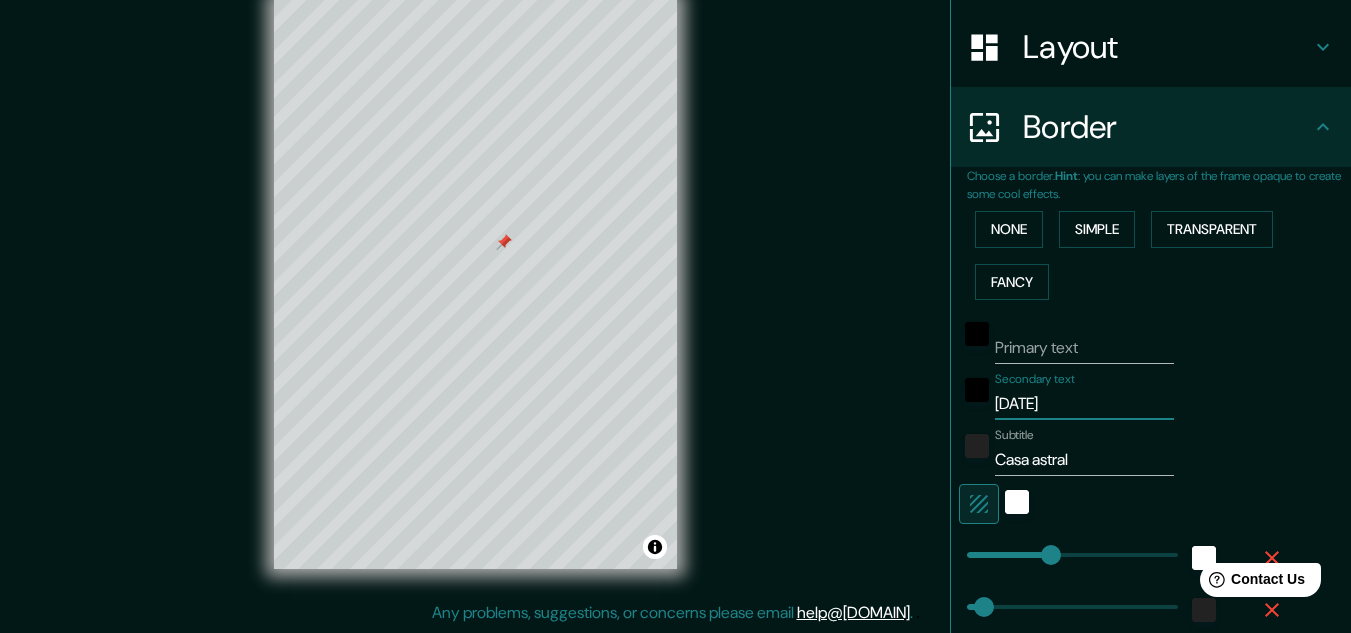 type on "16/04/" 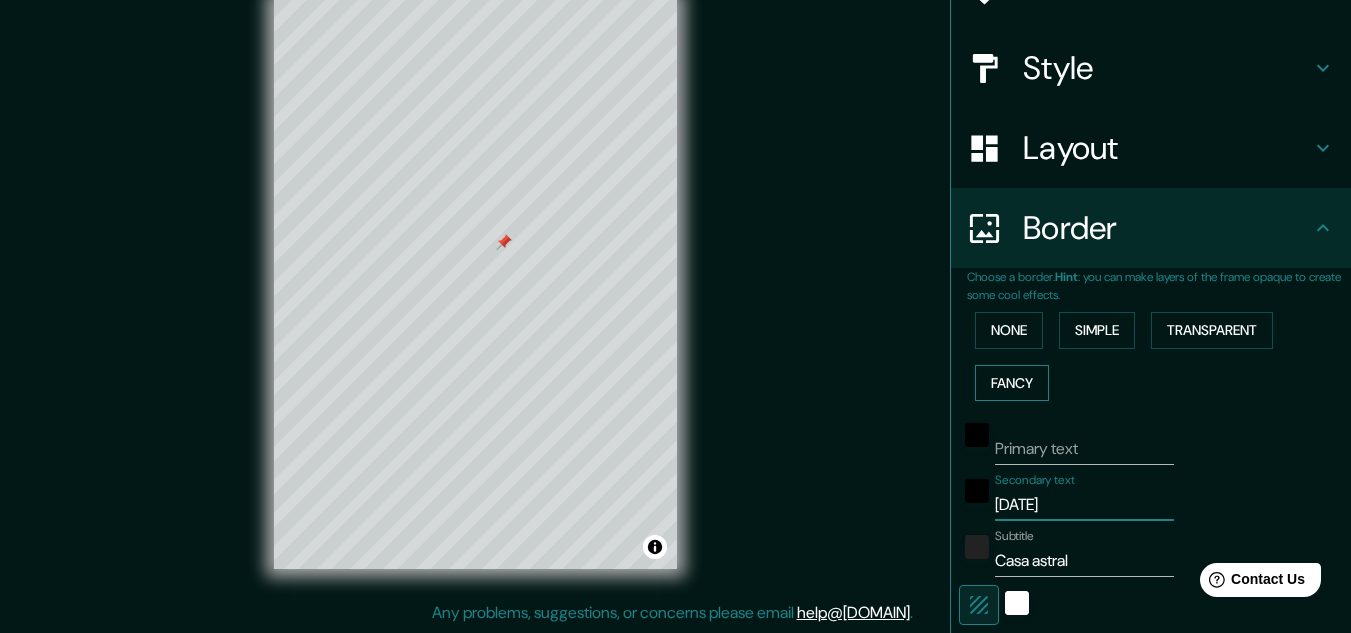 scroll, scrollTop: 194, scrollLeft: 0, axis: vertical 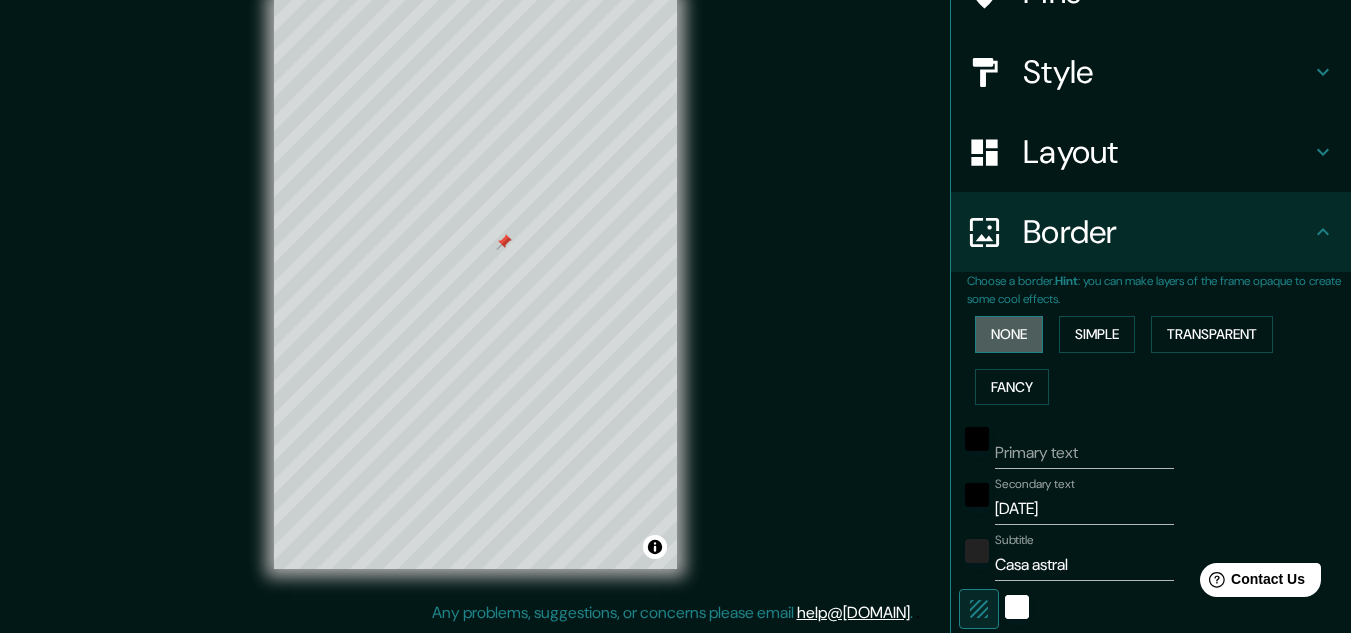 click on "None" at bounding box center (1009, 334) 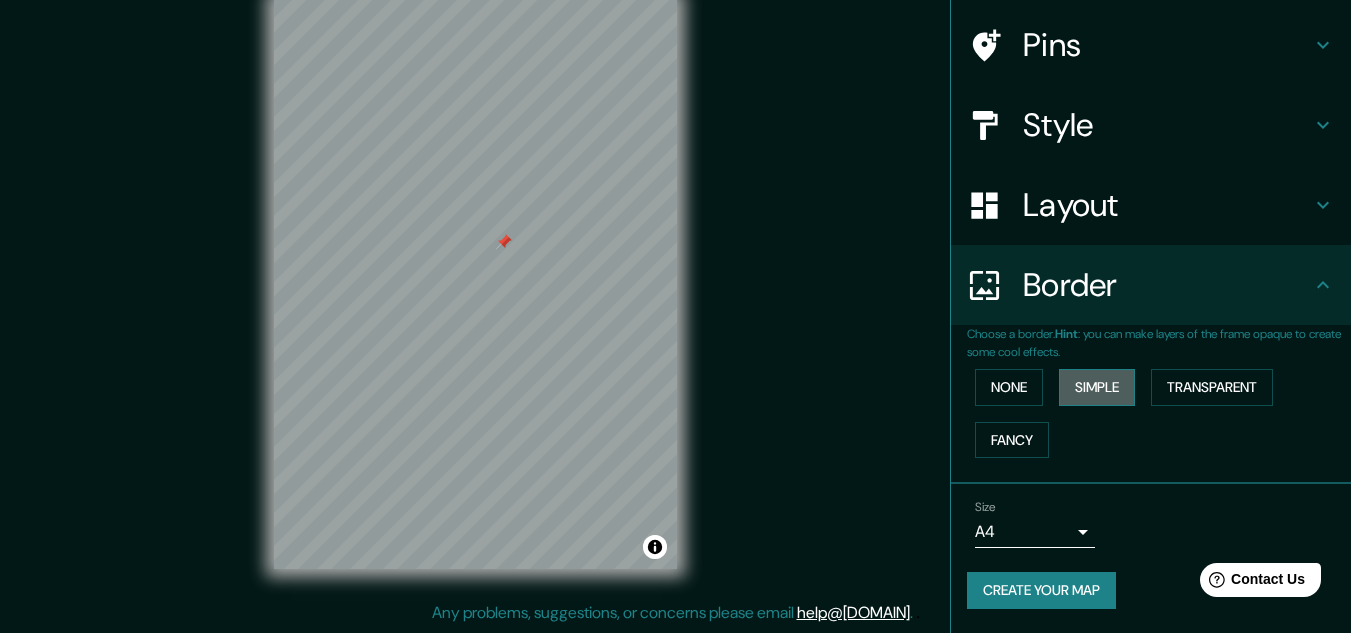click on "Simple" at bounding box center (1097, 387) 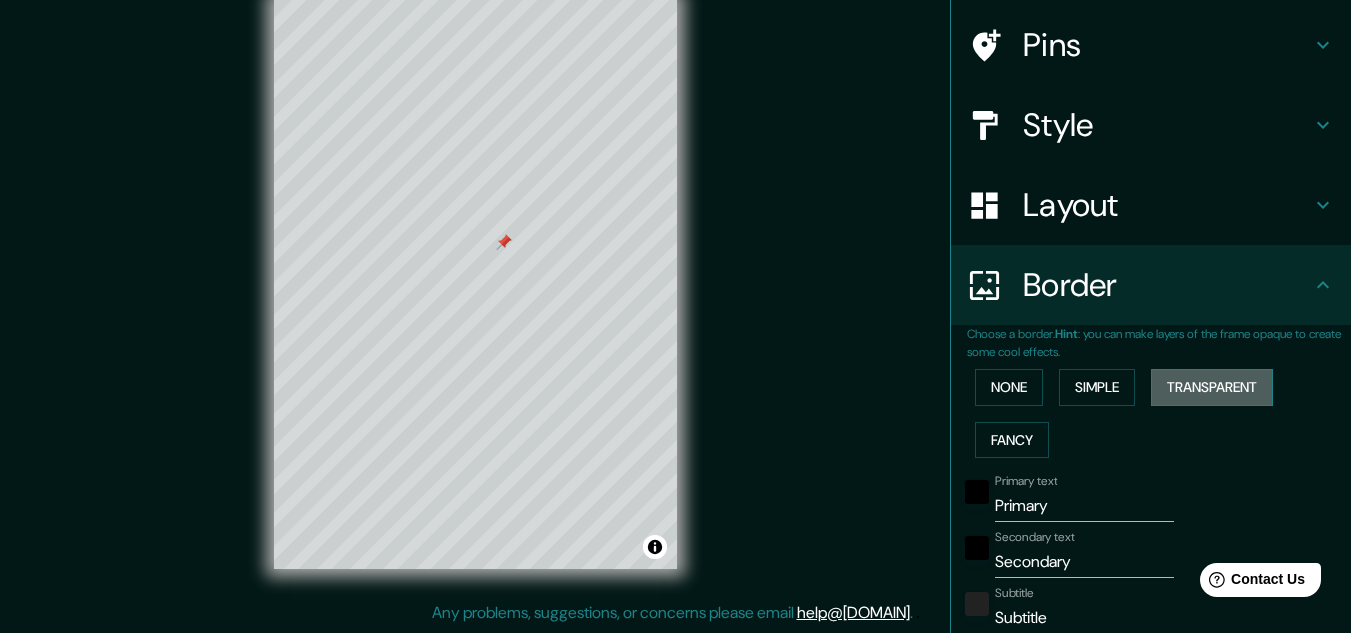 click on "Transparent" at bounding box center (1212, 387) 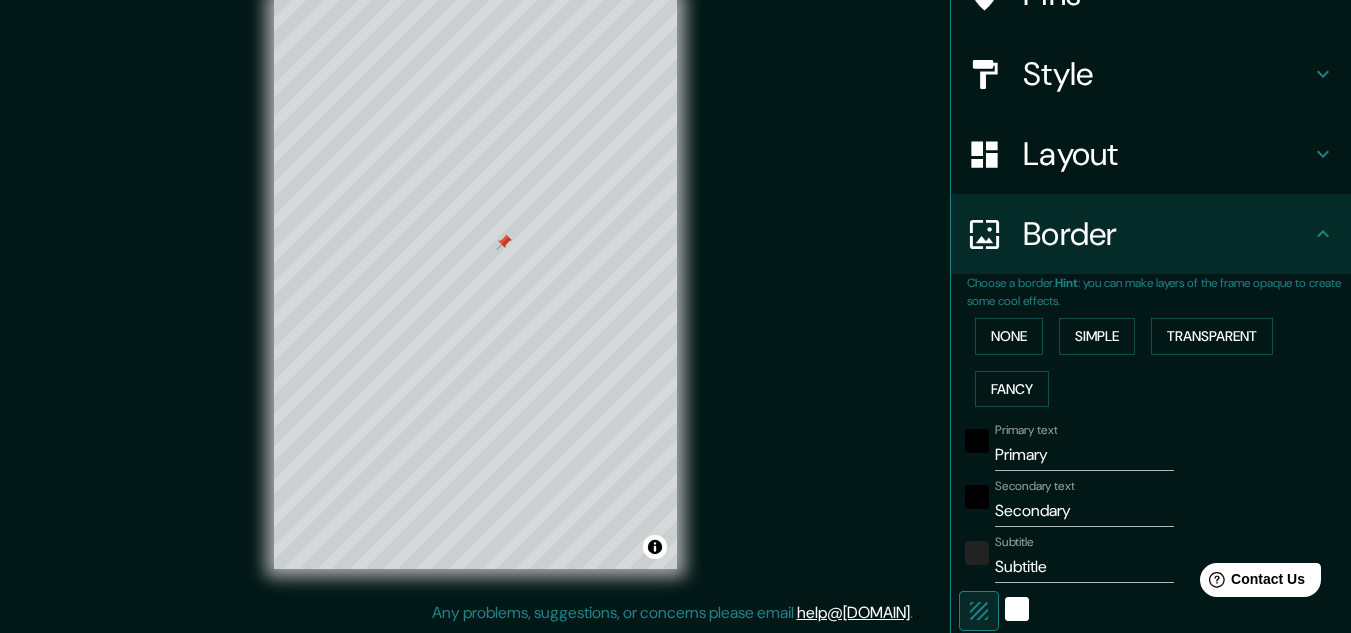 scroll, scrollTop: 195, scrollLeft: 0, axis: vertical 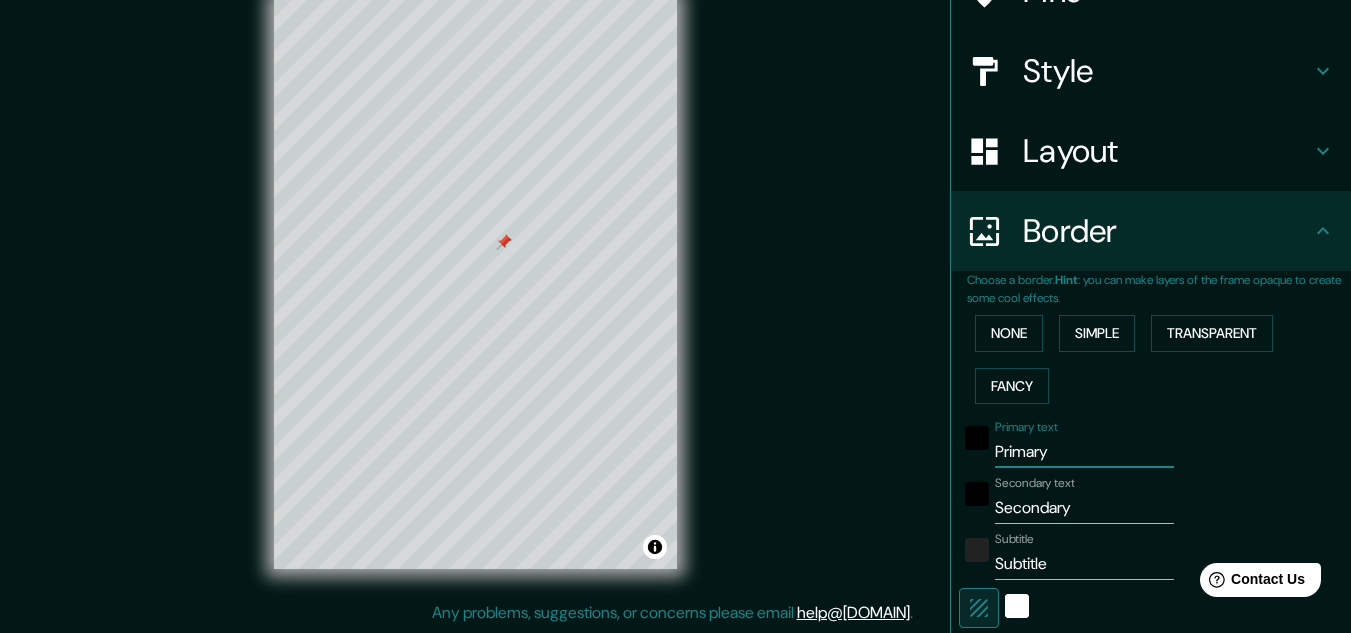 drag, startPoint x: 1044, startPoint y: 457, endPoint x: 965, endPoint y: 461, distance: 79.101204 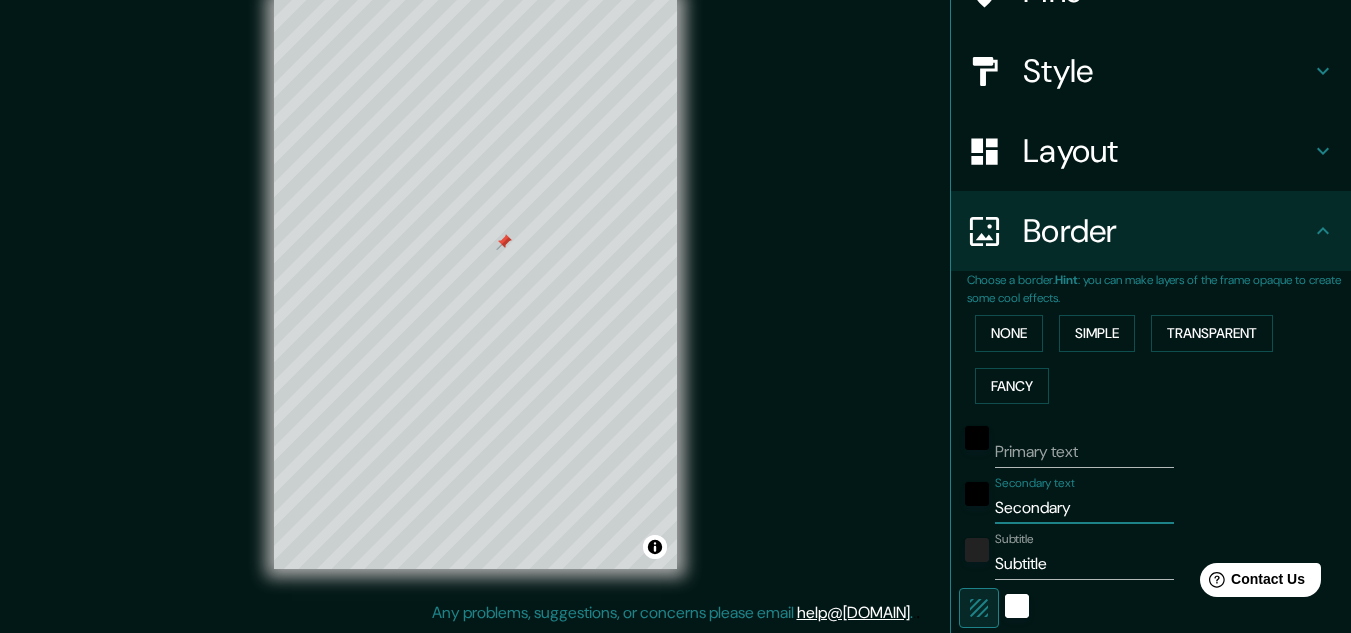 click on "Secondary" at bounding box center [1084, 508] 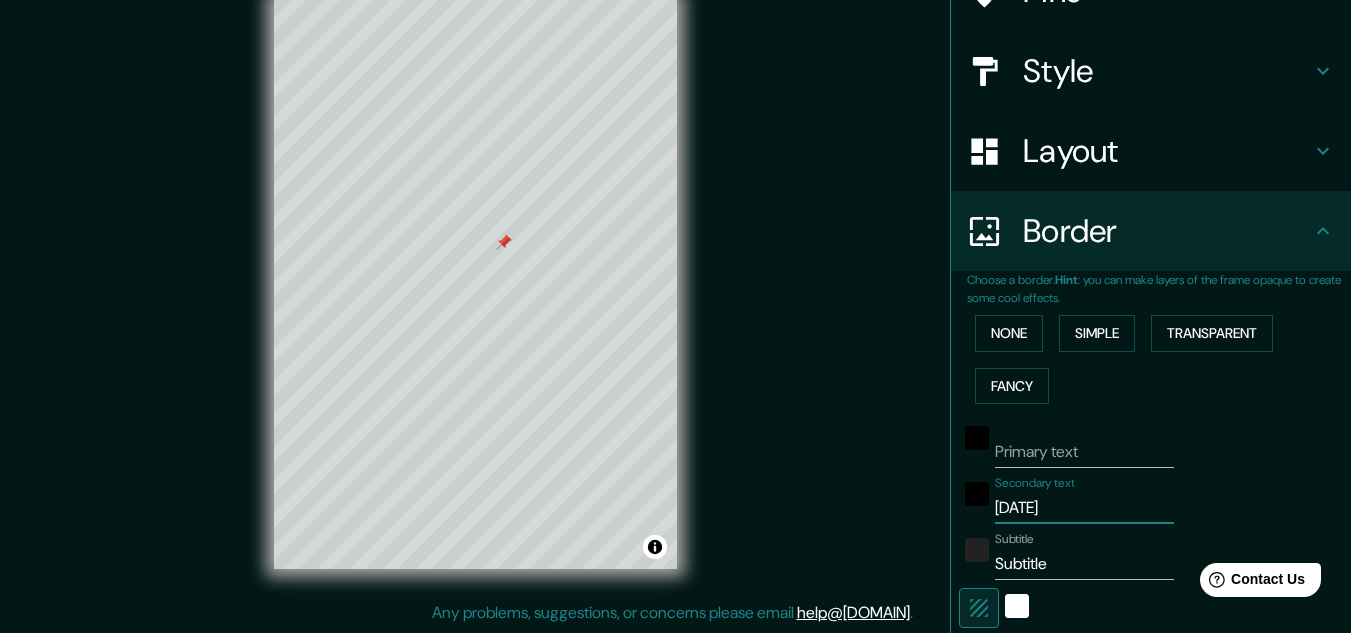 scroll, scrollTop: 263, scrollLeft: 0, axis: vertical 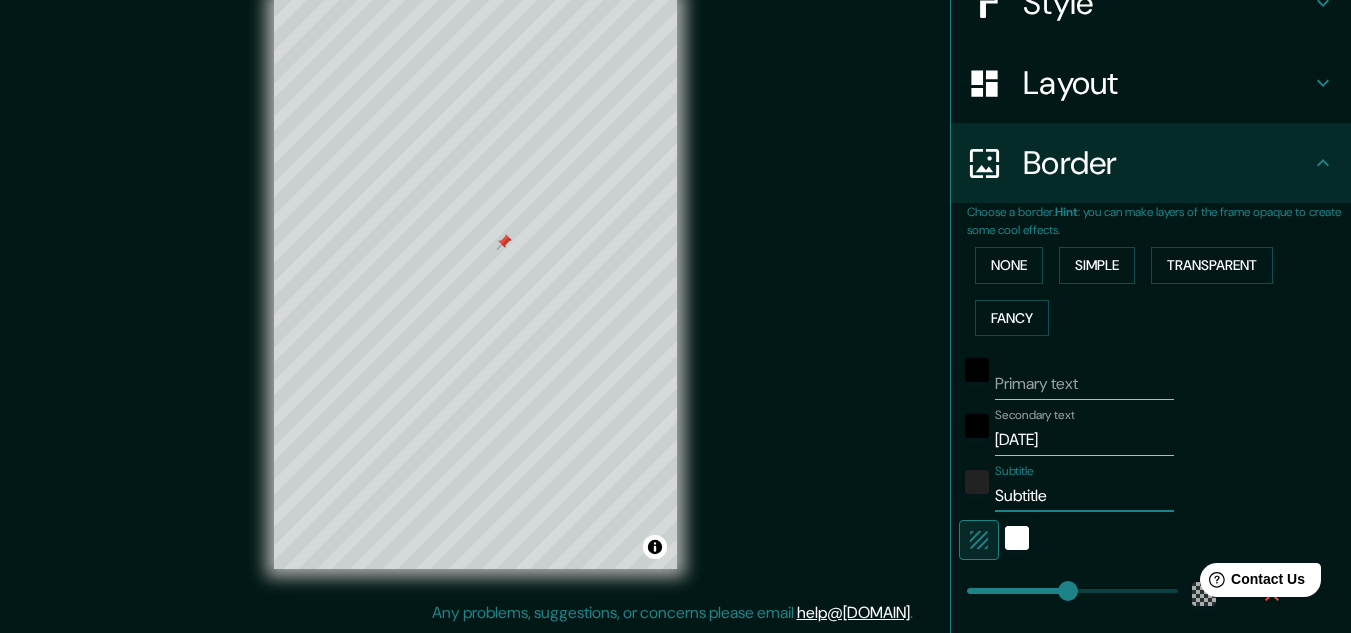 click on "Subtitle" at bounding box center [1084, 496] 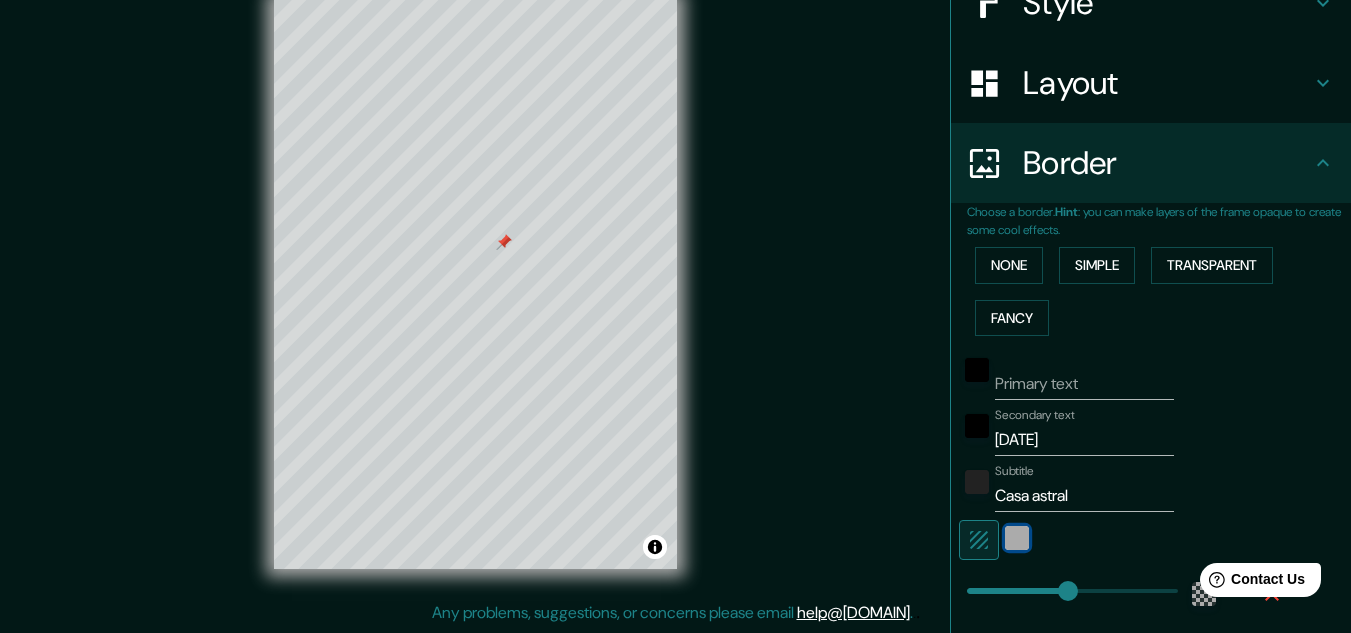 click at bounding box center (1017, 538) 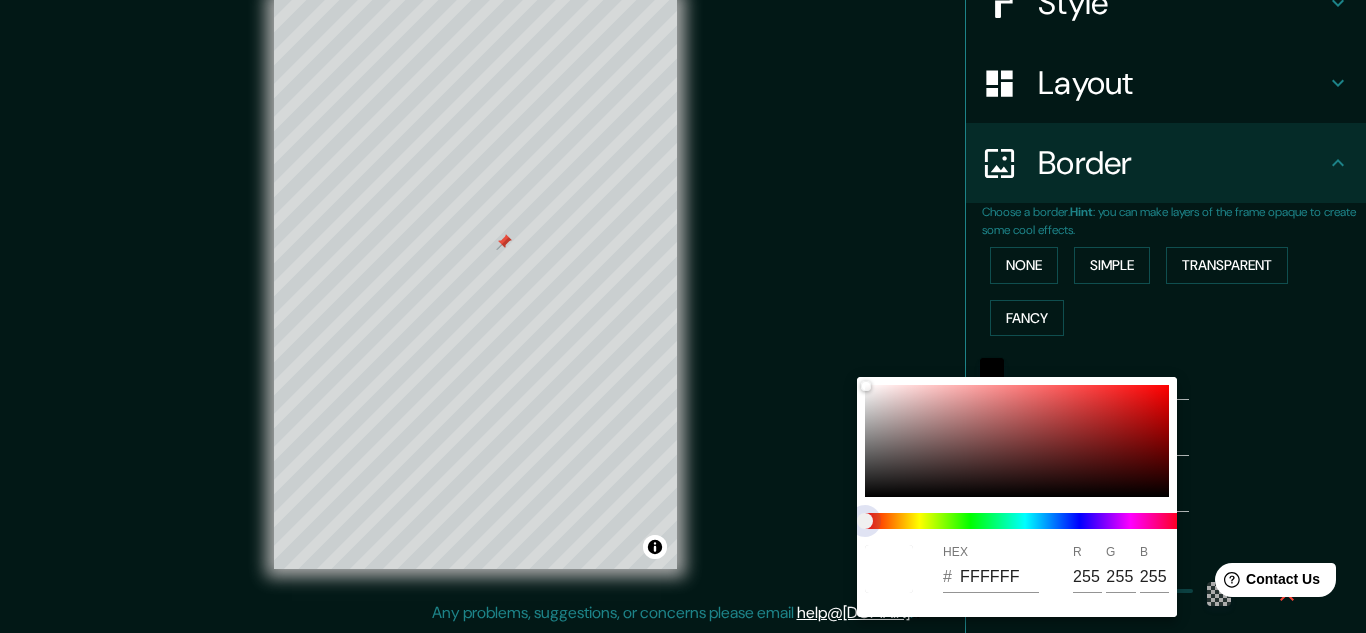 click at bounding box center (1025, 521) 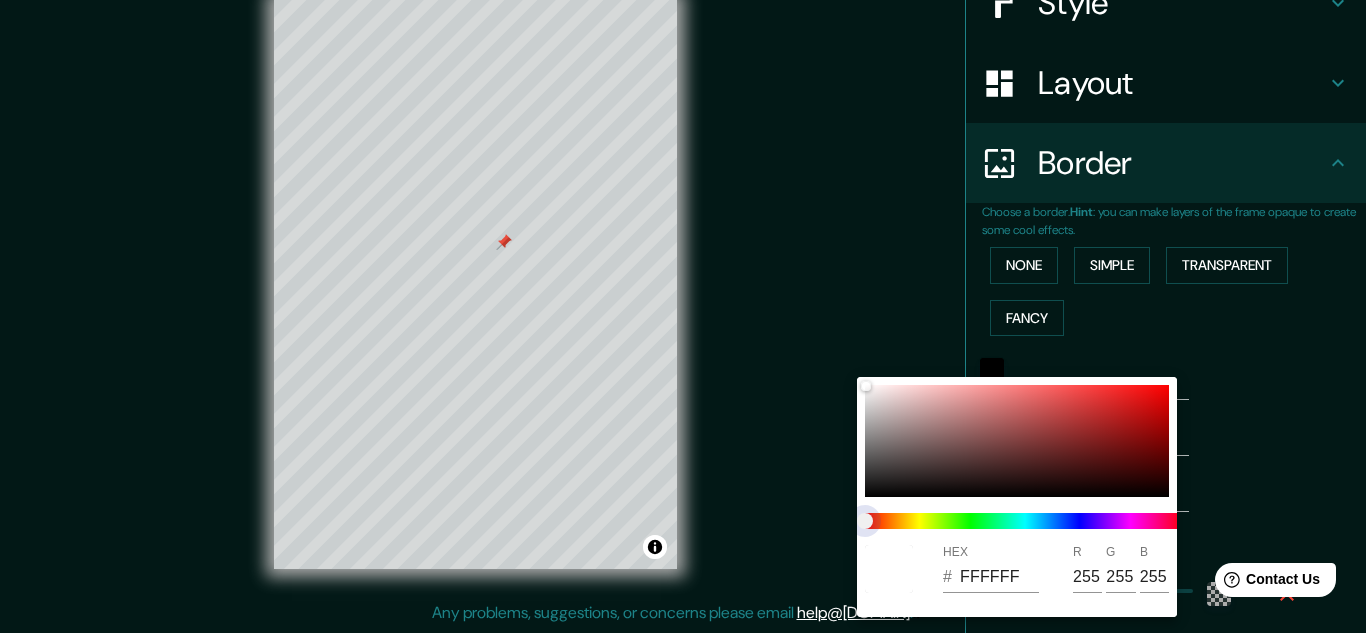 drag, startPoint x: 867, startPoint y: 517, endPoint x: 929, endPoint y: 522, distance: 62.201286 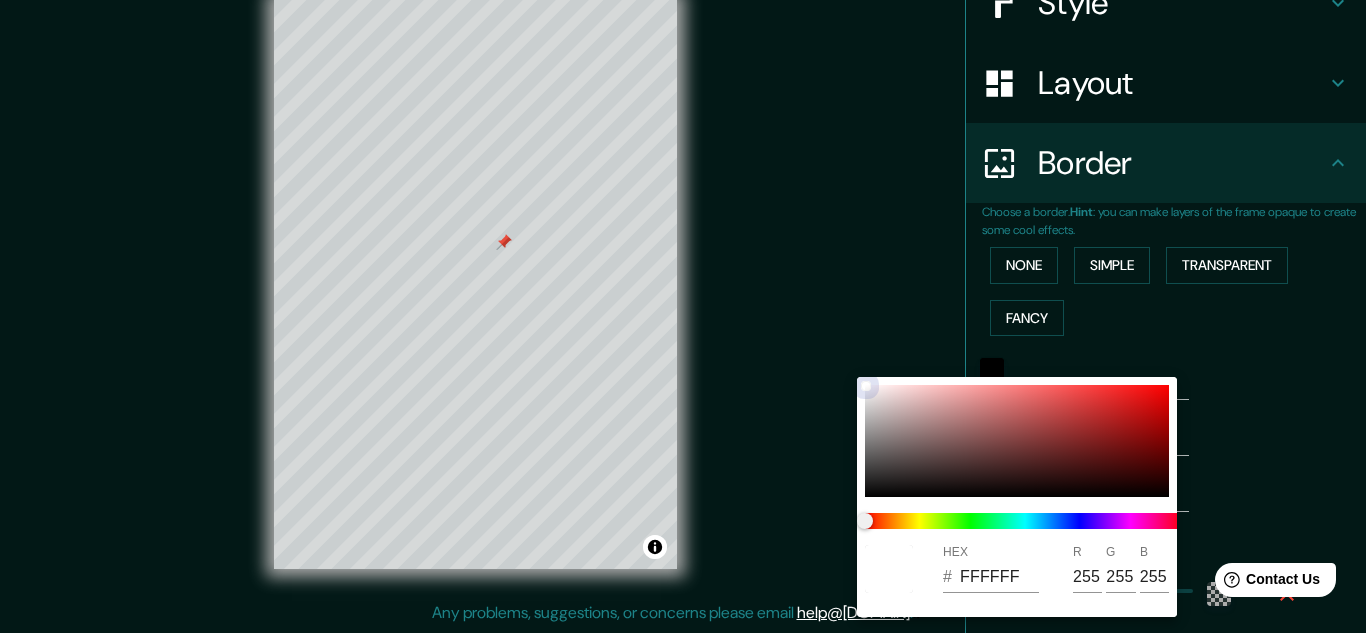 click at bounding box center [1017, 441] 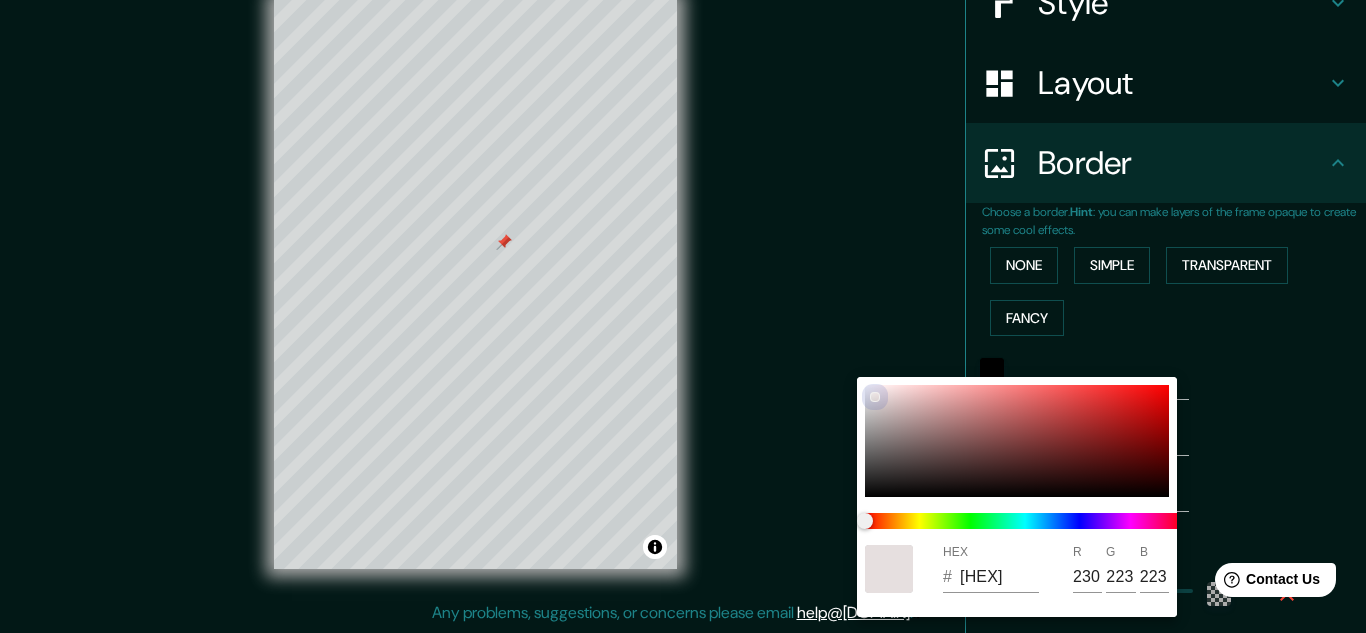 drag, startPoint x: 867, startPoint y: 433, endPoint x: 803, endPoint y: 365, distance: 93.38094 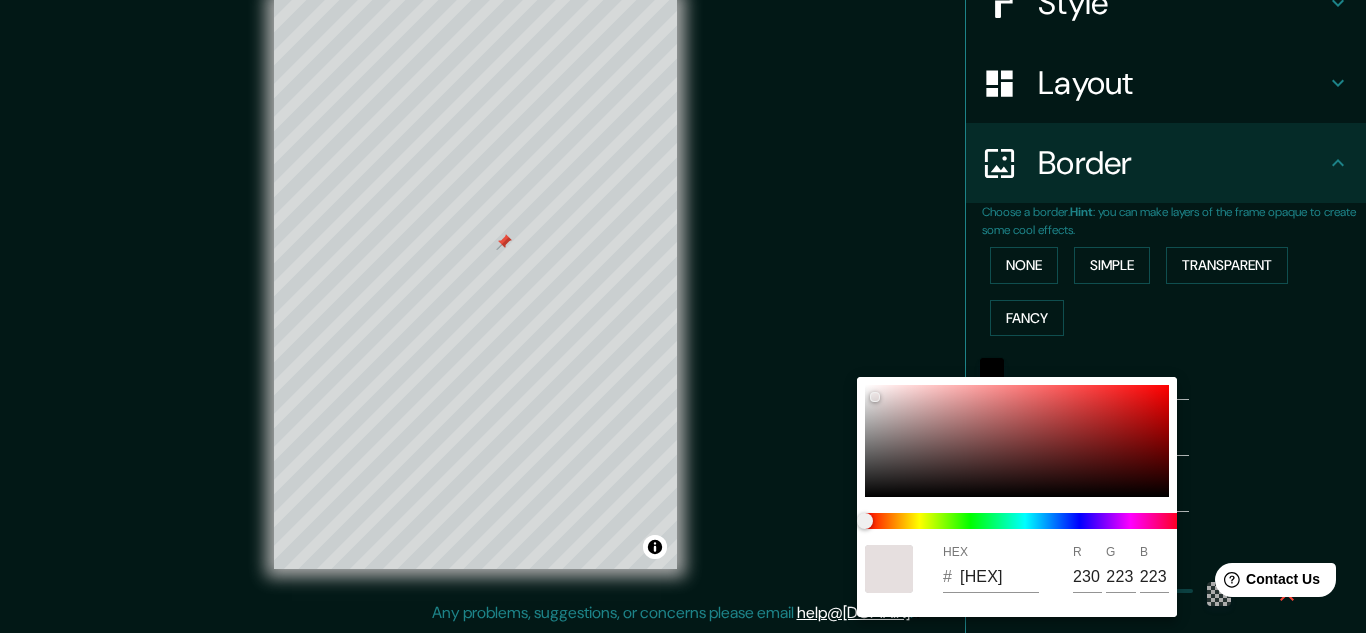 click at bounding box center (683, 316) 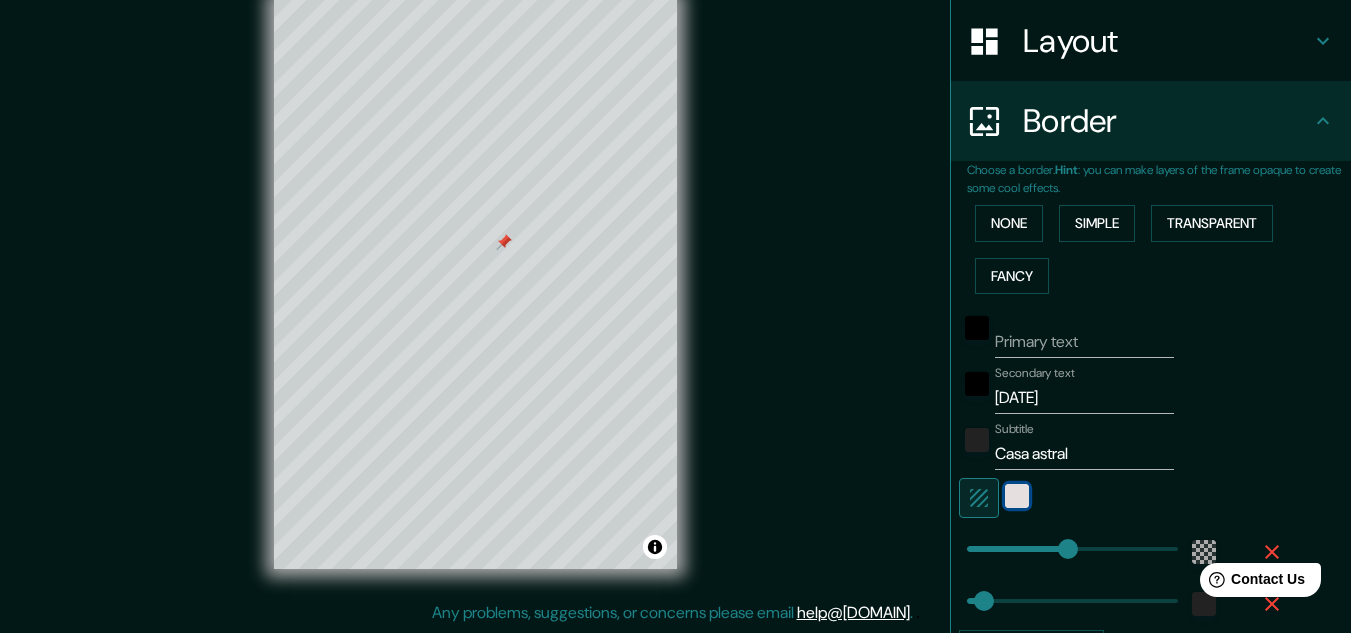 scroll, scrollTop: 306, scrollLeft: 0, axis: vertical 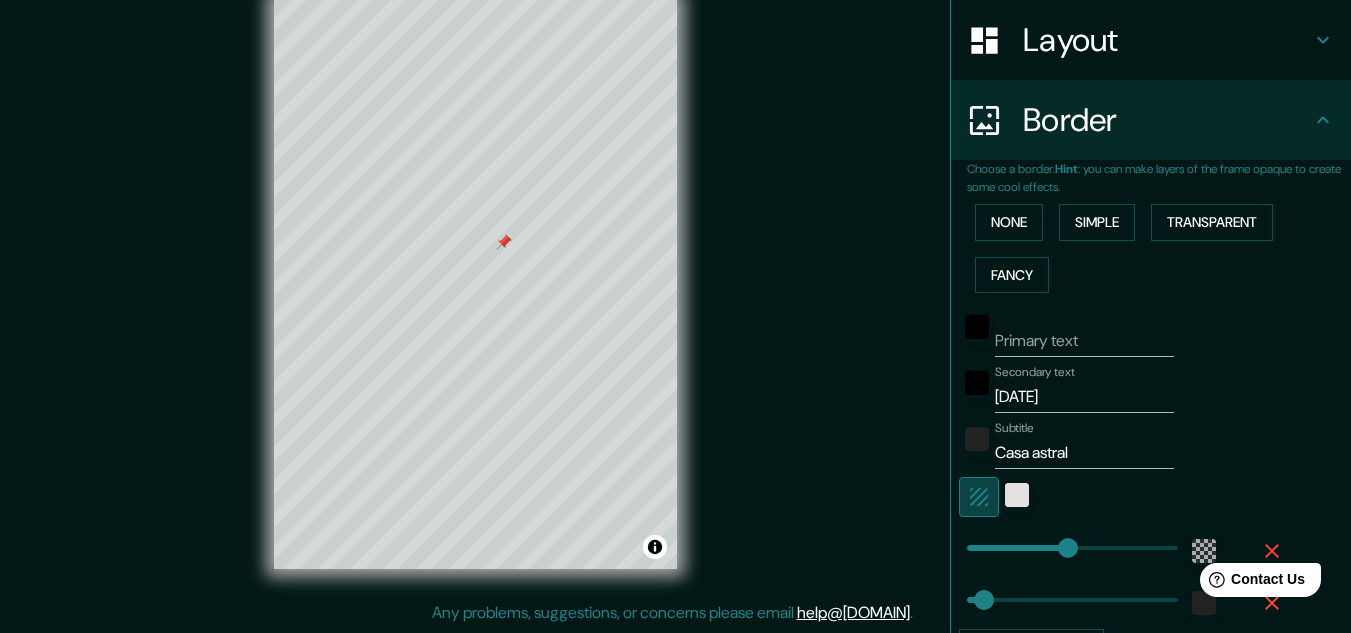 click at bounding box center [979, 497] 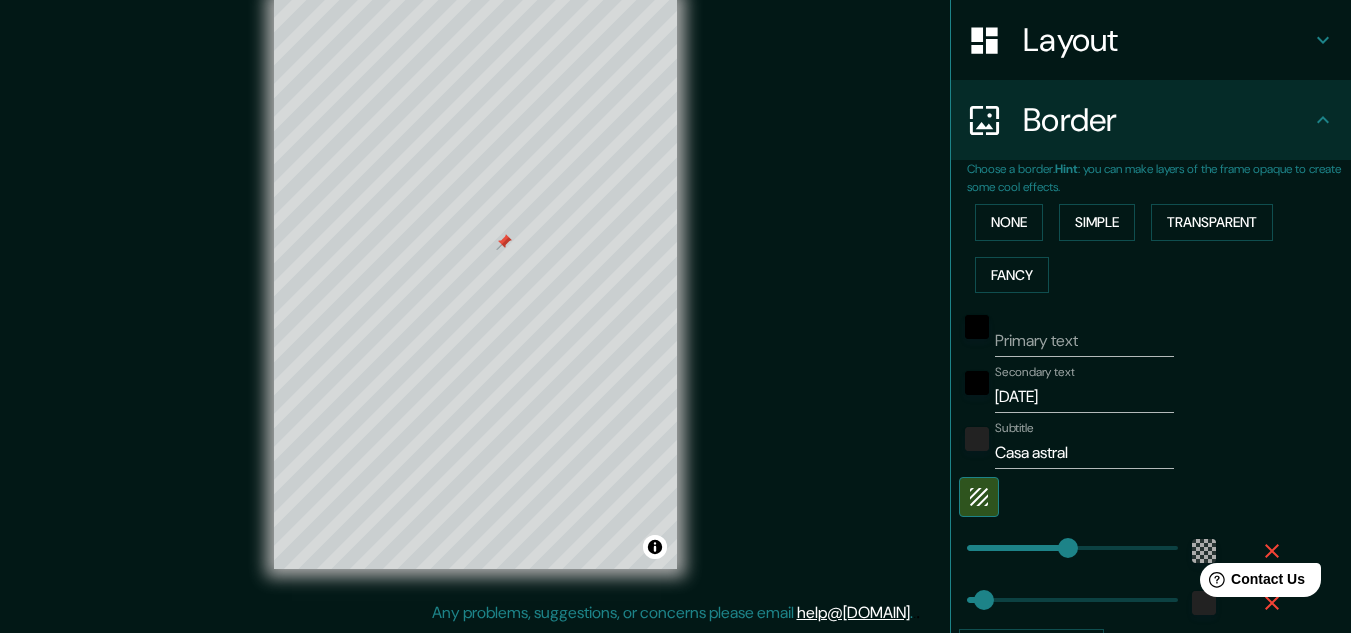 scroll, scrollTop: 319, scrollLeft: 0, axis: vertical 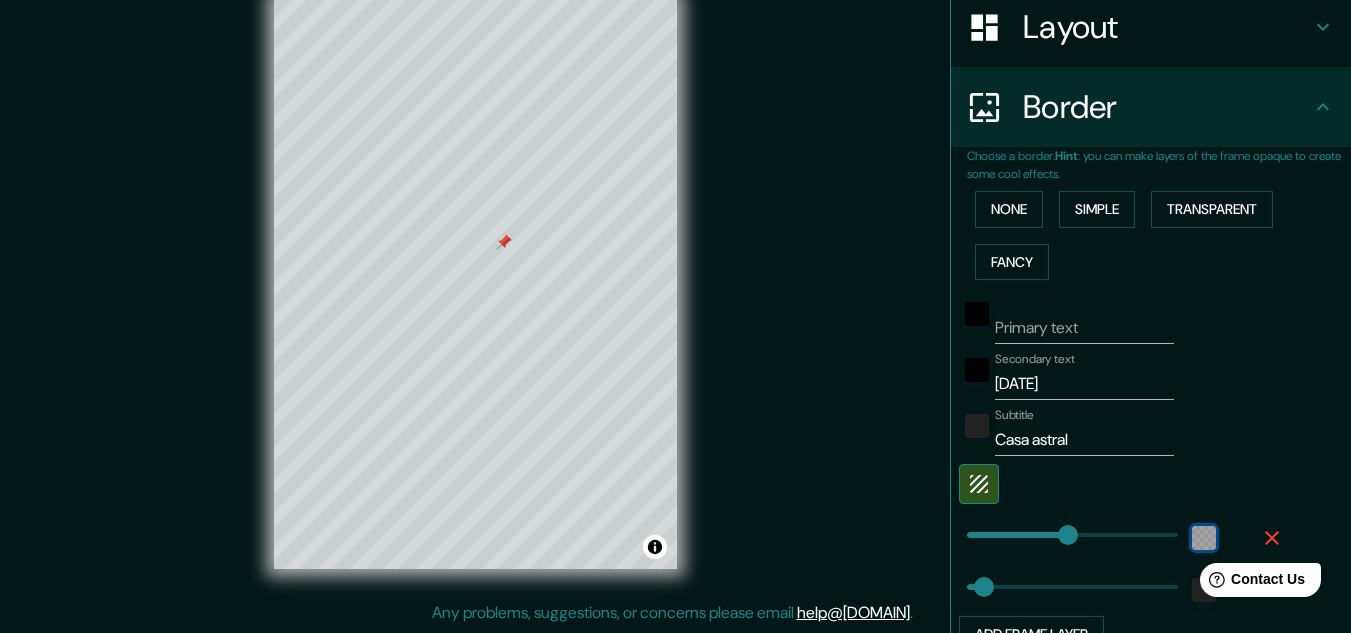 click at bounding box center [1204, 538] 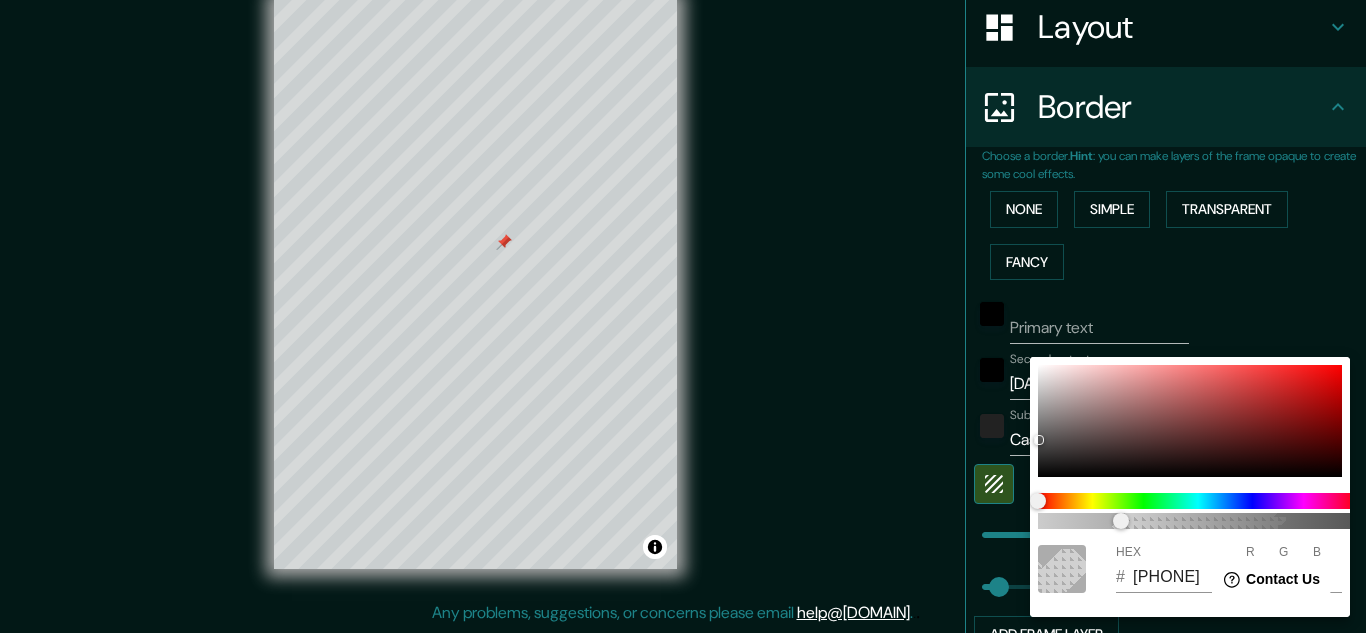 click at bounding box center (683, 316) 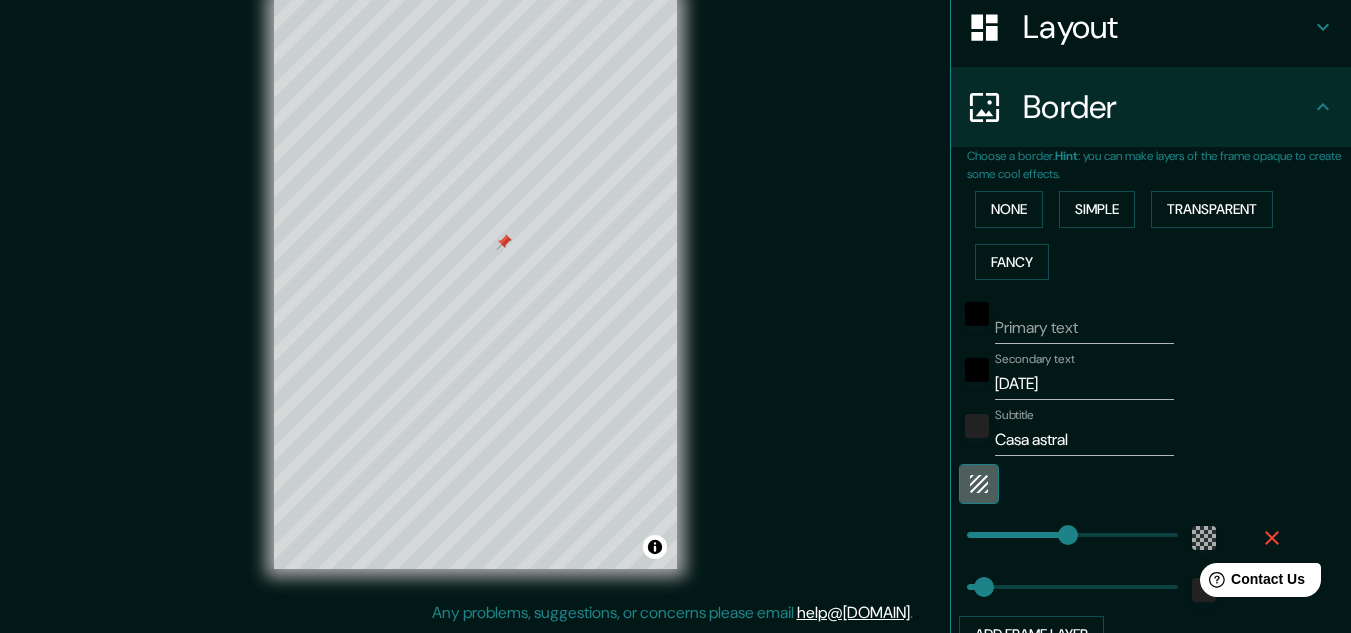 click 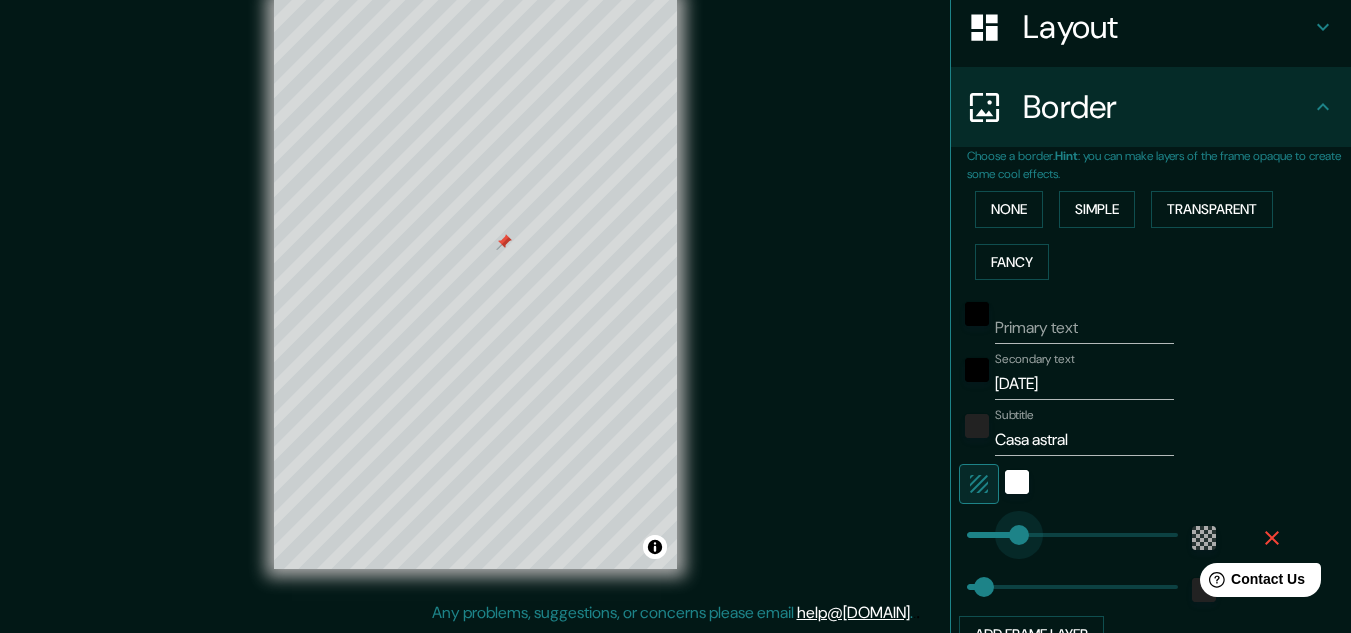 drag, startPoint x: 1046, startPoint y: 532, endPoint x: 999, endPoint y: 532, distance: 47 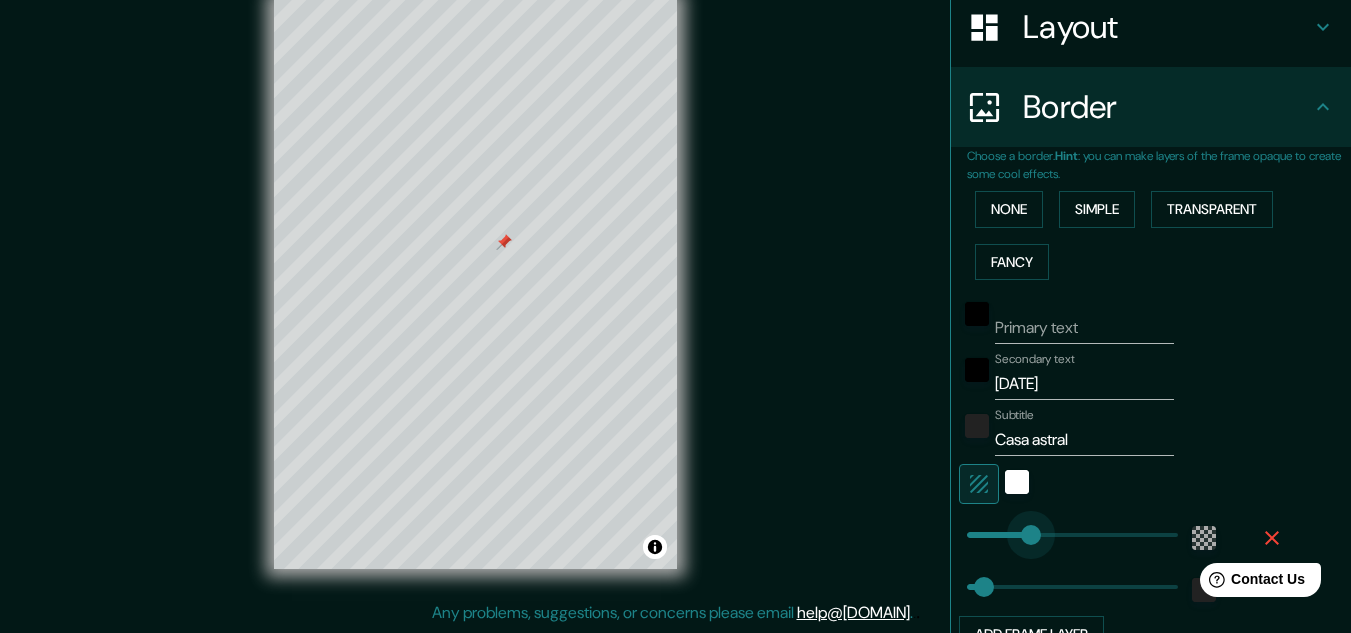 drag, startPoint x: 999, startPoint y: 532, endPoint x: 1027, endPoint y: 534, distance: 28.071337 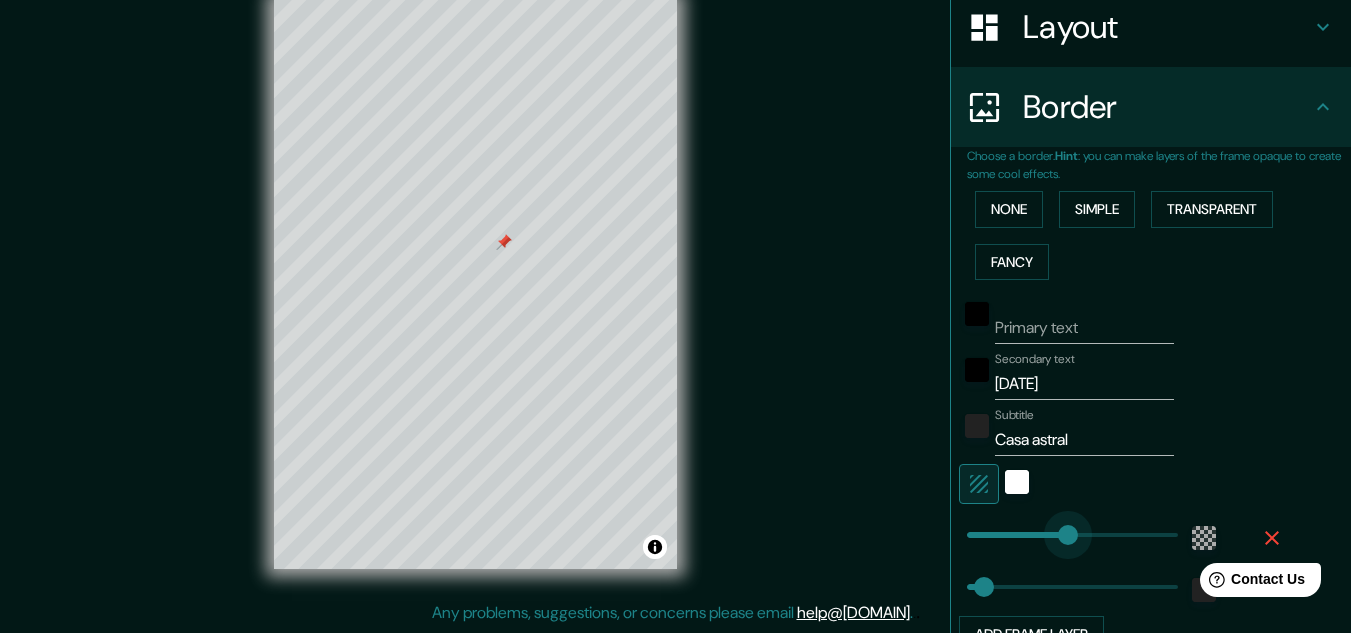 drag, startPoint x: 1027, startPoint y: 534, endPoint x: 1056, endPoint y: 536, distance: 29.068884 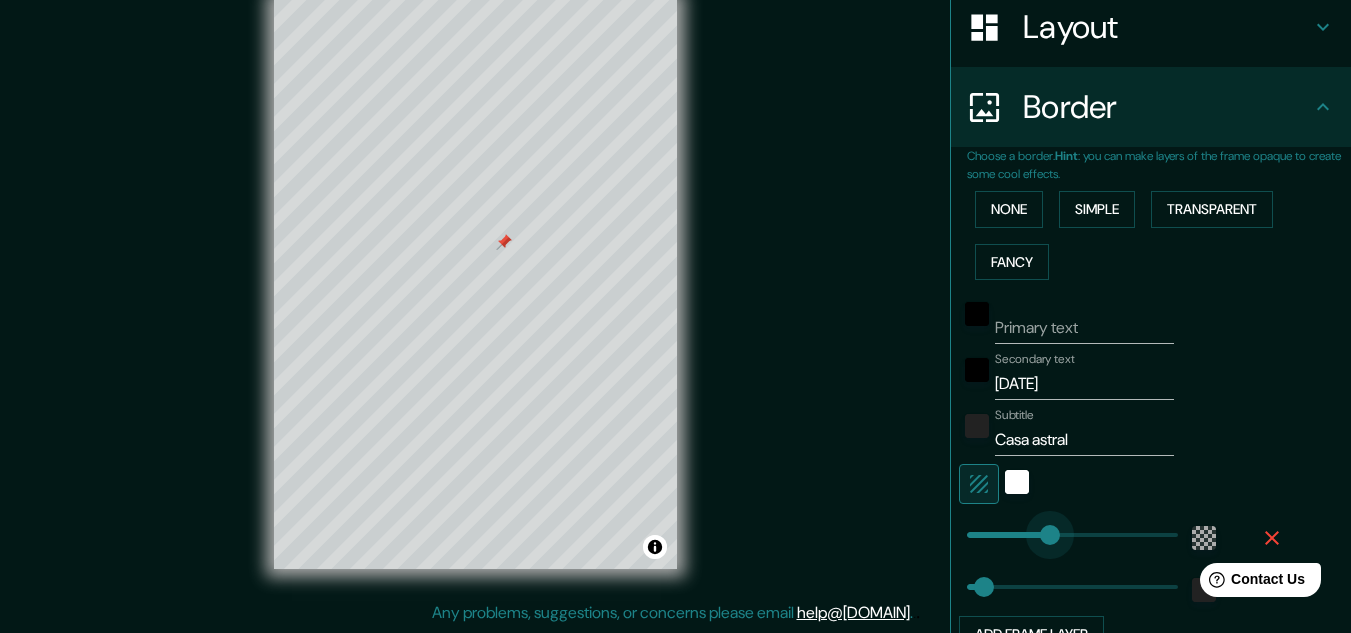 drag, startPoint x: 1046, startPoint y: 536, endPoint x: 1018, endPoint y: 537, distance: 28.01785 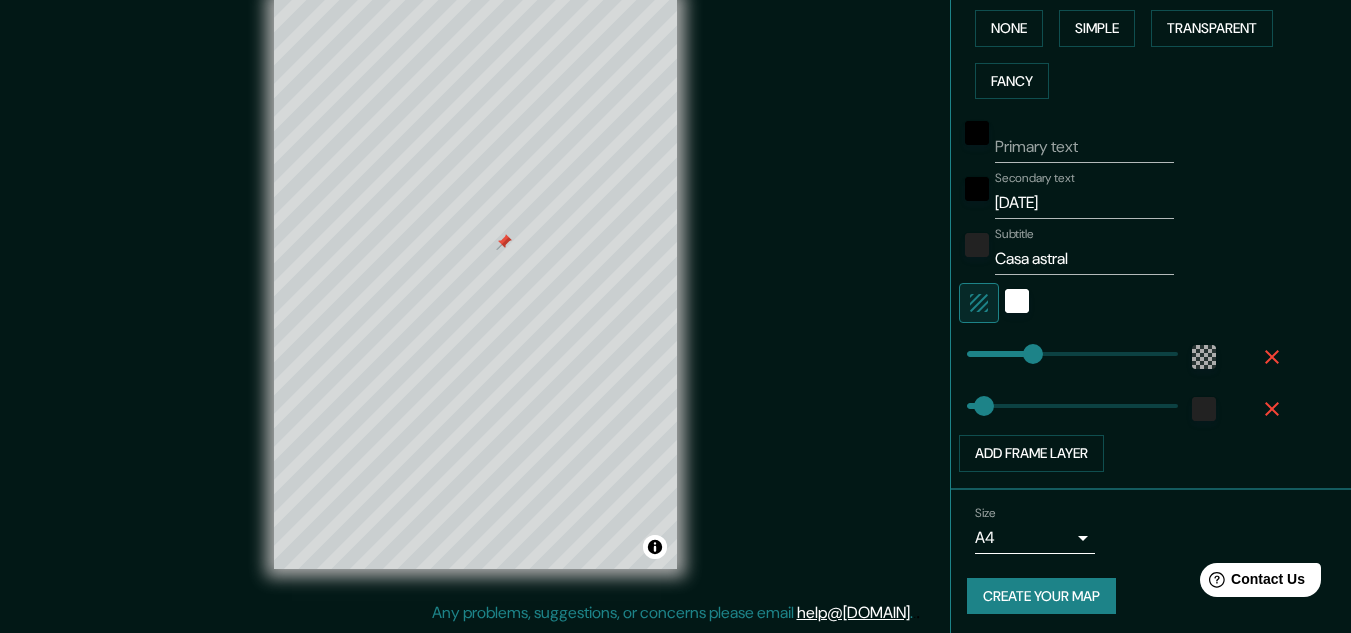 scroll, scrollTop: 505, scrollLeft: 0, axis: vertical 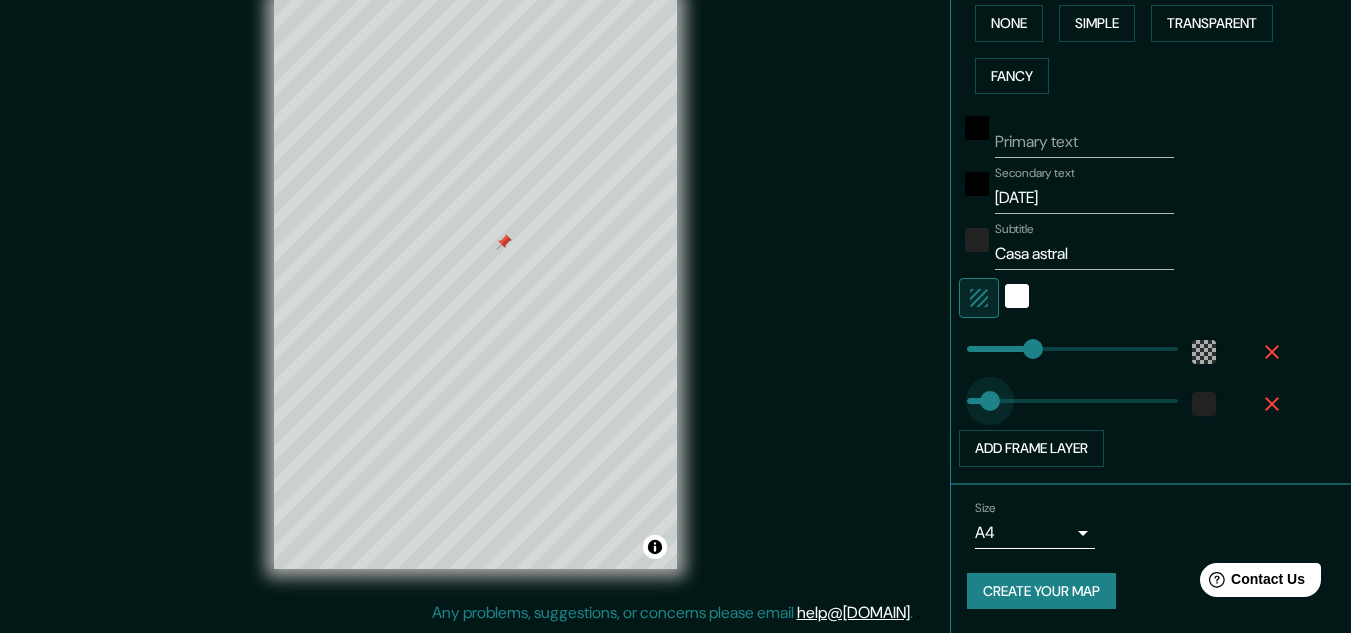 drag, startPoint x: 975, startPoint y: 409, endPoint x: 1008, endPoint y: 407, distance: 33.06055 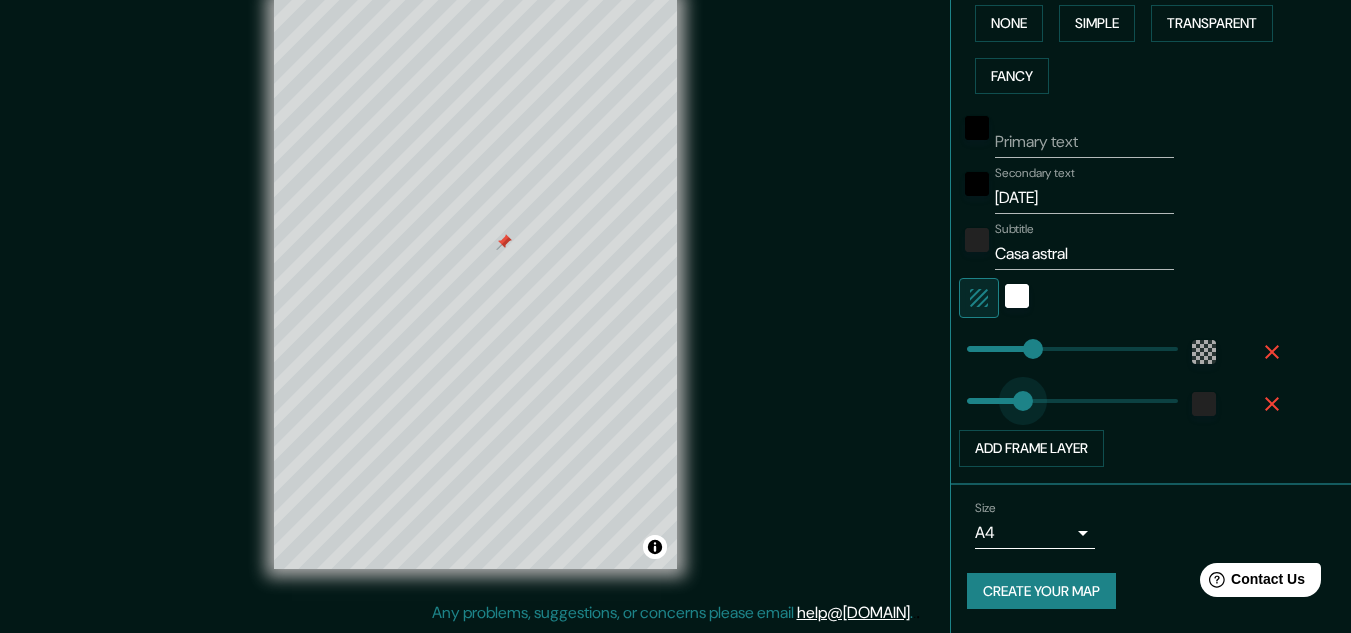 drag, startPoint x: 1008, startPoint y: 407, endPoint x: 979, endPoint y: 401, distance: 29.614185 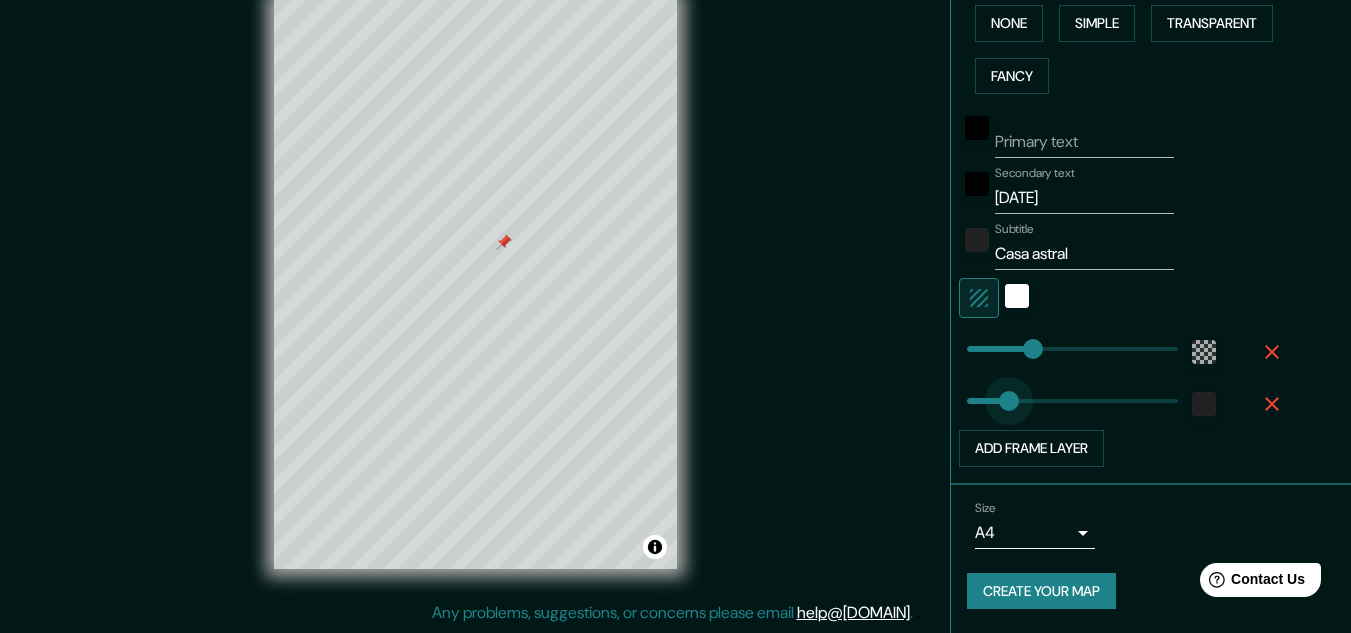 drag, startPoint x: 979, startPoint y: 401, endPoint x: 994, endPoint y: 403, distance: 15.132746 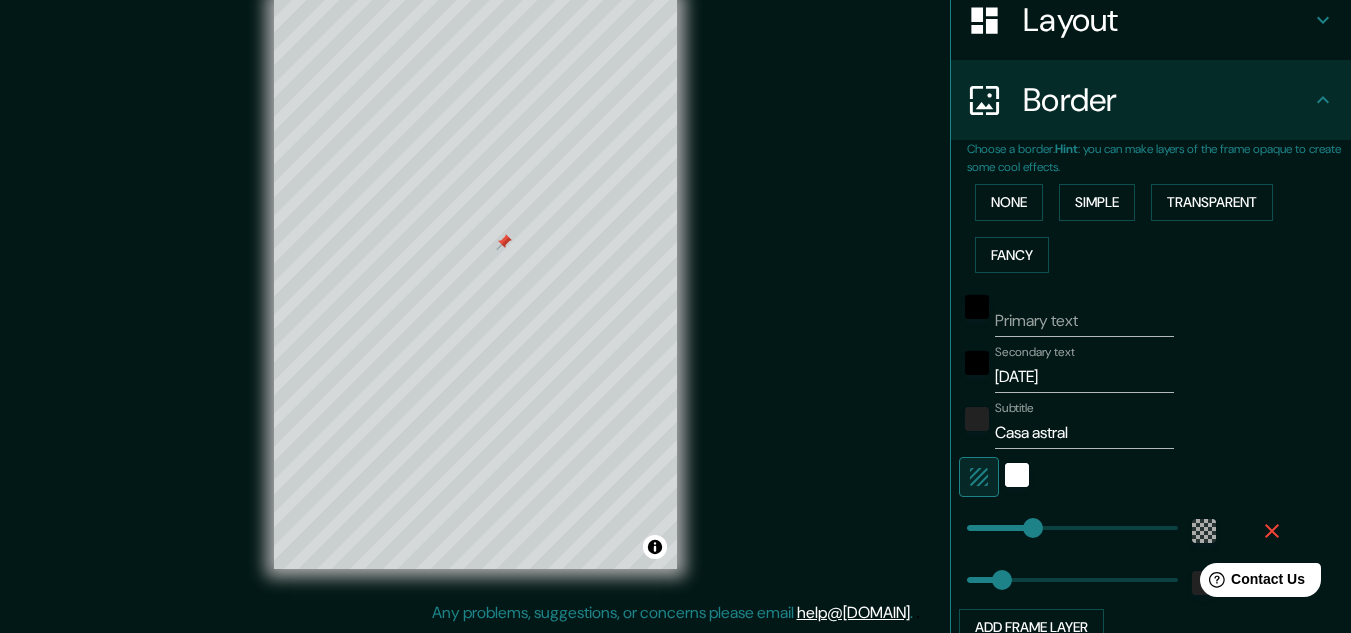 scroll, scrollTop: 327, scrollLeft: 0, axis: vertical 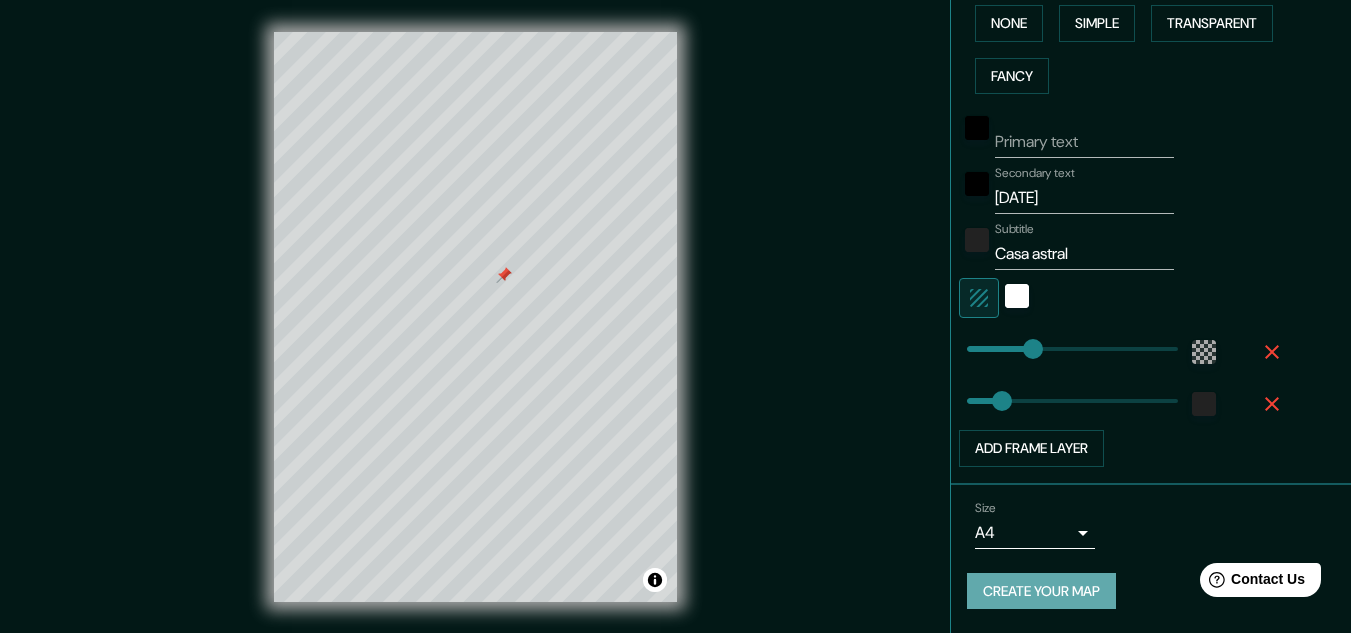 click on "Create your map" at bounding box center (1041, 591) 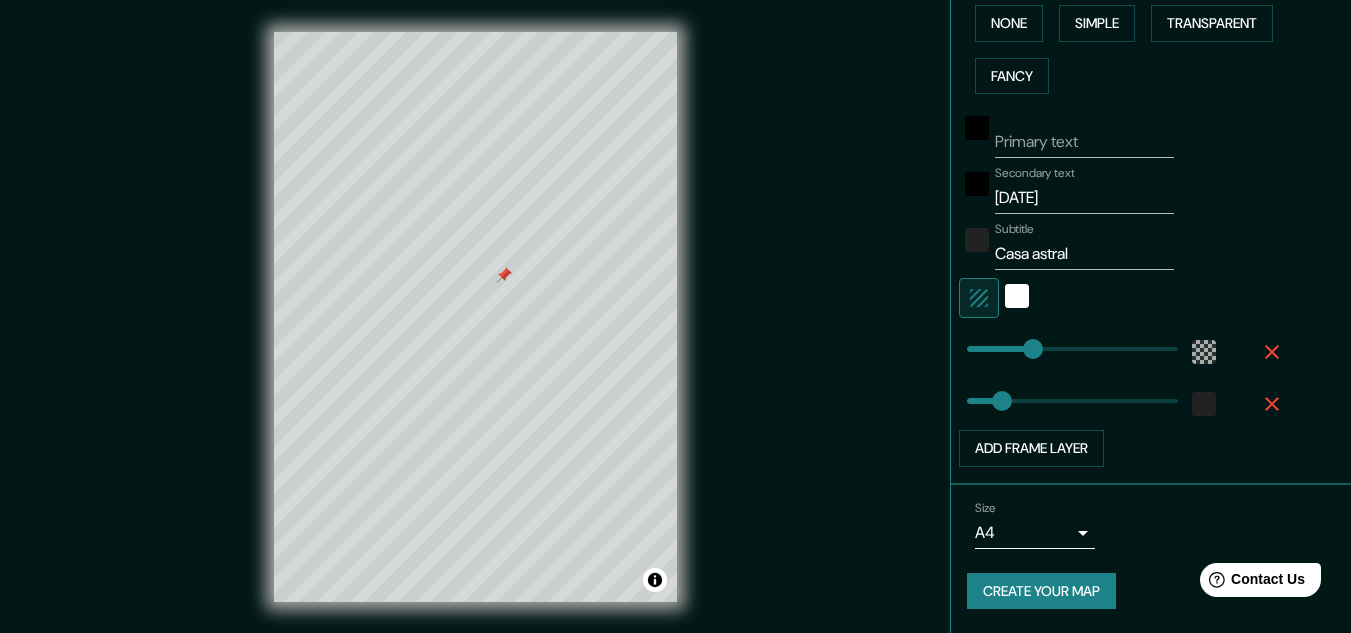 scroll, scrollTop: 33, scrollLeft: 0, axis: vertical 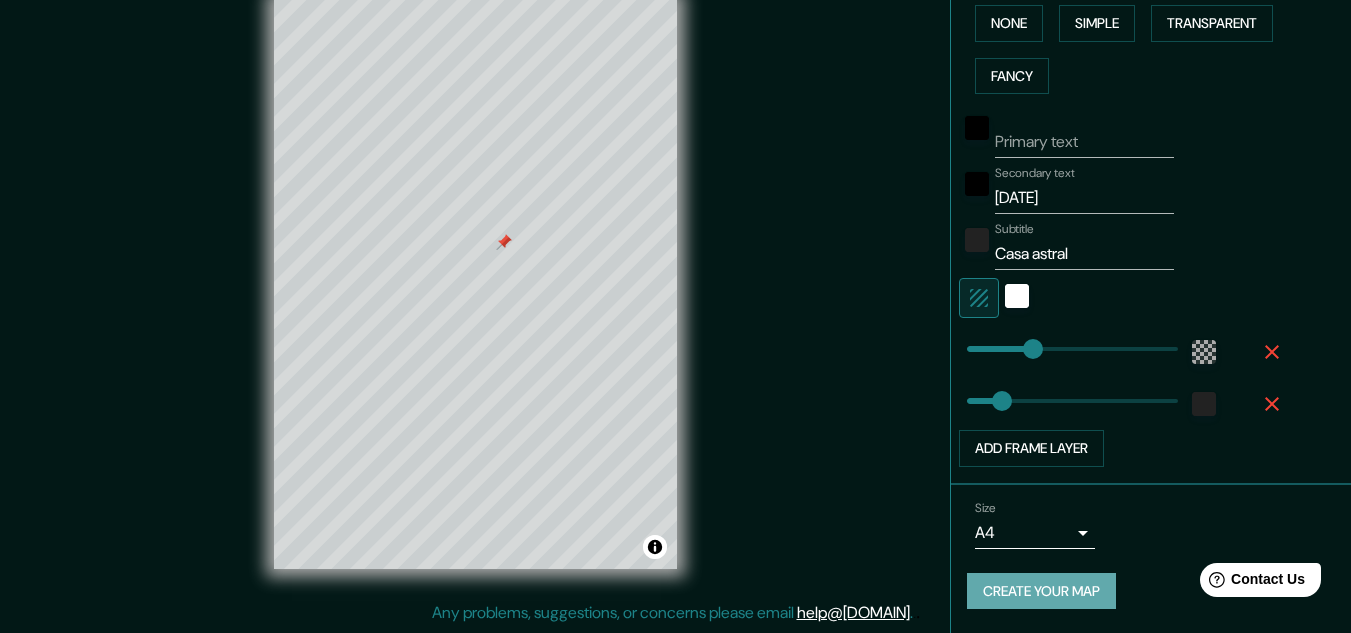 click on "Create your map" at bounding box center [1041, 591] 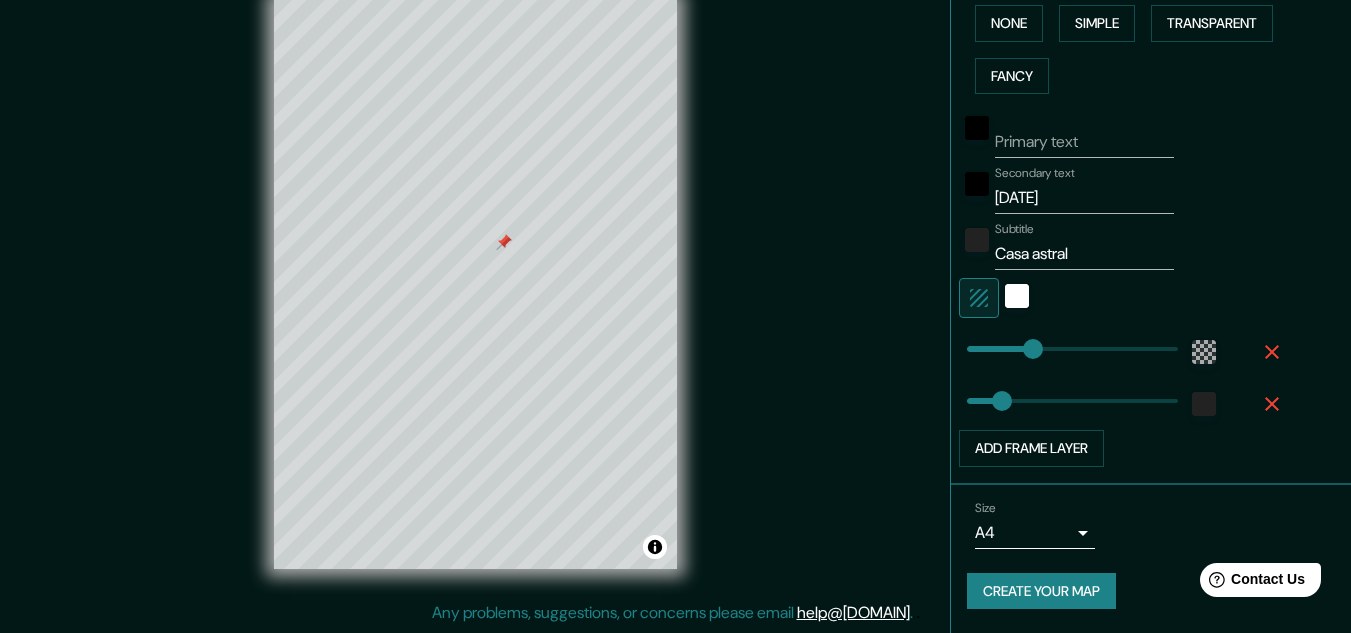 scroll, scrollTop: 0, scrollLeft: 0, axis: both 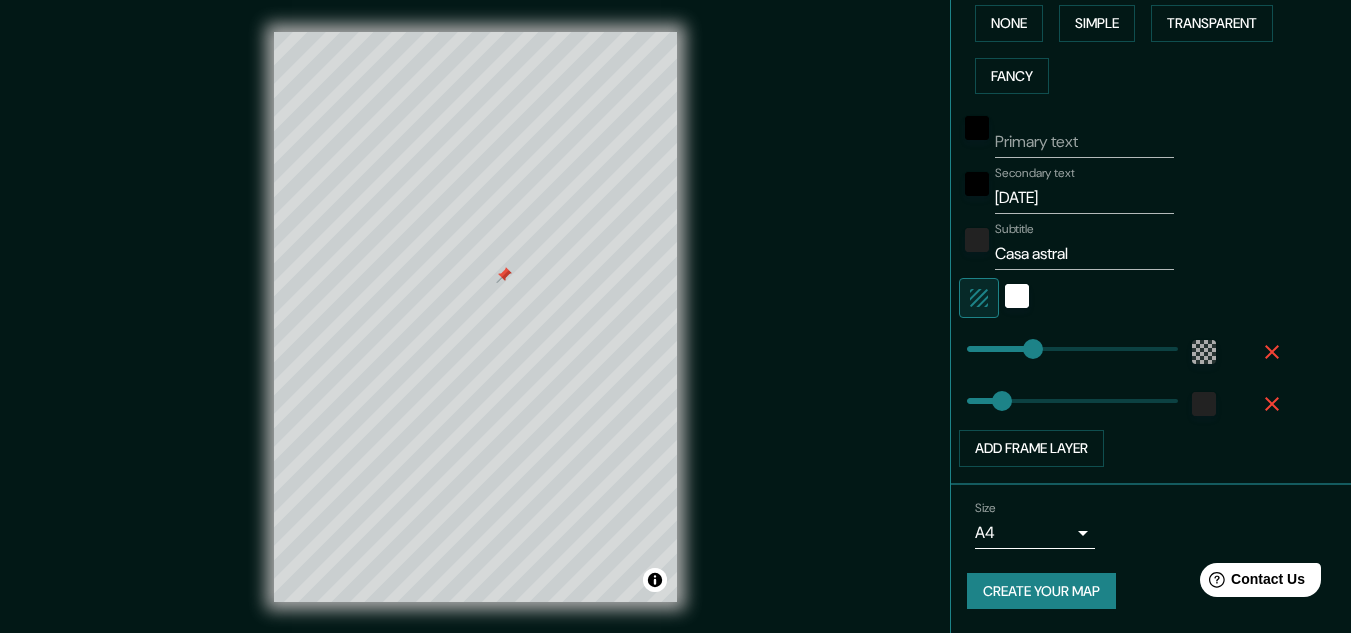 click on "Create your map" at bounding box center [1041, 591] 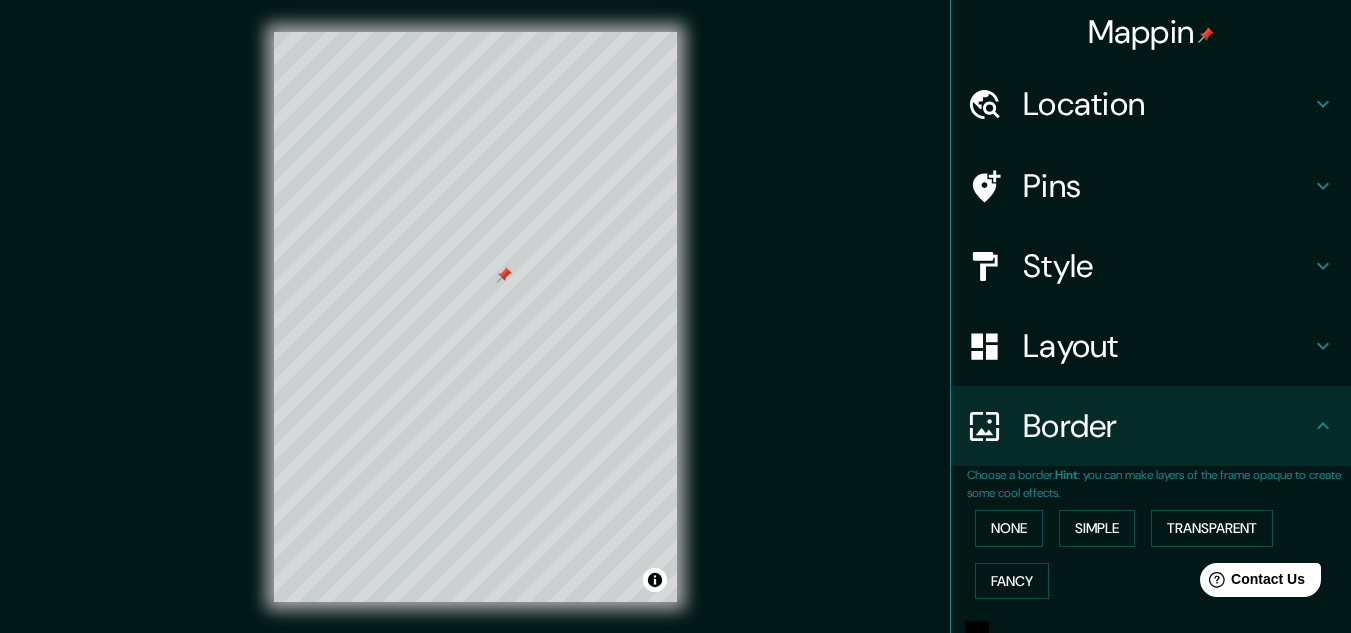 scroll, scrollTop: 505, scrollLeft: 0, axis: vertical 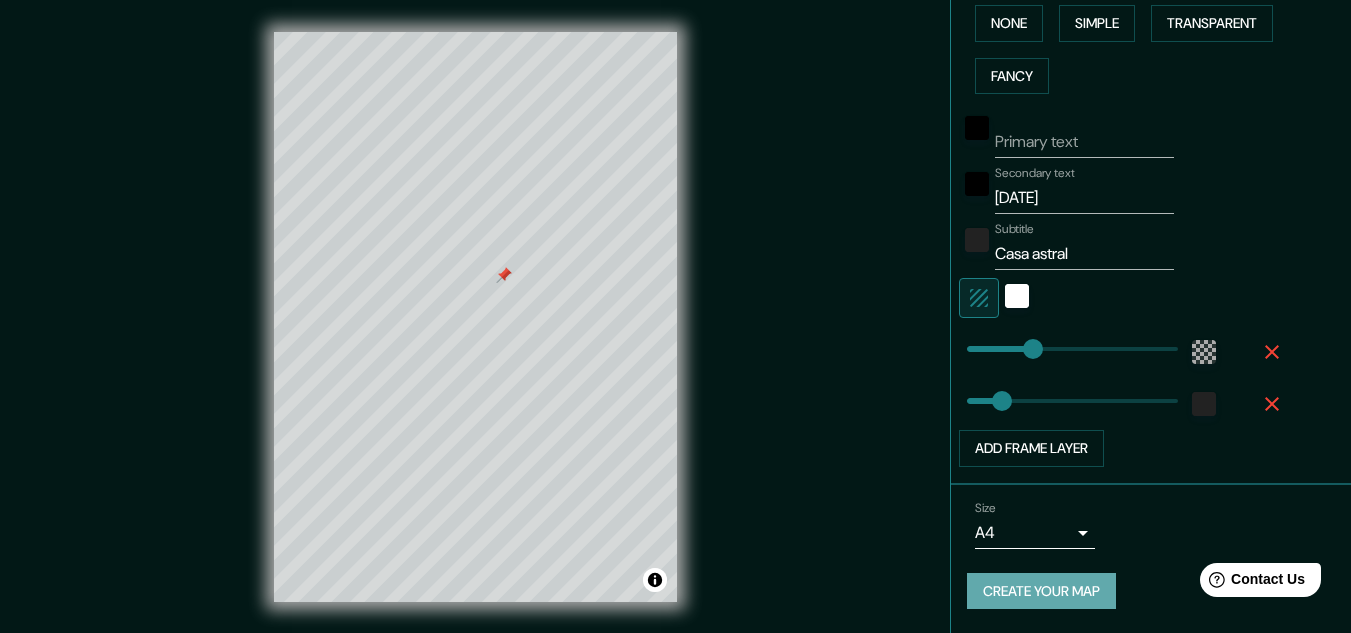 click on "Create your map" at bounding box center (1041, 591) 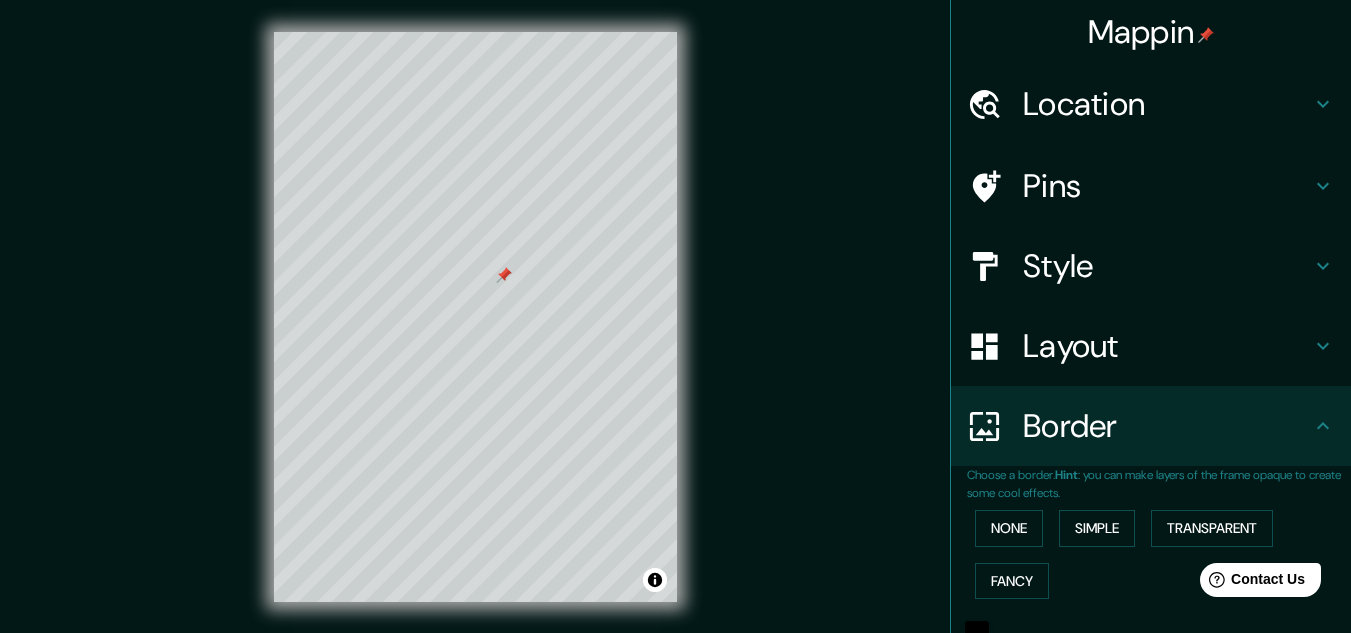 scroll, scrollTop: 505, scrollLeft: 0, axis: vertical 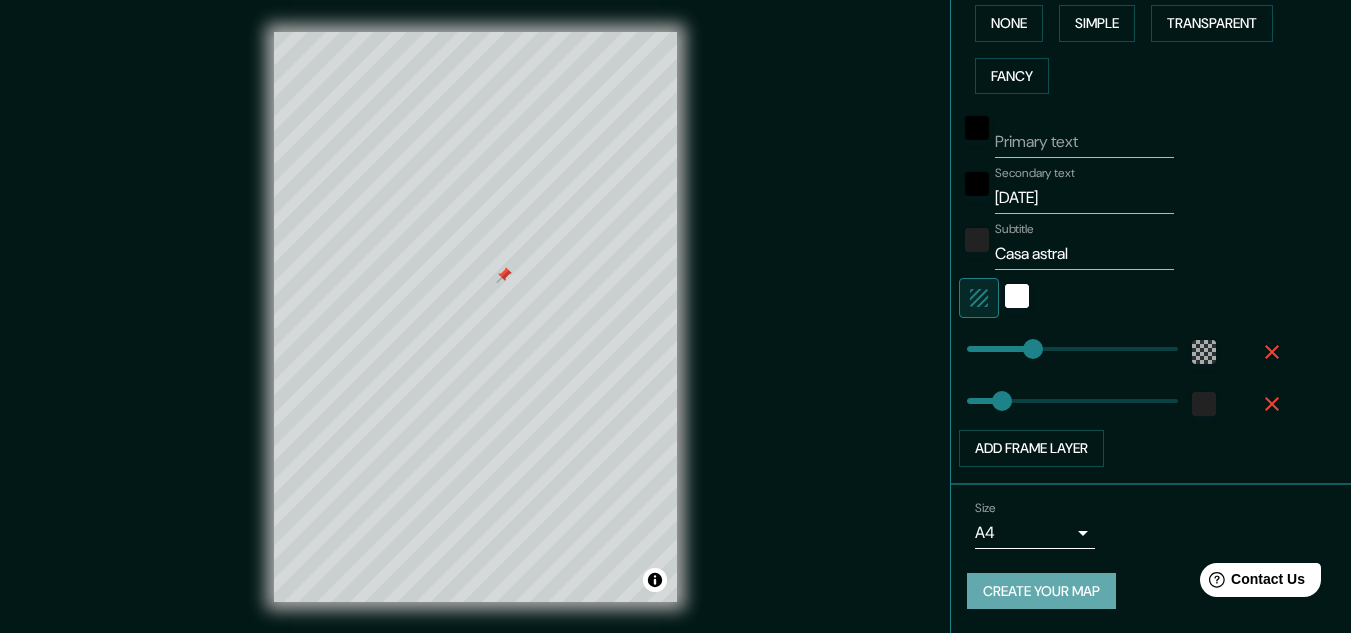 click on "Create your map" at bounding box center (1041, 591) 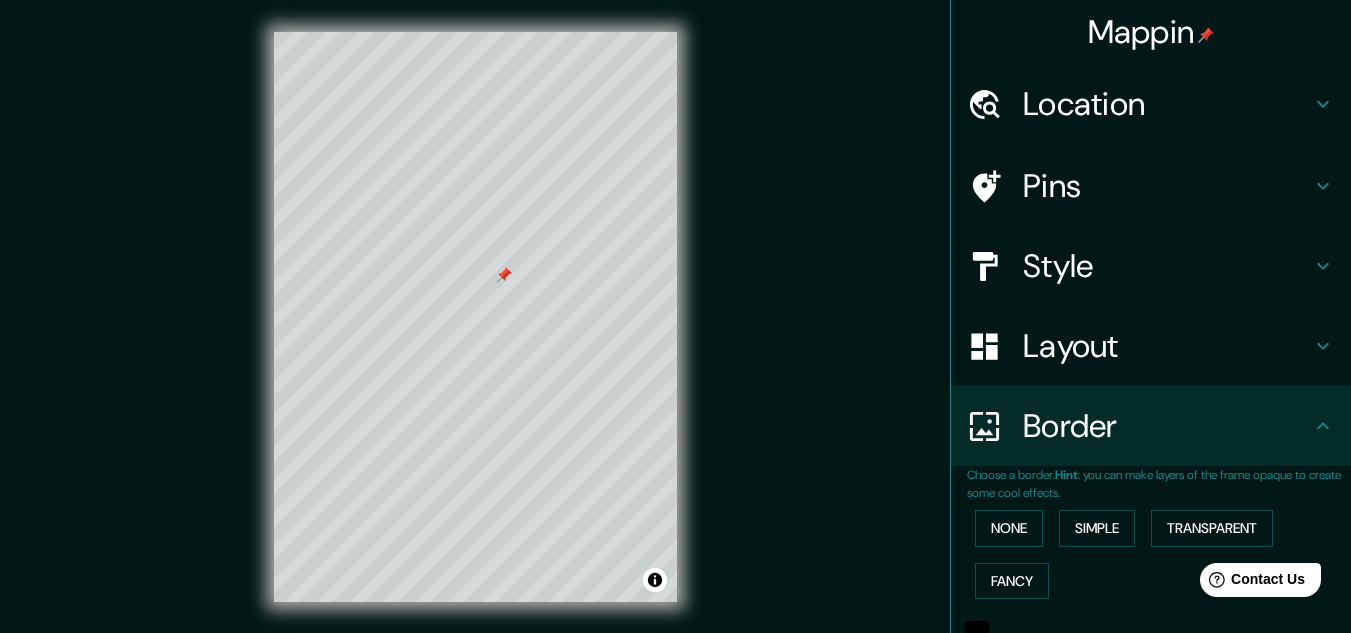 scroll, scrollTop: 157, scrollLeft: 0, axis: vertical 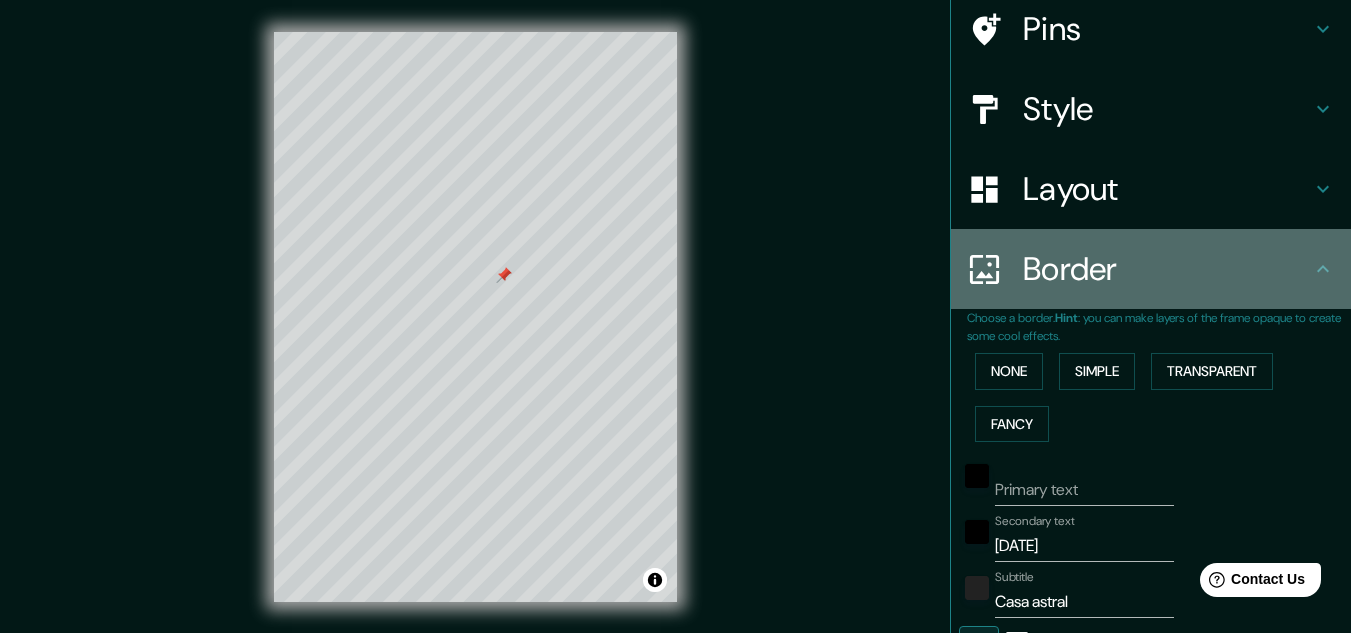 click at bounding box center (995, 269) 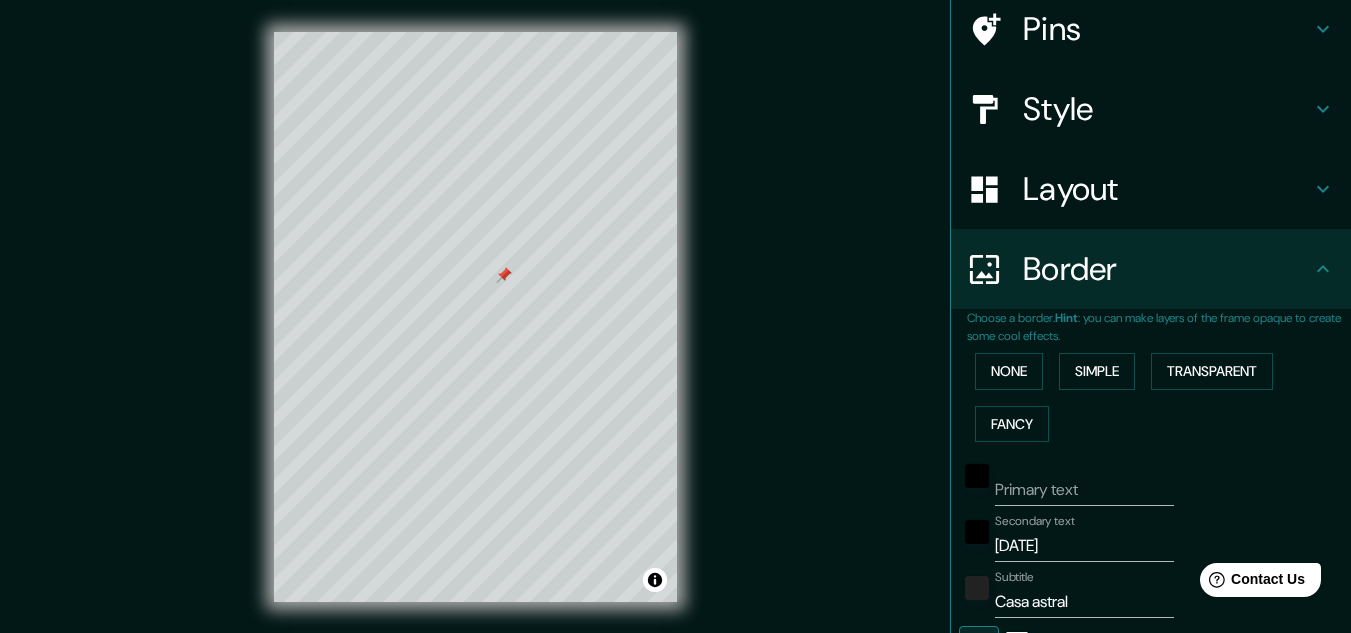 scroll, scrollTop: 505, scrollLeft: 0, axis: vertical 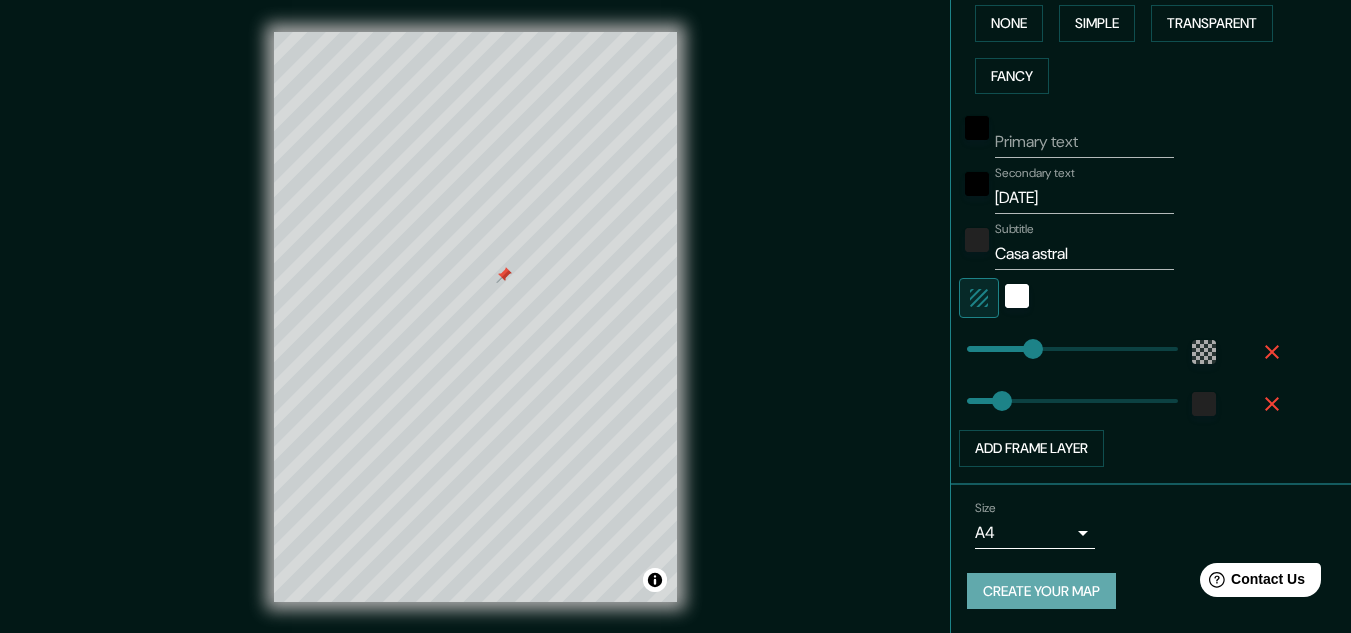 click on "Create your map" at bounding box center (1041, 591) 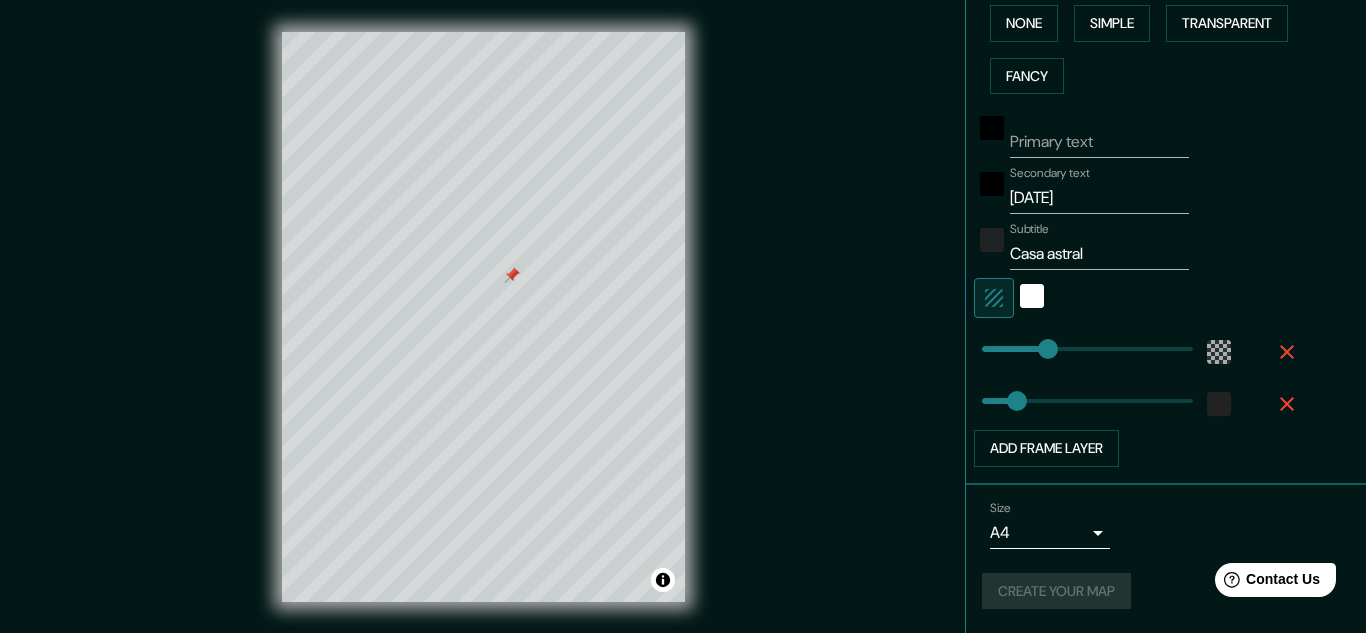click on "Mappin Location José Antonio De Sucre 1545, Córdoba, Córdoba, X5001, Argentina Pins Style Layout Border Choose a border.  Hint : you can make layers of the frame opaque to create some cool effects. None Simple Transparent Fancy Primary text Secondary text 16.04.2025 Subtitle Casa astral Add frame layer Size A4 single Create your map © Mapbox   © OpenStreetMap   Improve this map Any problems, suggestions, or concerns please email    help@mappin.pro . . ." at bounding box center (683, 316) 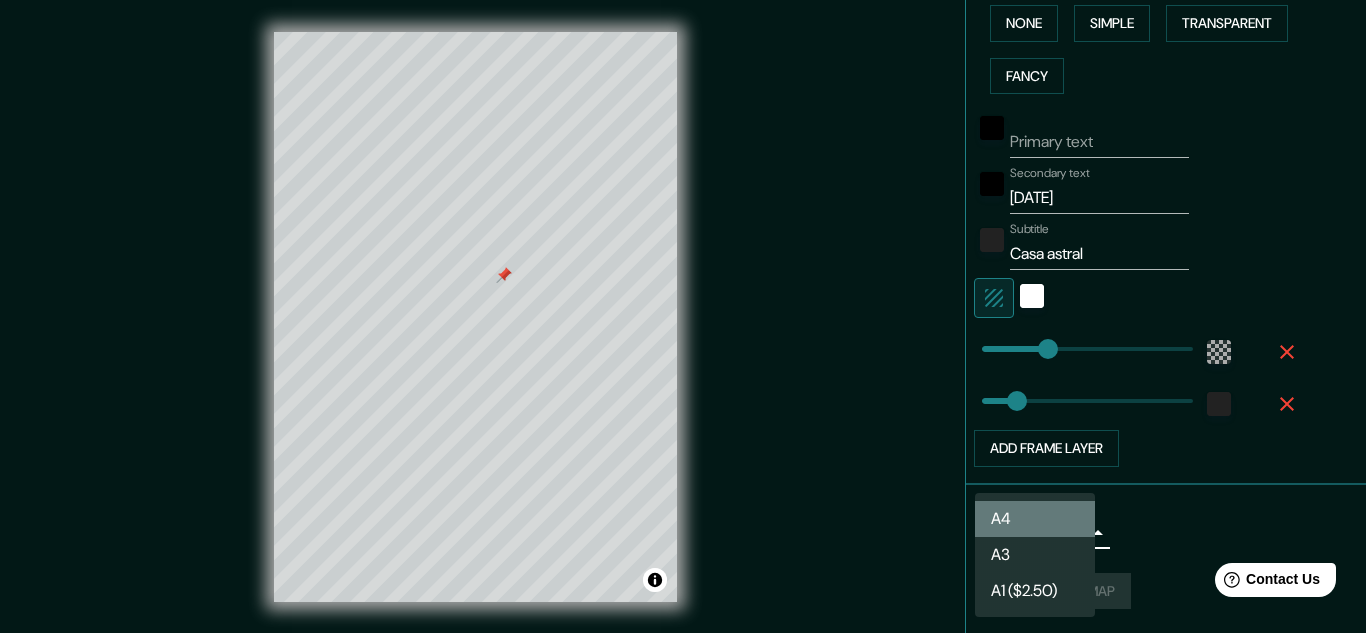 click on "A4" at bounding box center (1035, 519) 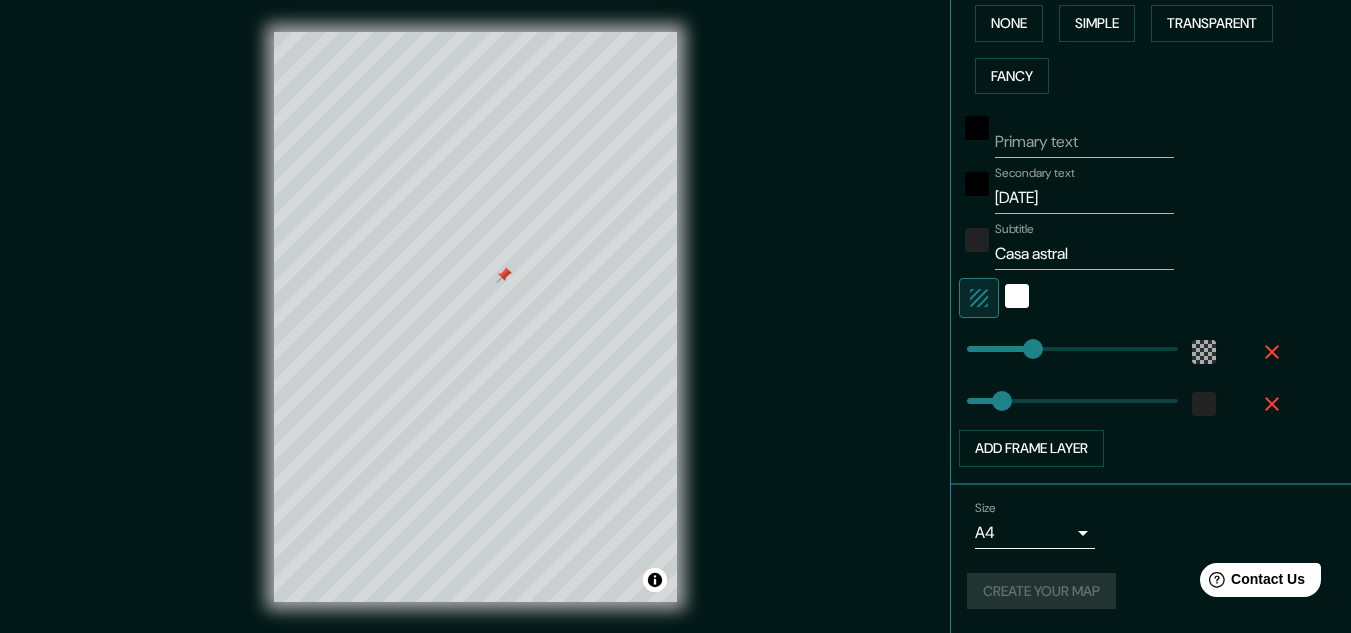click on "Create your map" at bounding box center [1151, 591] 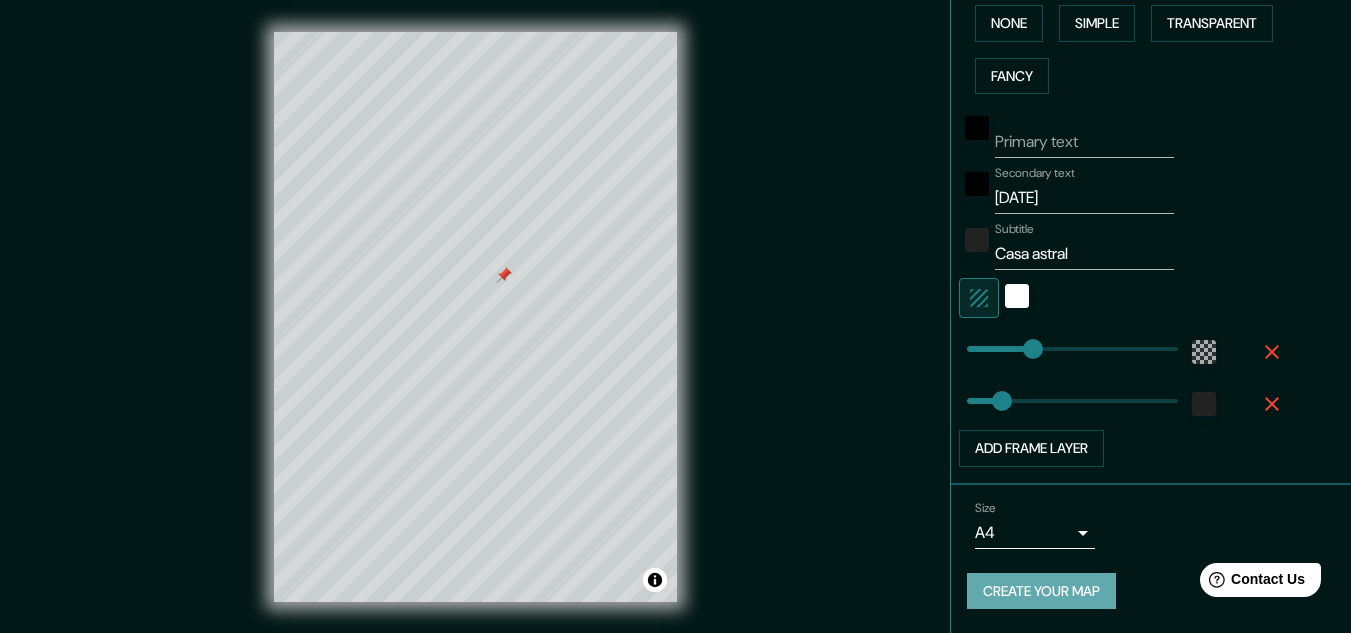 click on "Create your map" at bounding box center (1041, 591) 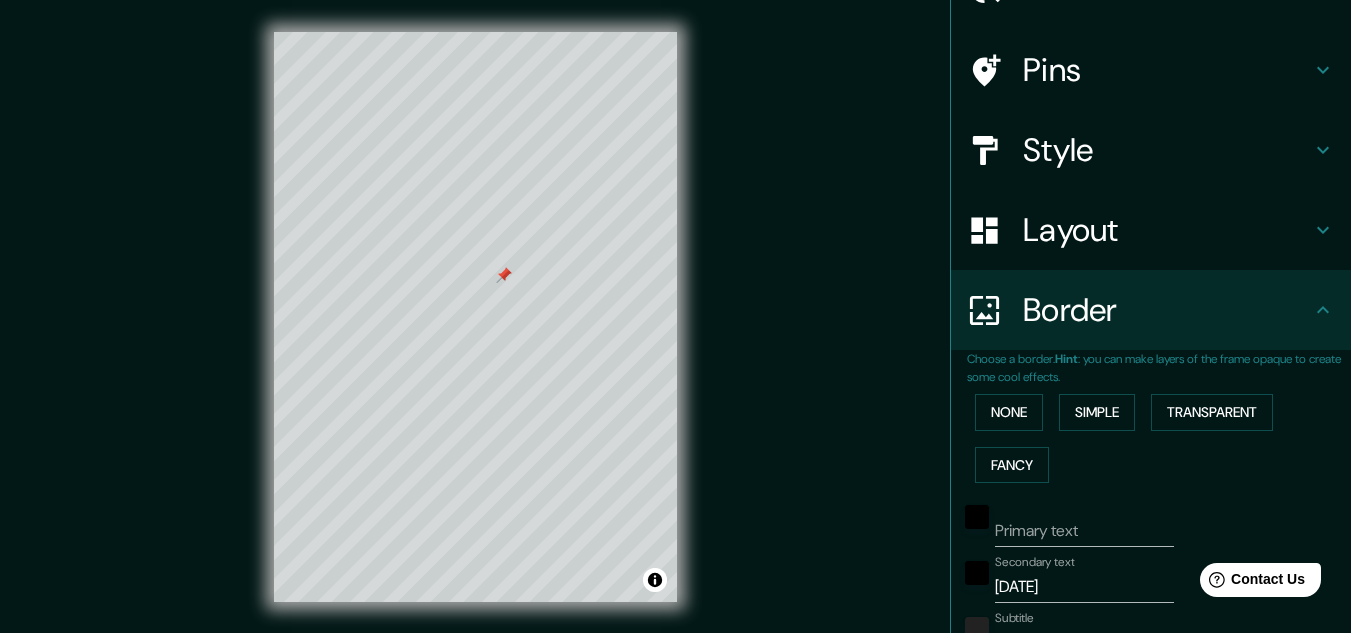 scroll, scrollTop: 0, scrollLeft: 0, axis: both 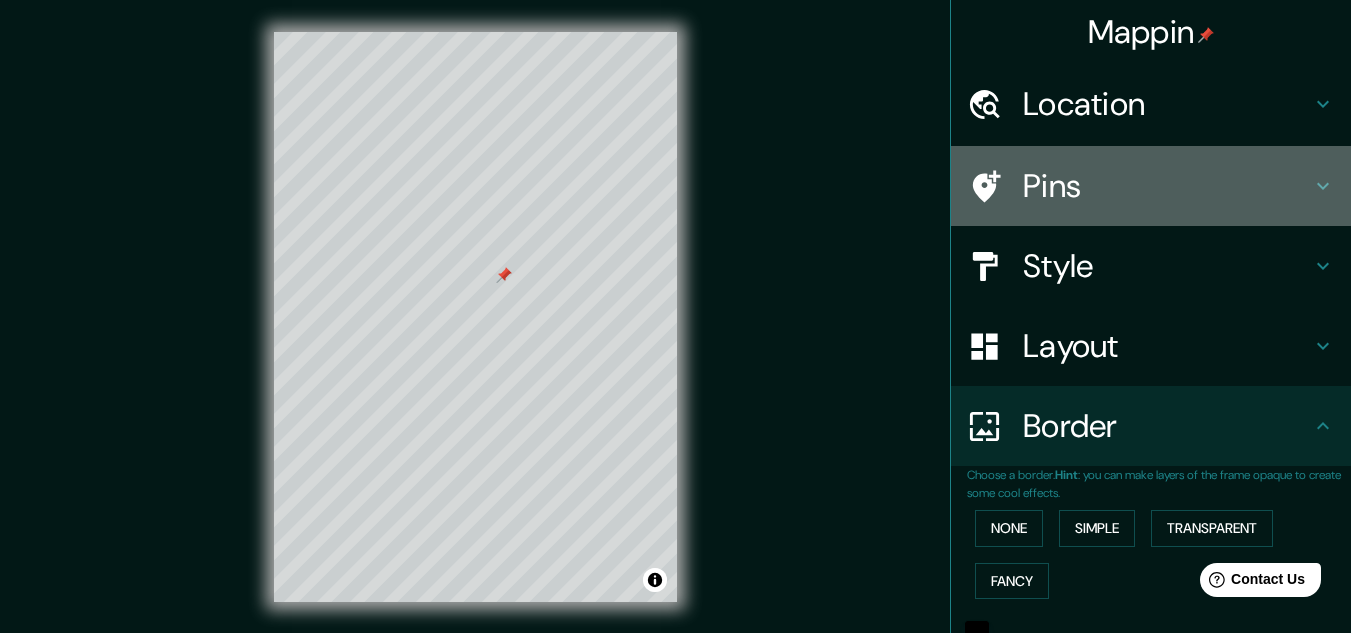 click on "Pins" at bounding box center [1167, 186] 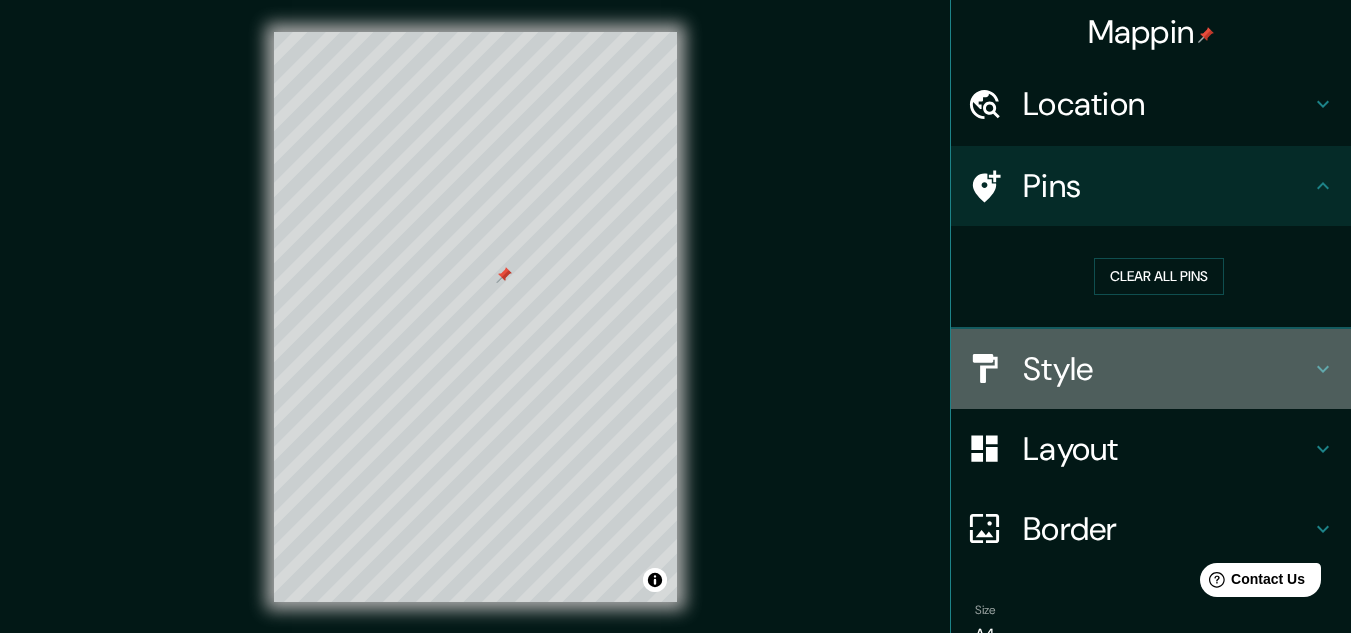 click on "Style" at bounding box center (1151, 369) 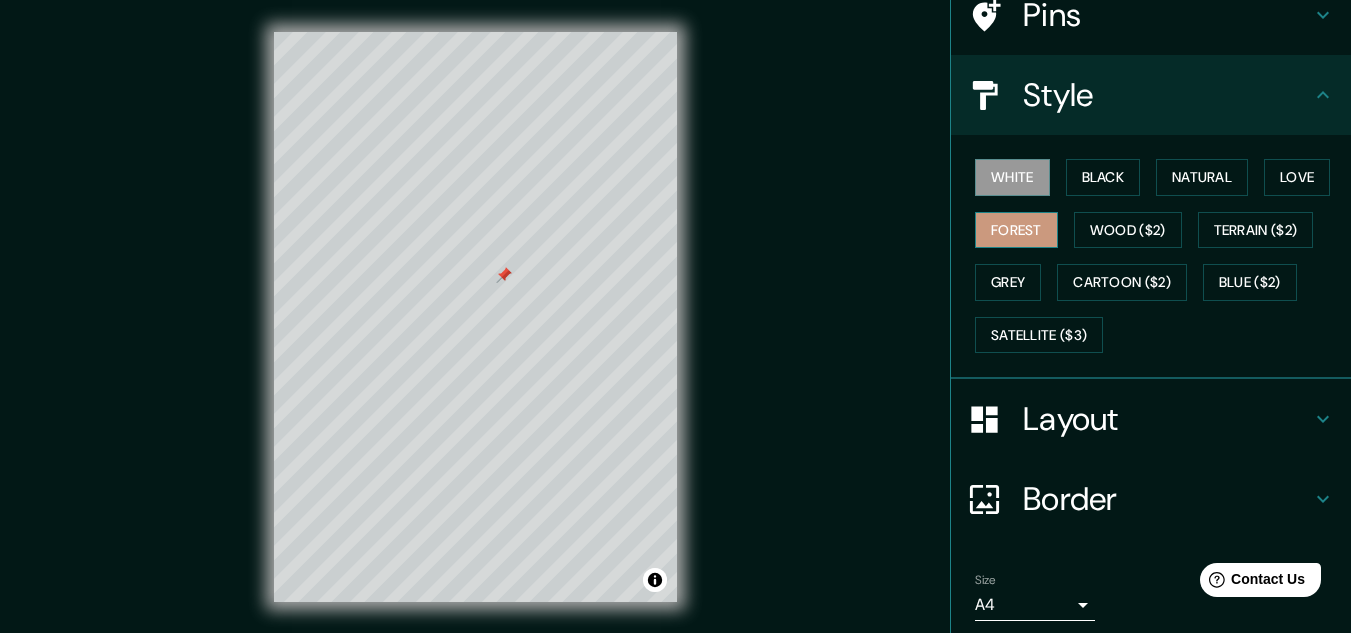 scroll, scrollTop: 172, scrollLeft: 0, axis: vertical 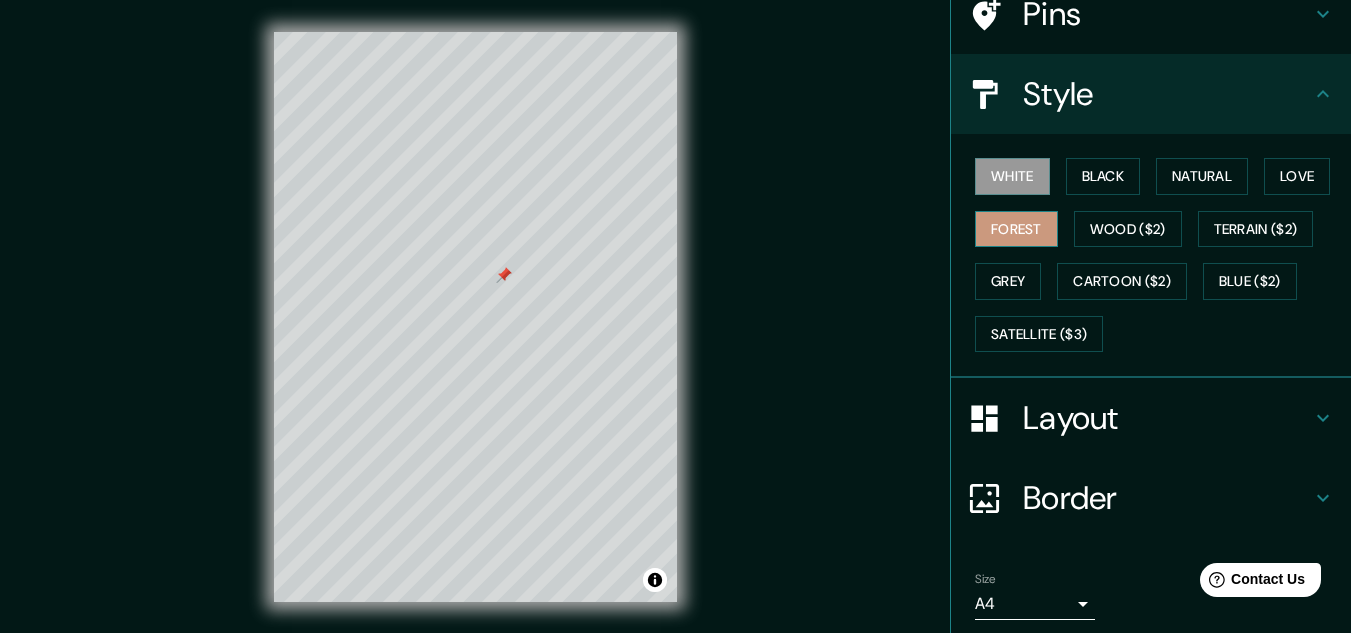 click at bounding box center (995, 418) 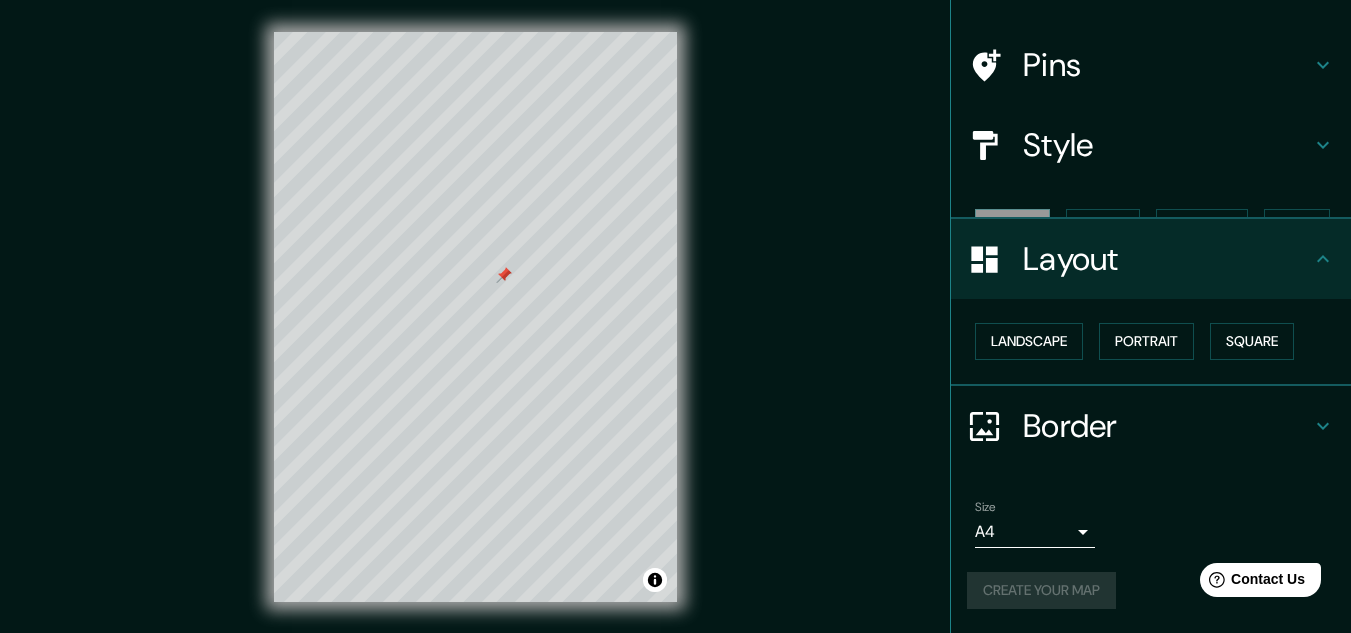 scroll, scrollTop: 86, scrollLeft: 0, axis: vertical 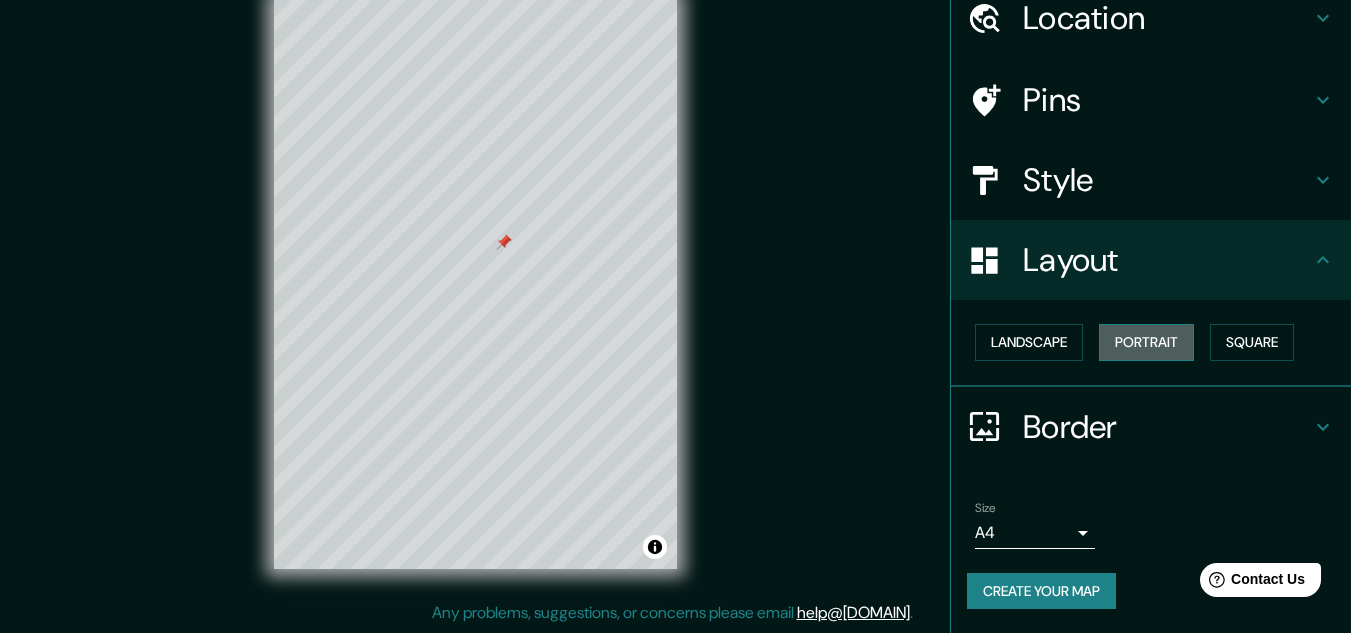 click on "Portrait" at bounding box center (1146, 342) 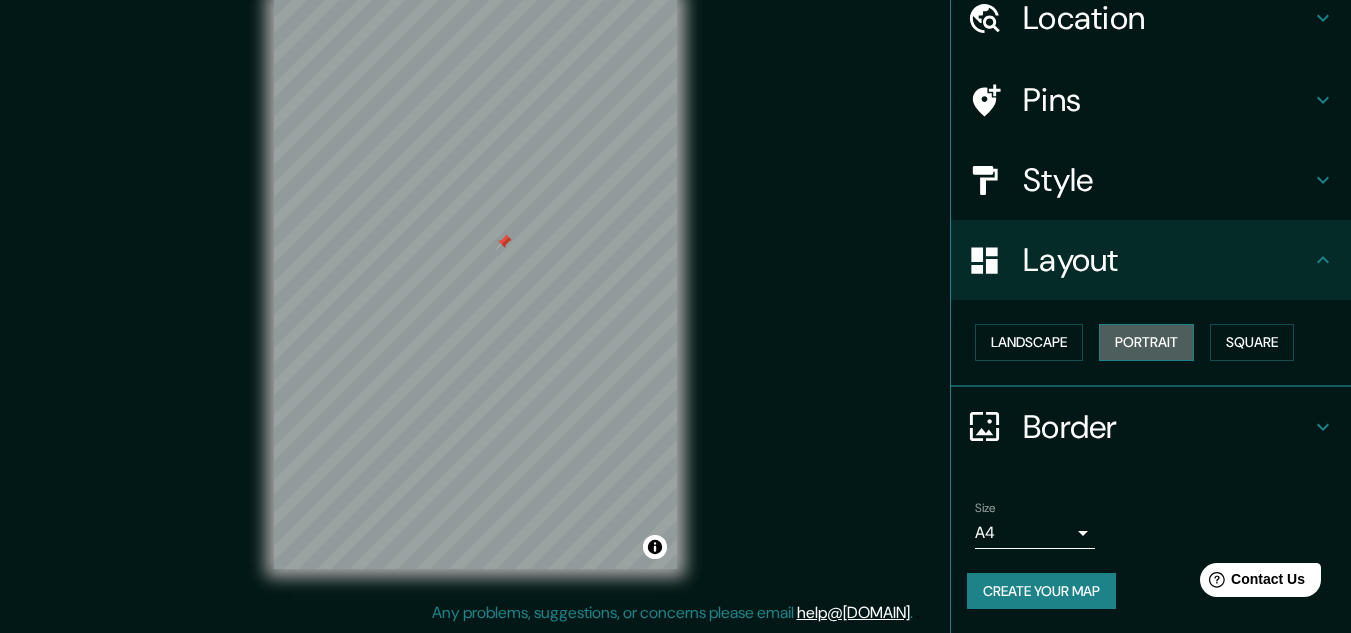 click on "Portrait" at bounding box center [1146, 342] 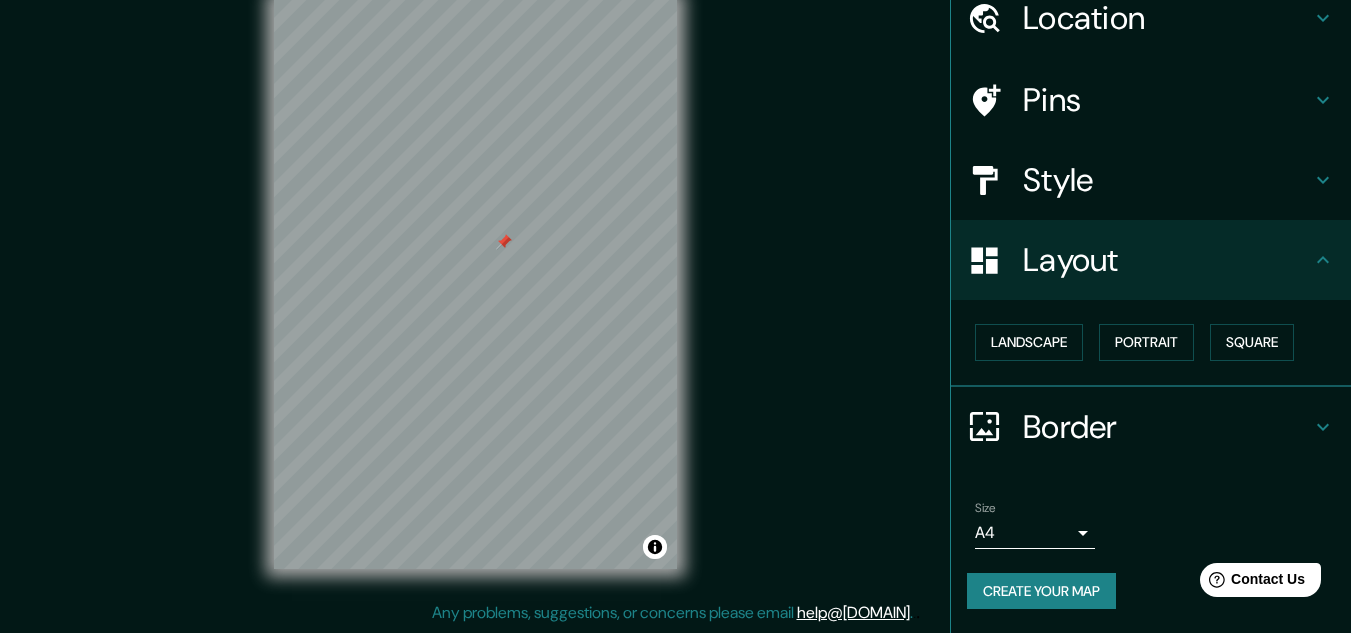 click on "Layout" at bounding box center [1167, 260] 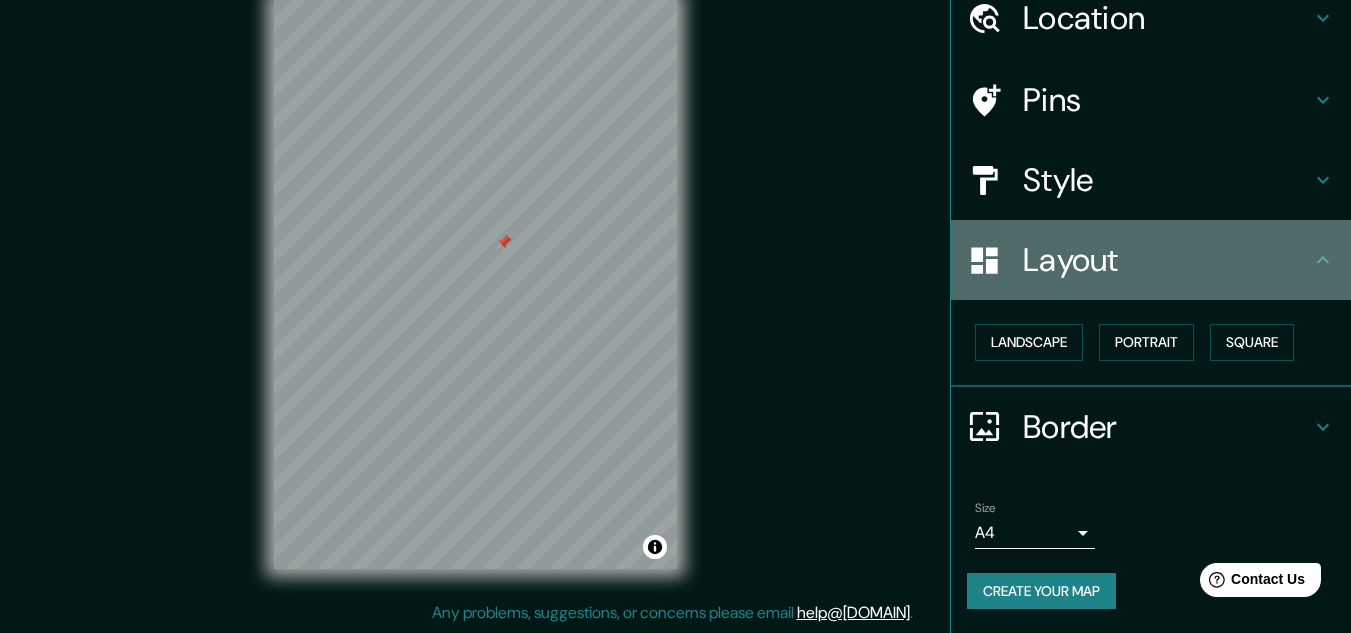 click on "Layout" at bounding box center (1167, 260) 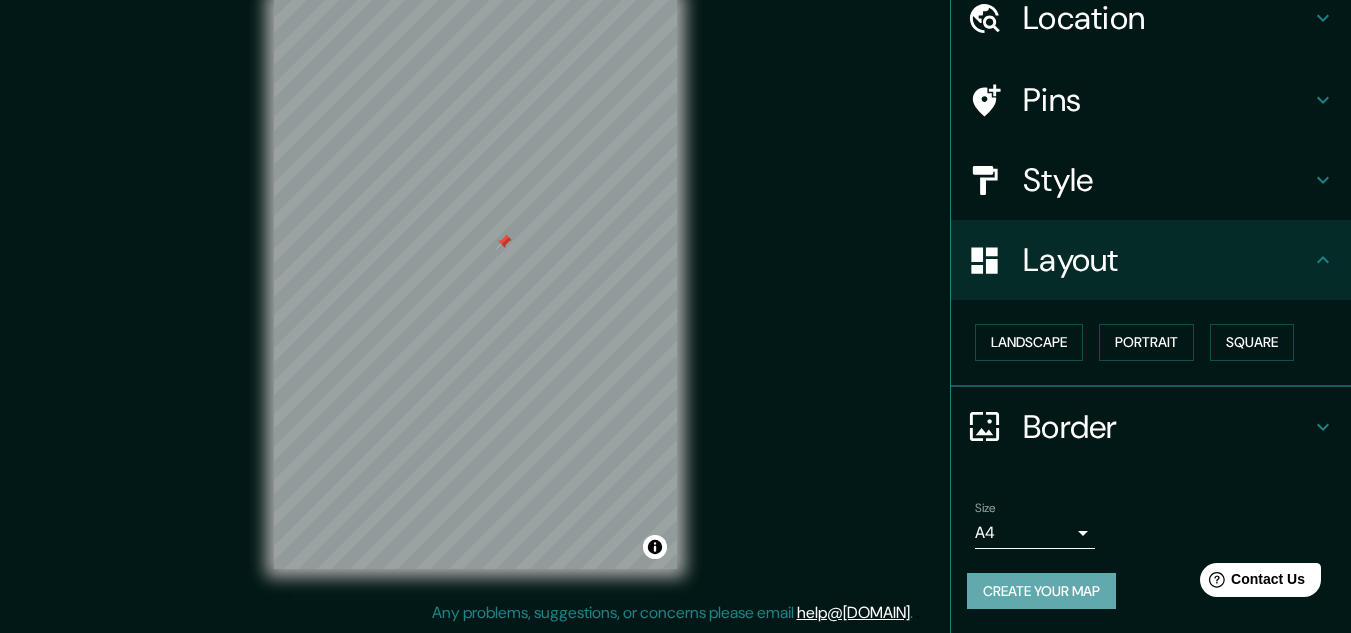 click on "Create your map" at bounding box center (1041, 591) 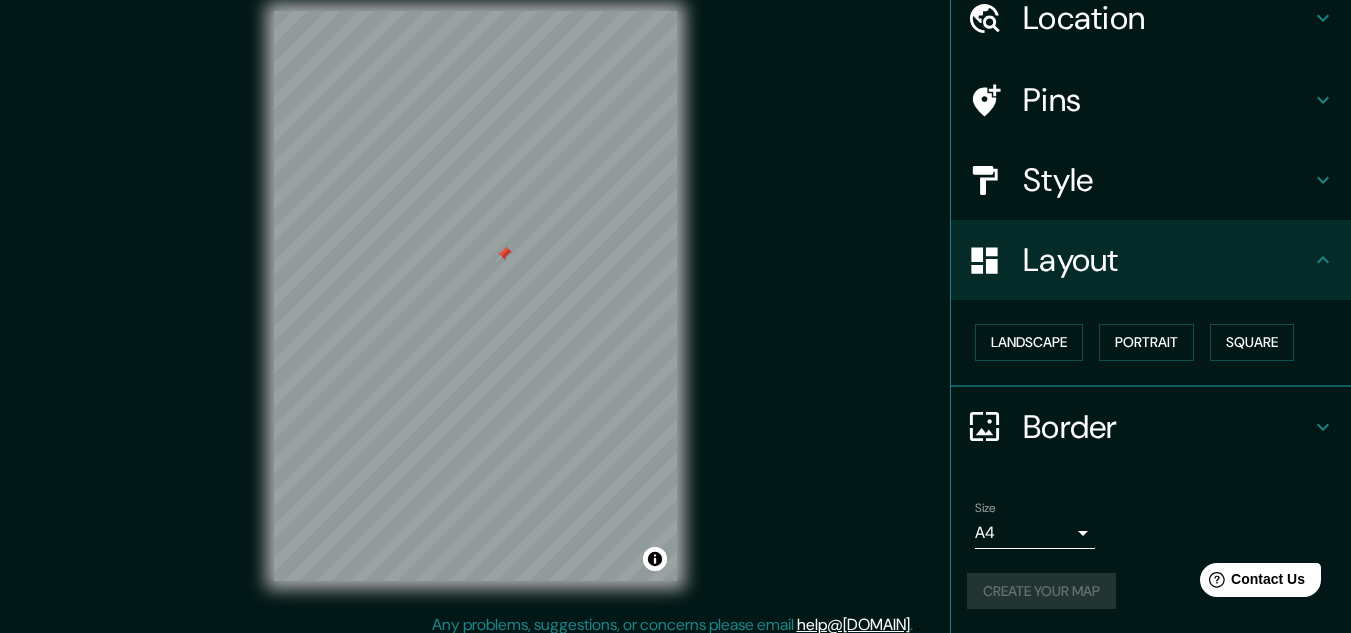 scroll, scrollTop: 33, scrollLeft: 0, axis: vertical 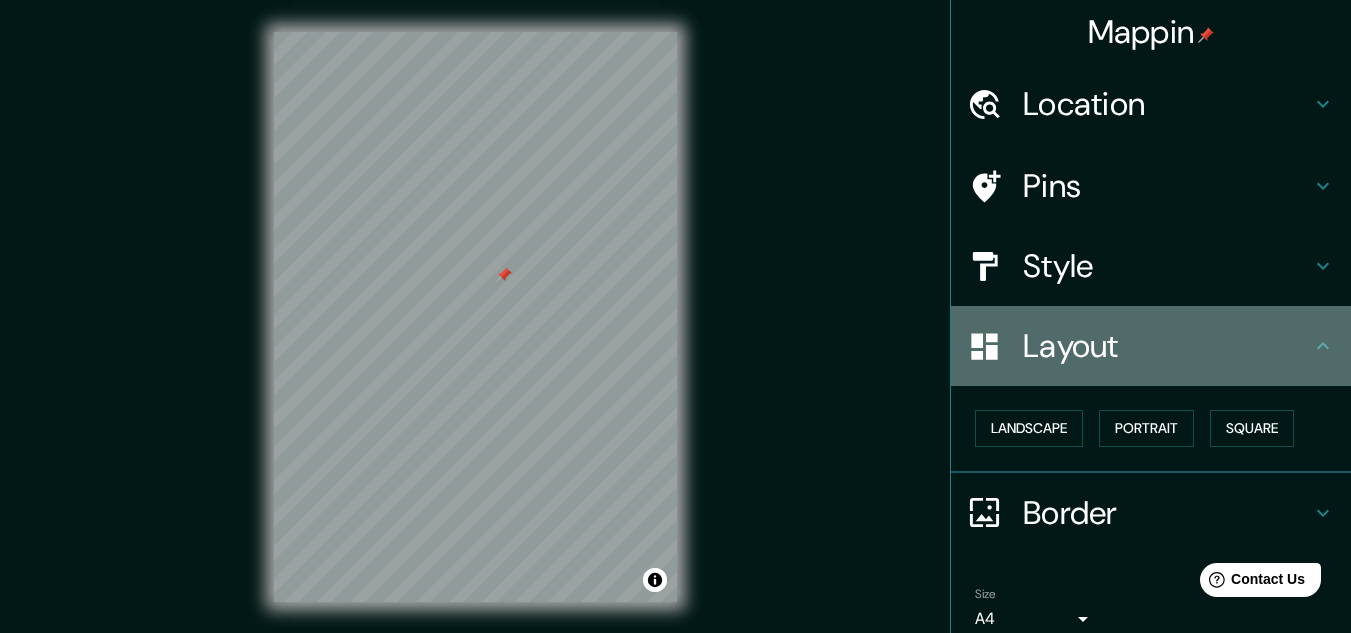 click at bounding box center (995, 346) 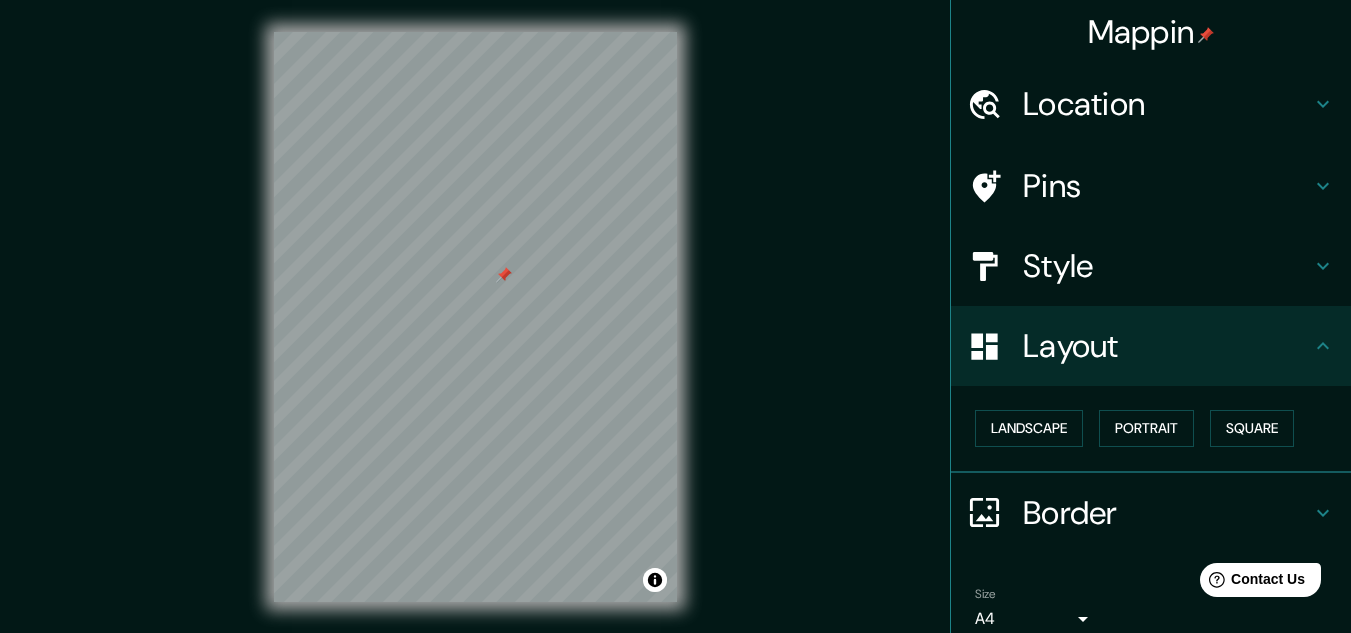 scroll, scrollTop: 86, scrollLeft: 0, axis: vertical 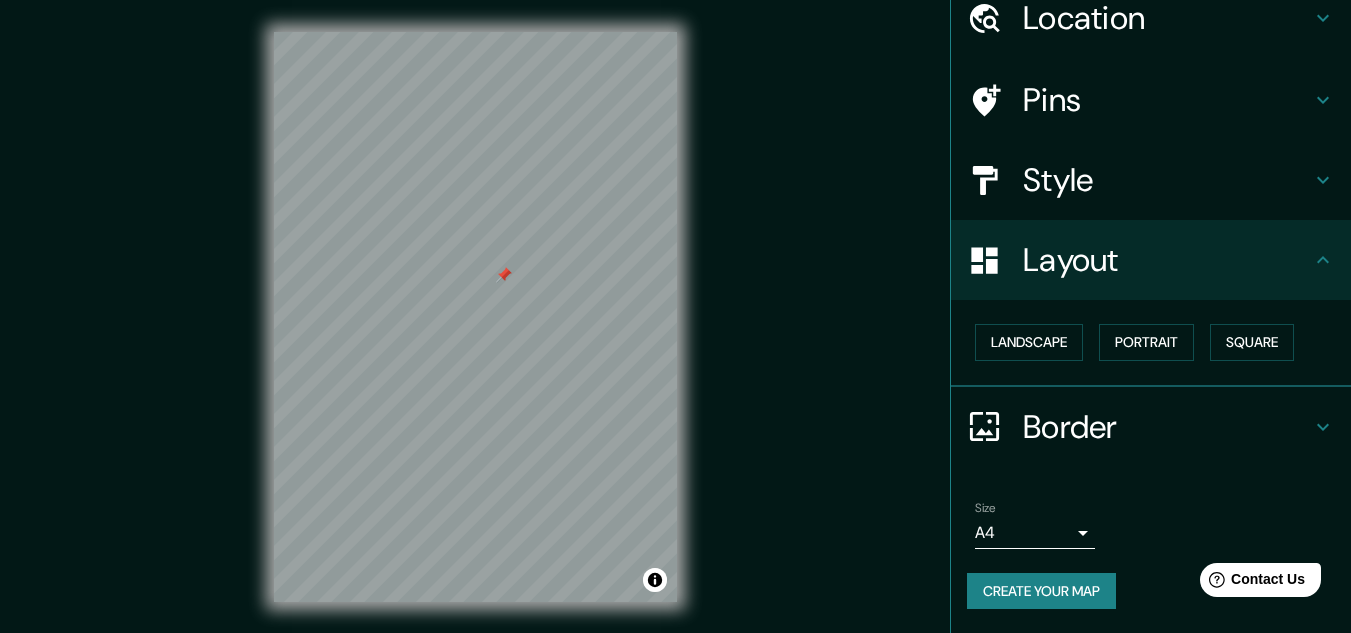 click on "Create your map" at bounding box center (1041, 591) 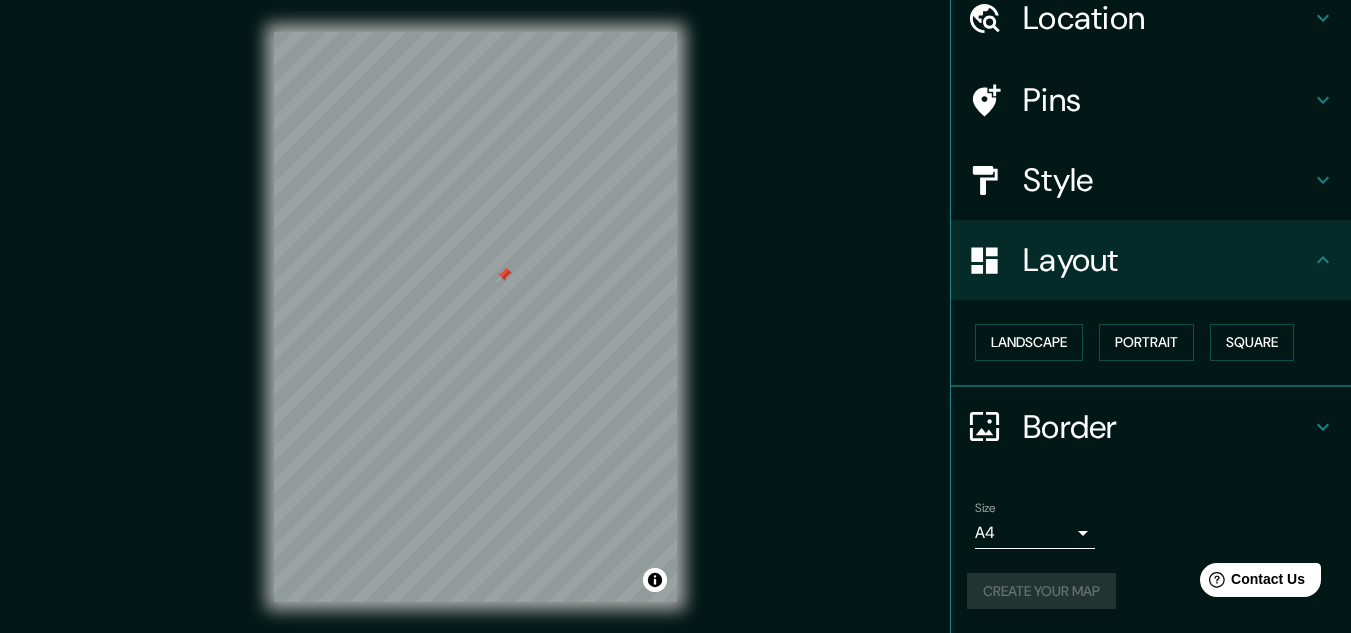 click on "Create your map" at bounding box center [1151, 591] 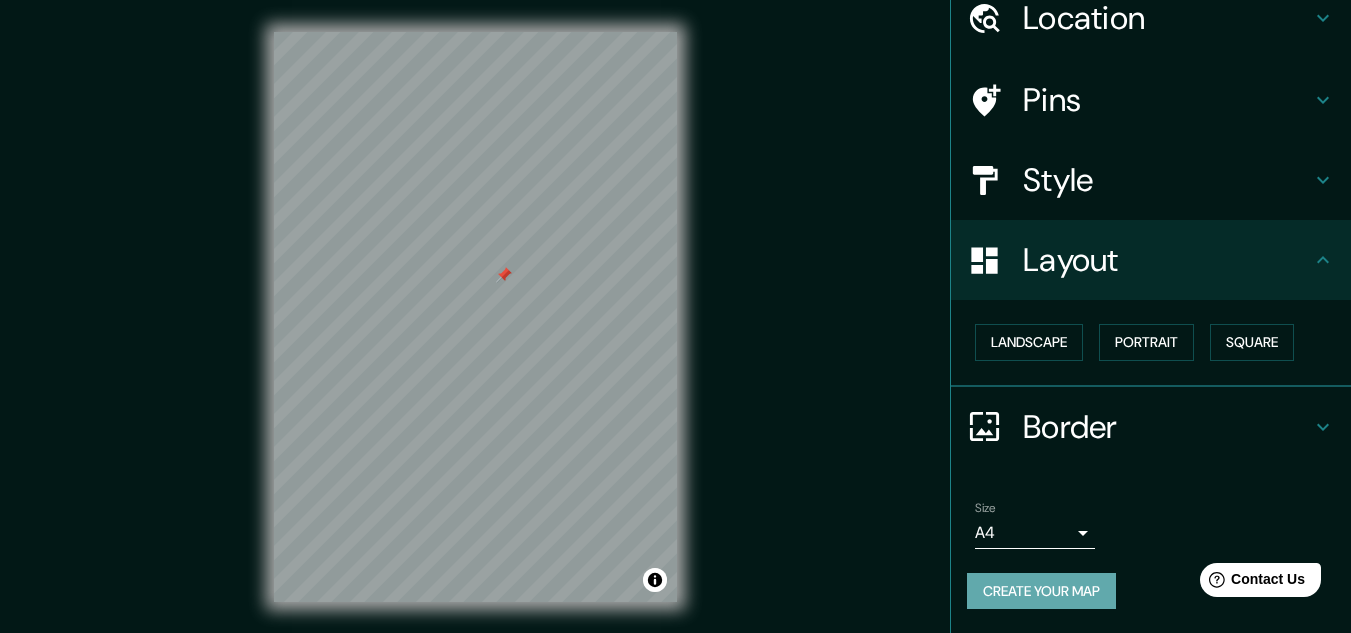 click on "Create your map" at bounding box center [1041, 591] 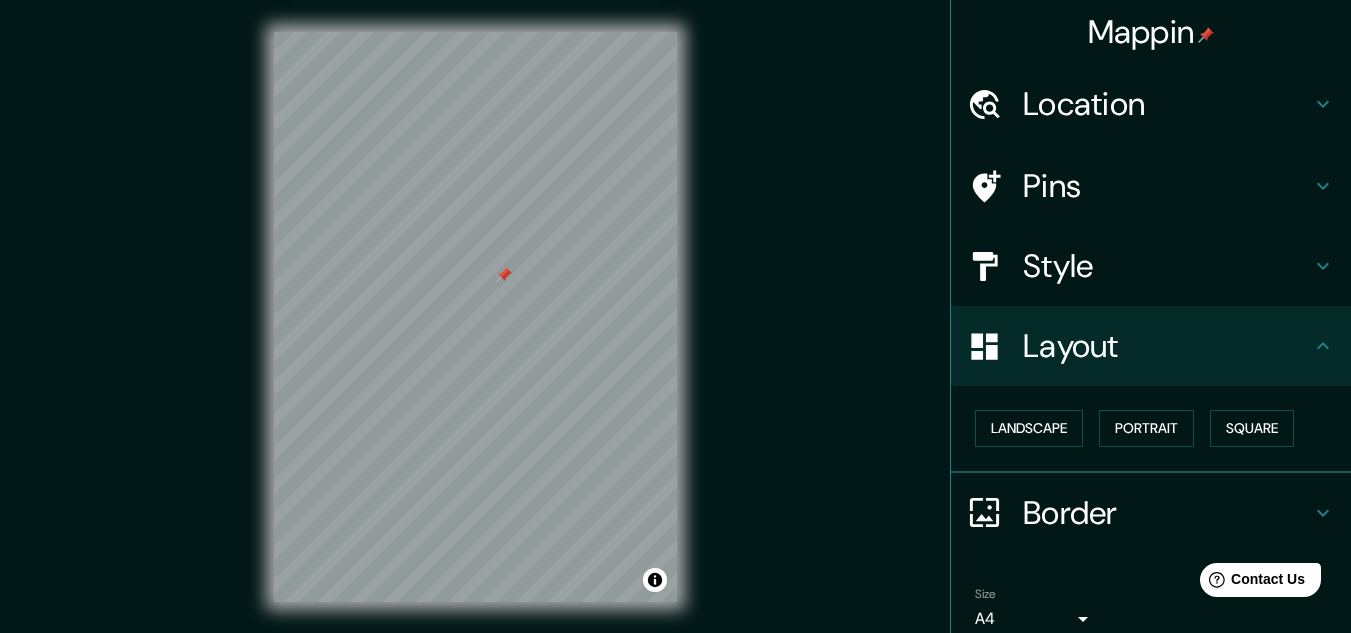scroll, scrollTop: 86, scrollLeft: 0, axis: vertical 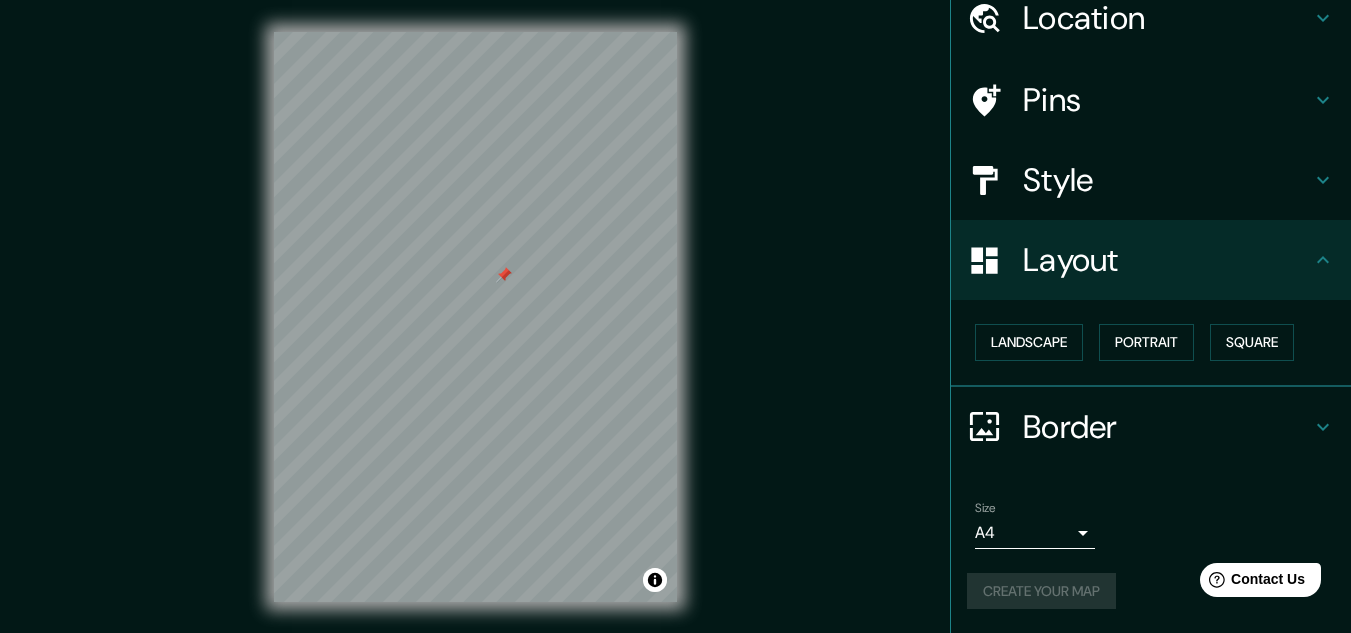 click on "Create your map" at bounding box center (1151, 591) 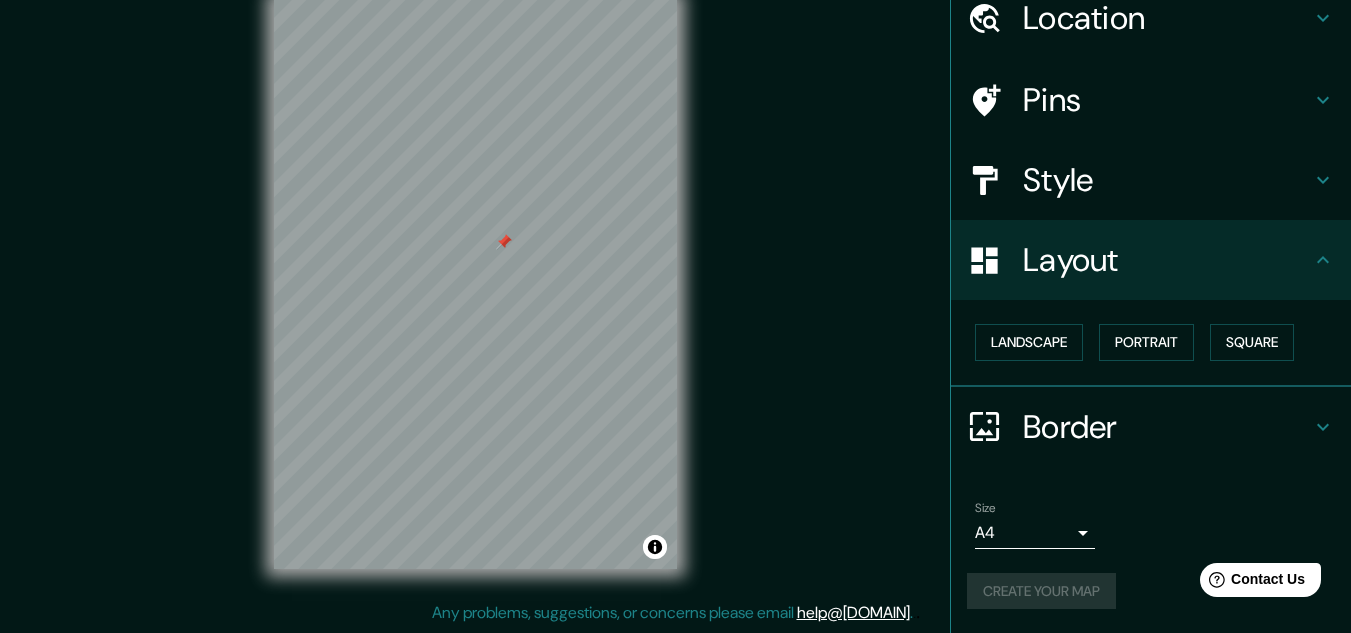 scroll, scrollTop: 0, scrollLeft: 0, axis: both 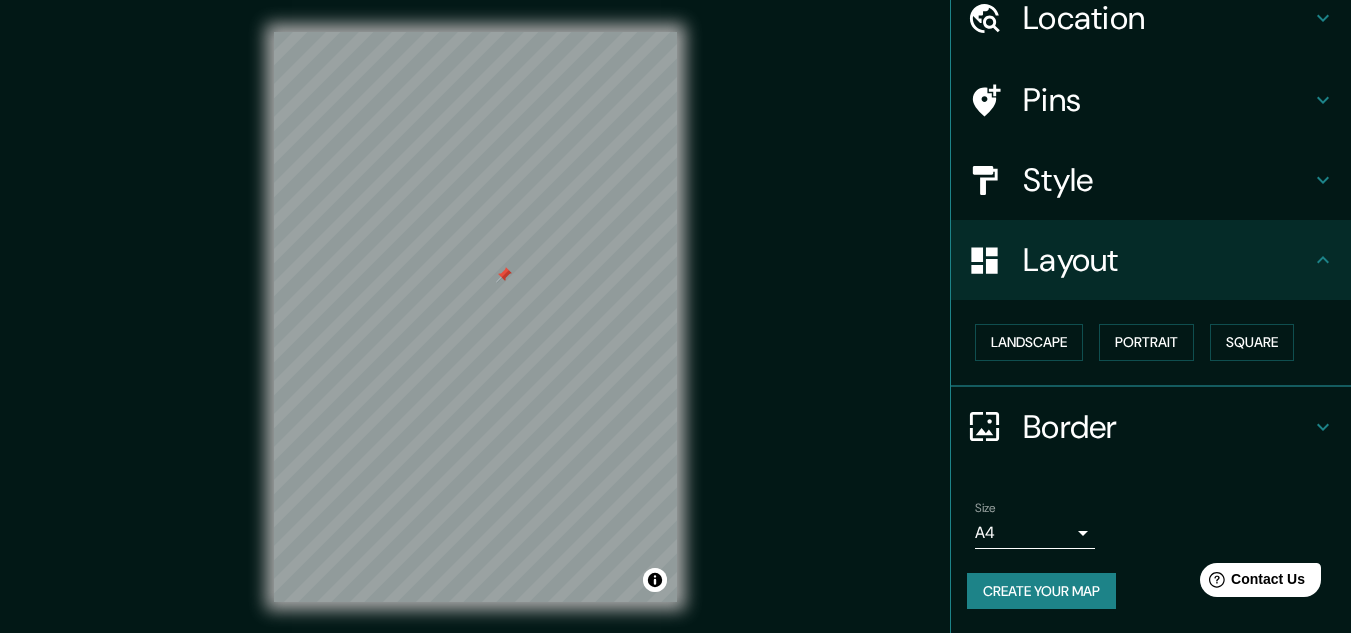 click on "Create your map" at bounding box center (1041, 591) 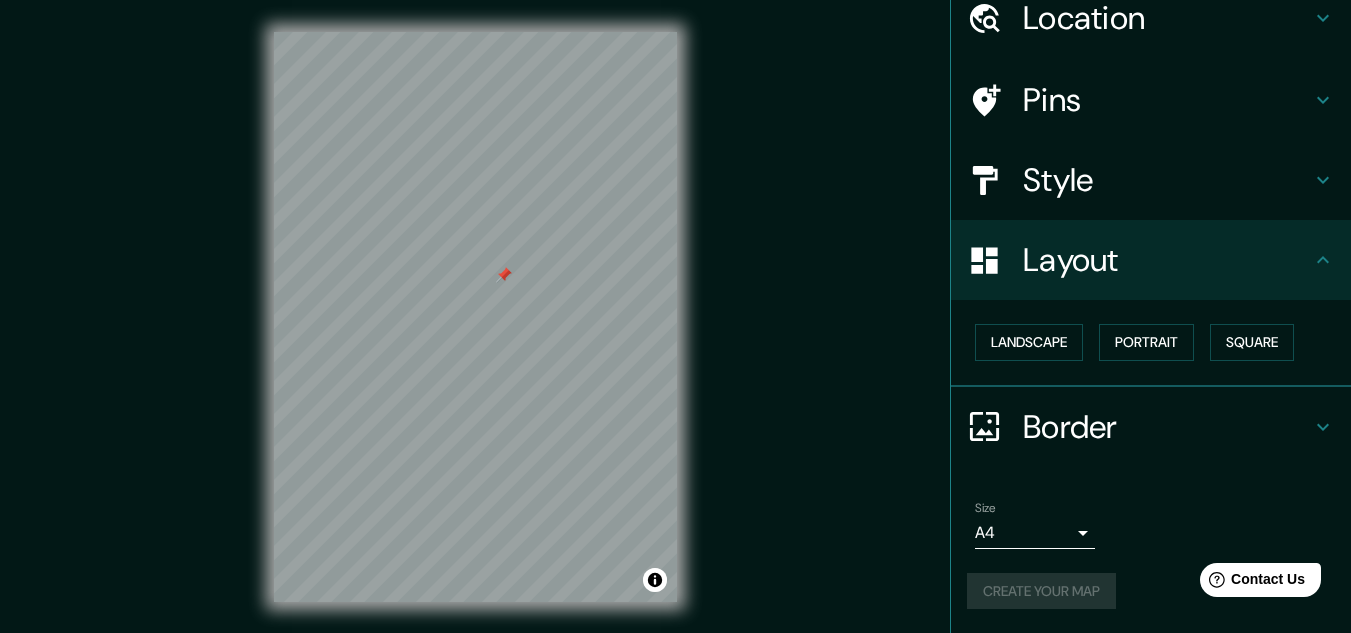scroll, scrollTop: 0, scrollLeft: 0, axis: both 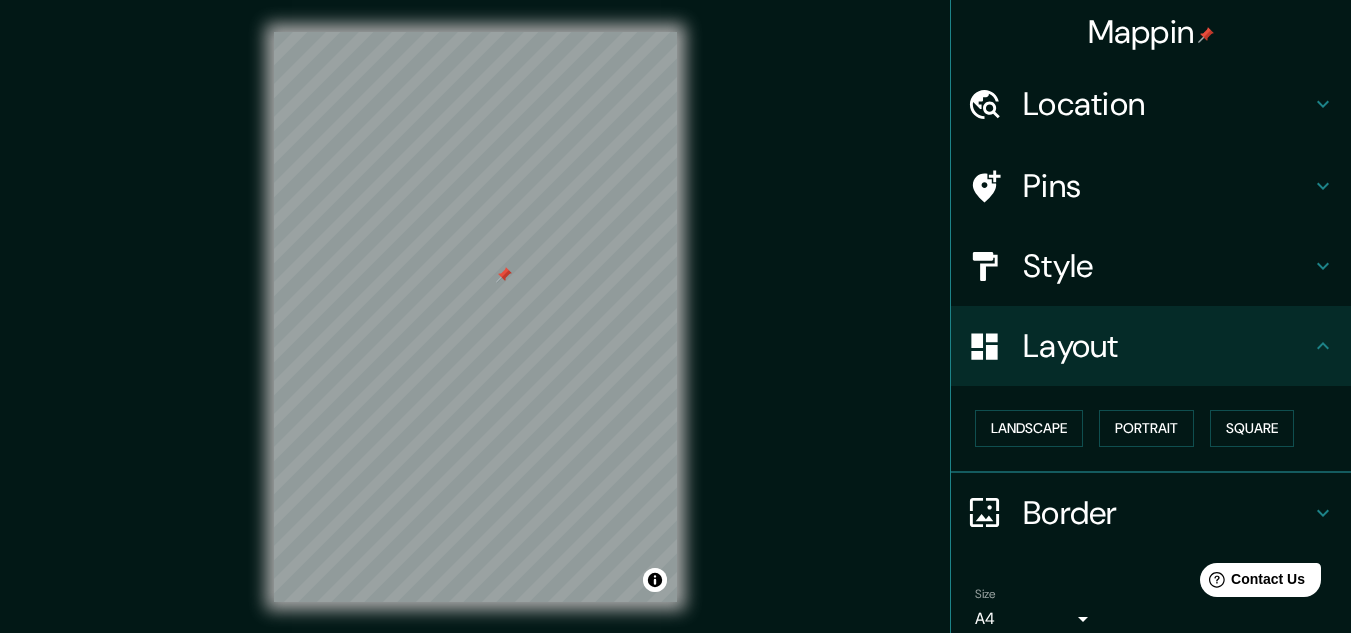 click on "Layout" at bounding box center (1167, 346) 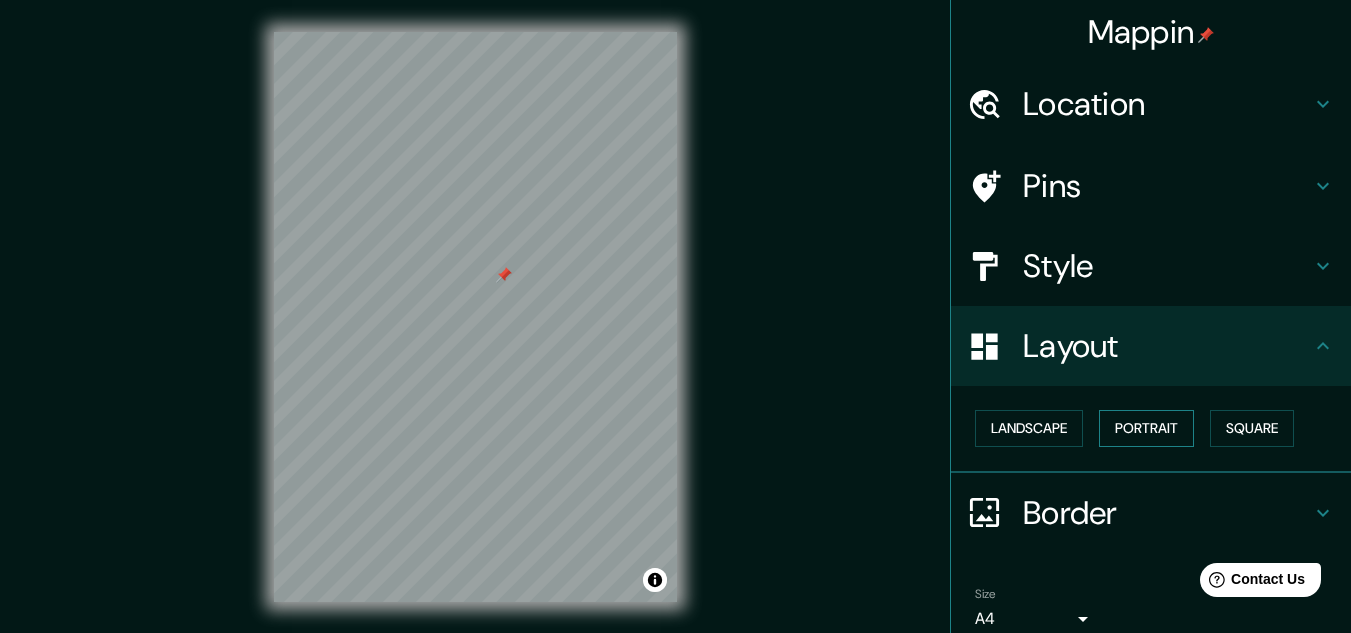 scroll, scrollTop: 86, scrollLeft: 0, axis: vertical 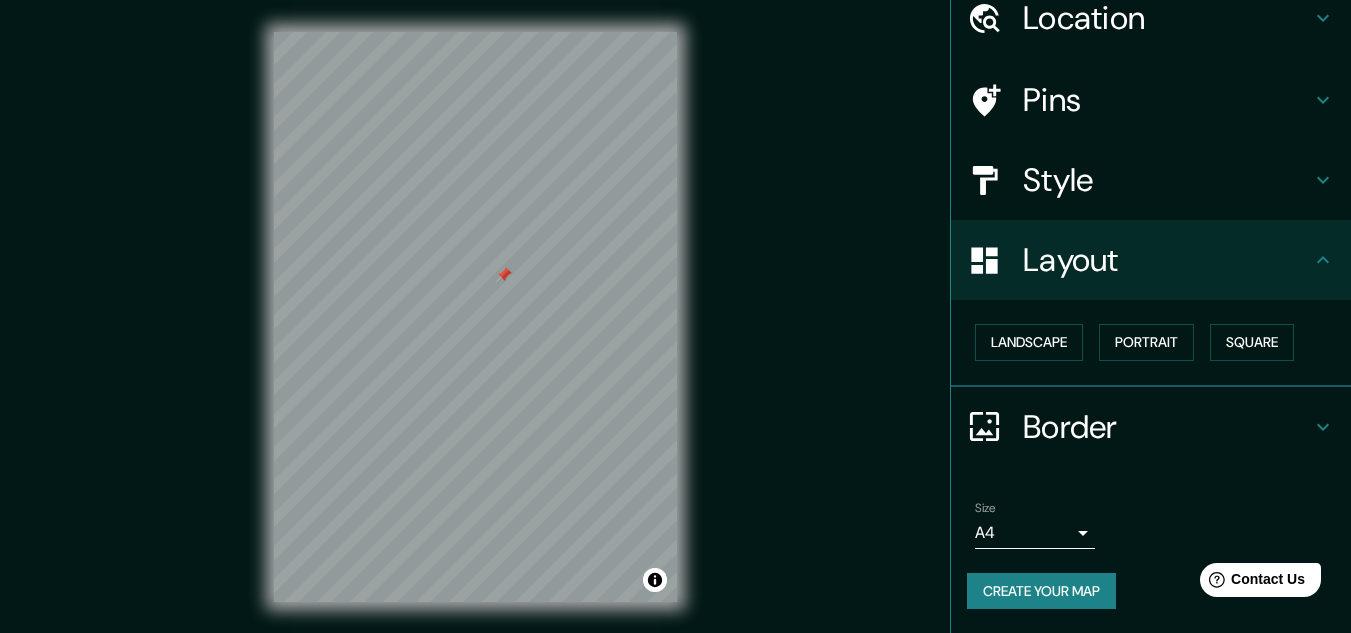 click on "Create your map" at bounding box center (1041, 591) 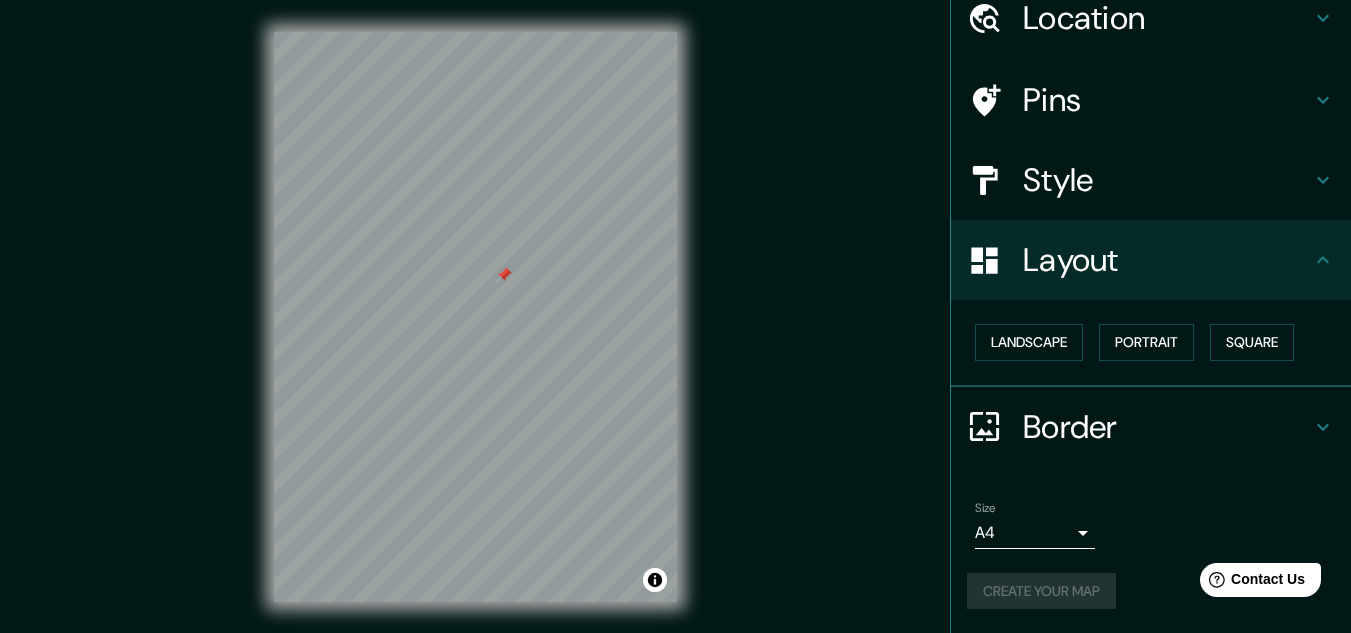 scroll, scrollTop: 33, scrollLeft: 0, axis: vertical 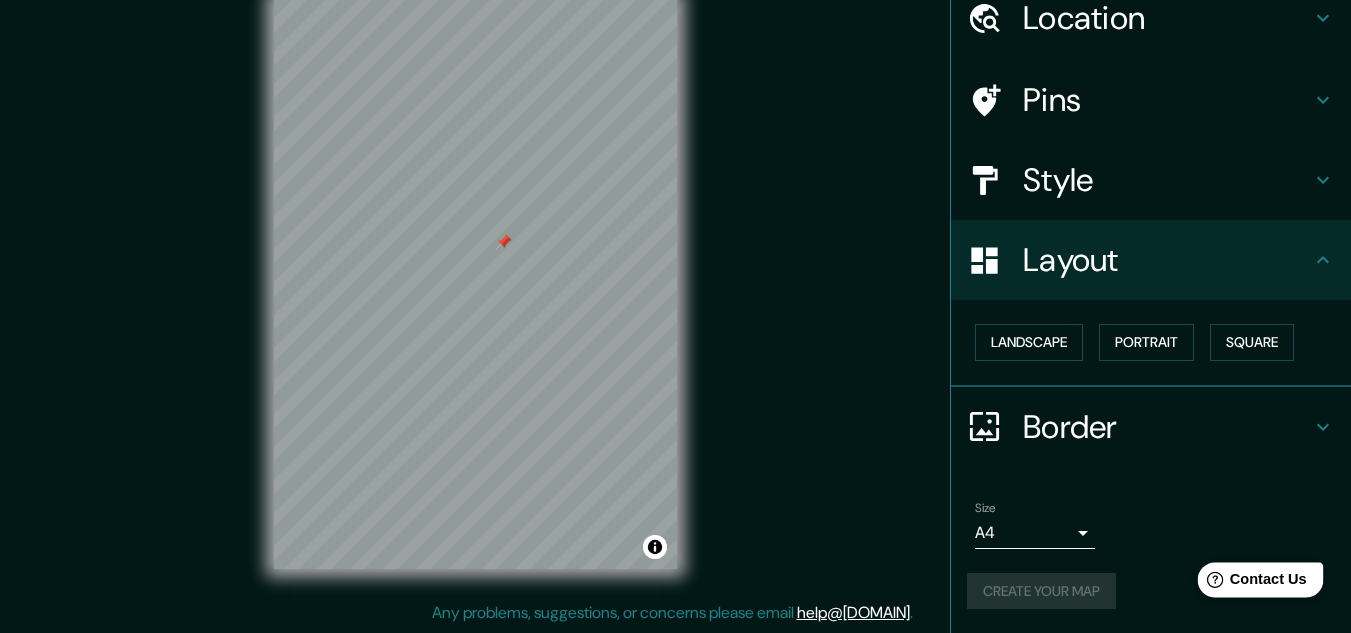 click on "Help" 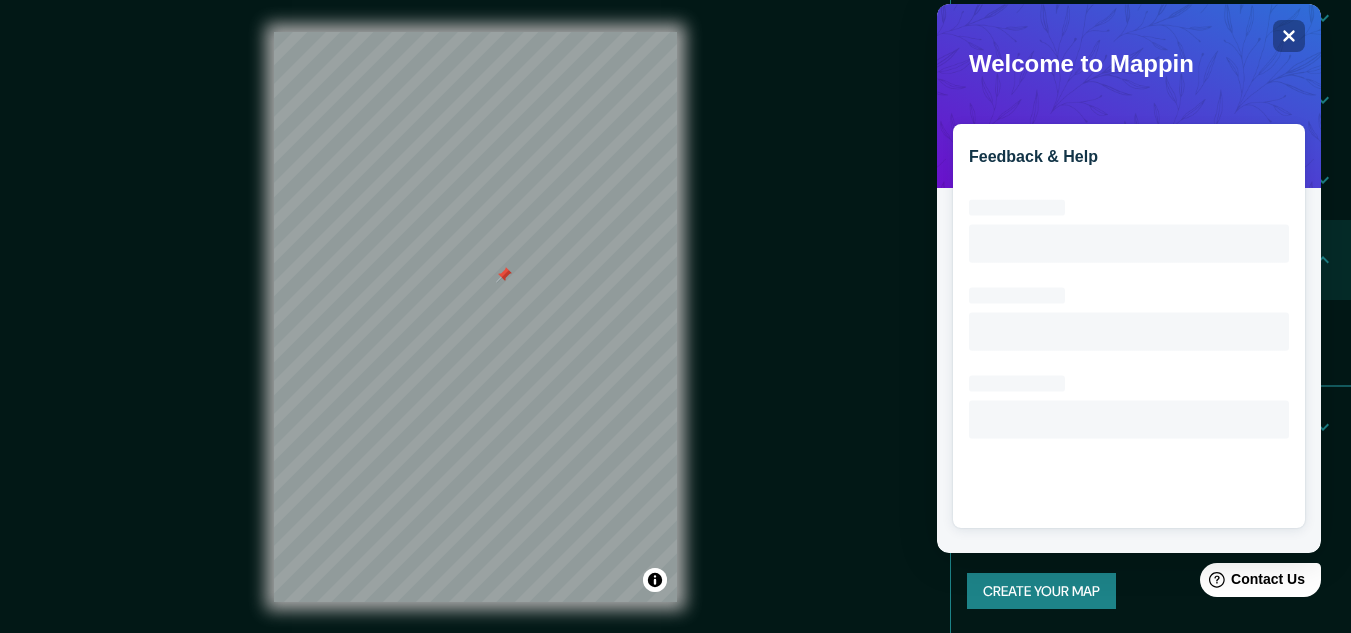 scroll, scrollTop: 33, scrollLeft: 0, axis: vertical 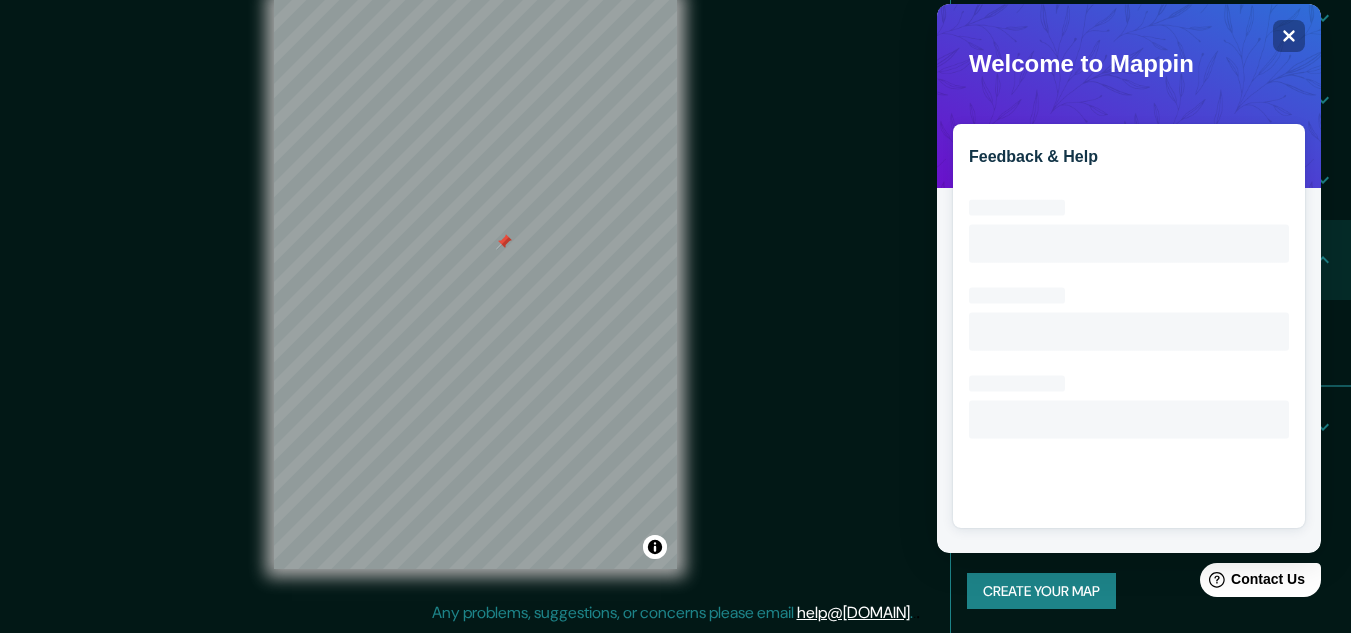 click on "Loading interface..." 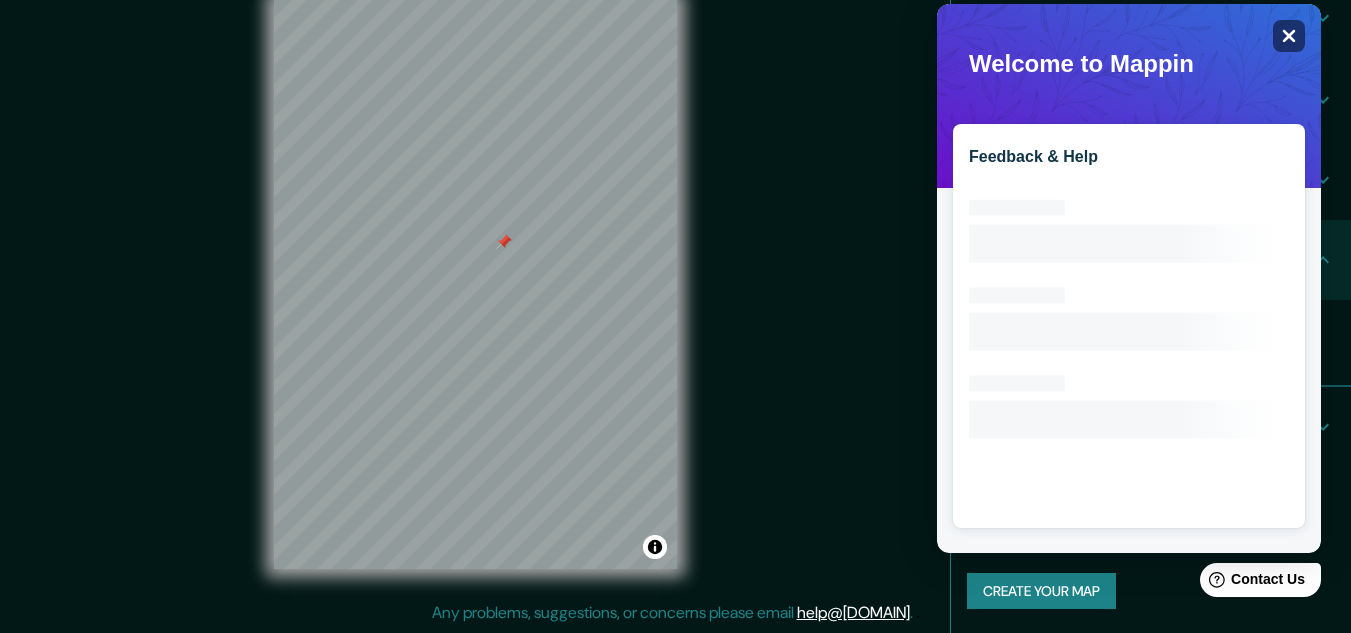 click on "Close" 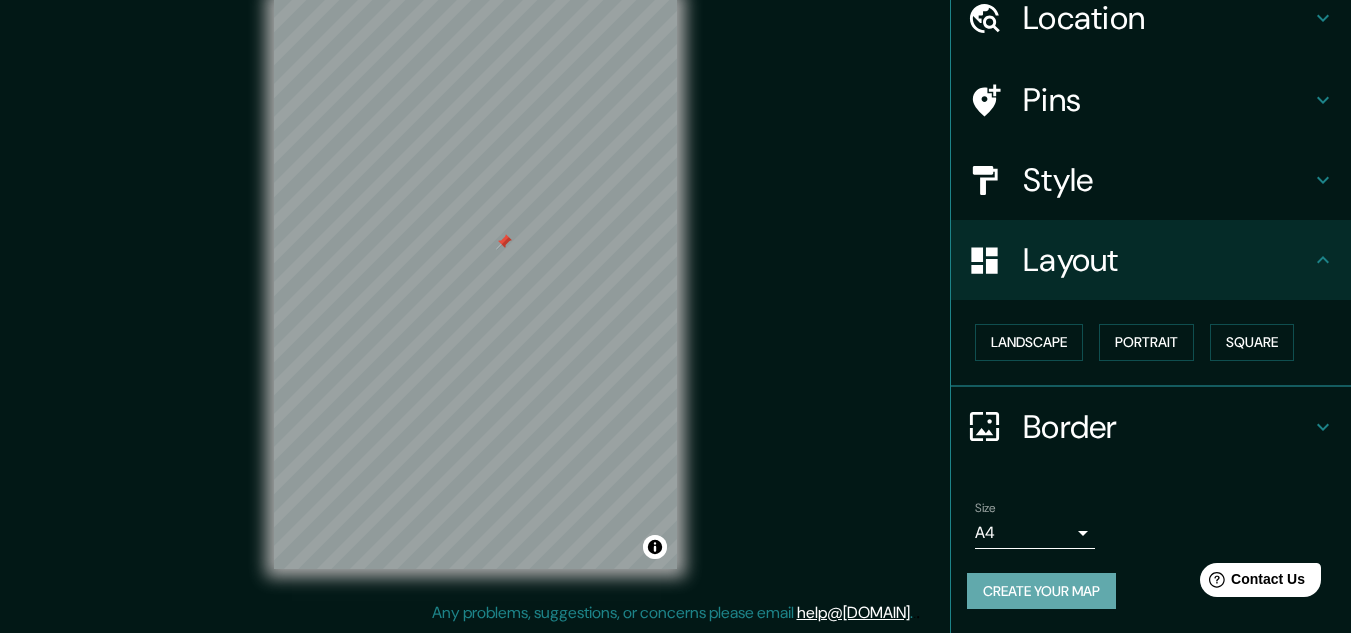 click on "Create your map" at bounding box center [1041, 591] 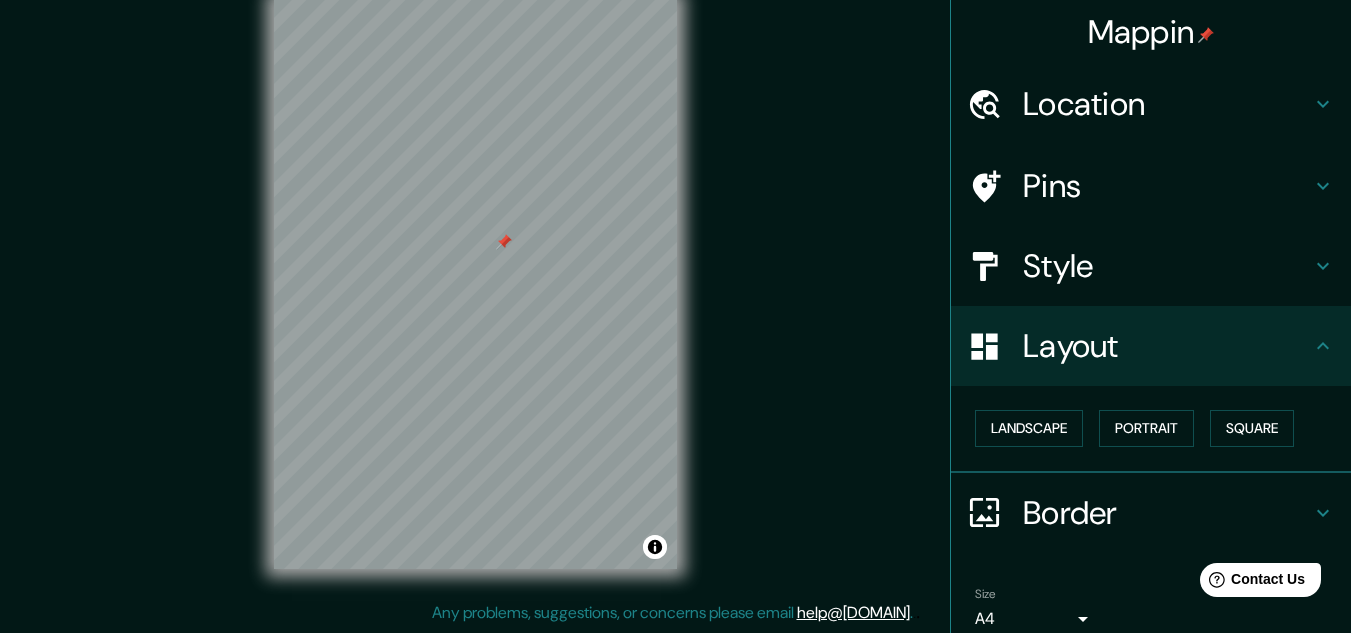 scroll, scrollTop: 86, scrollLeft: 0, axis: vertical 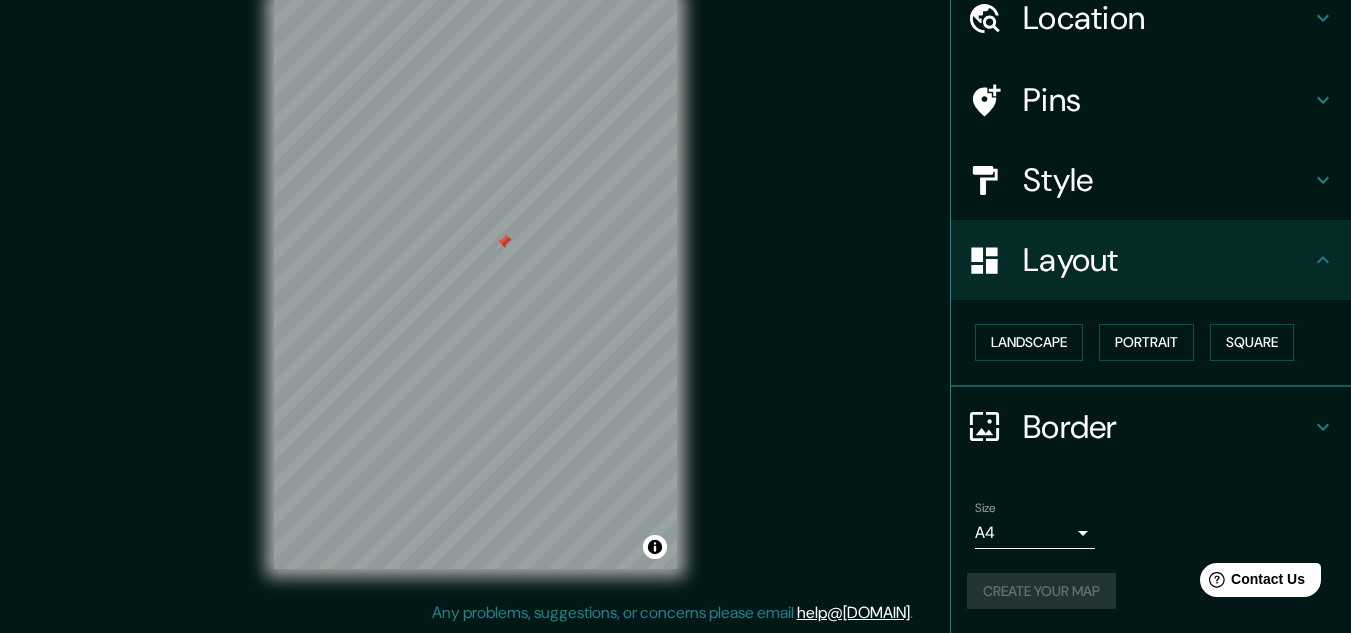 click on "Create your map" at bounding box center [1151, 591] 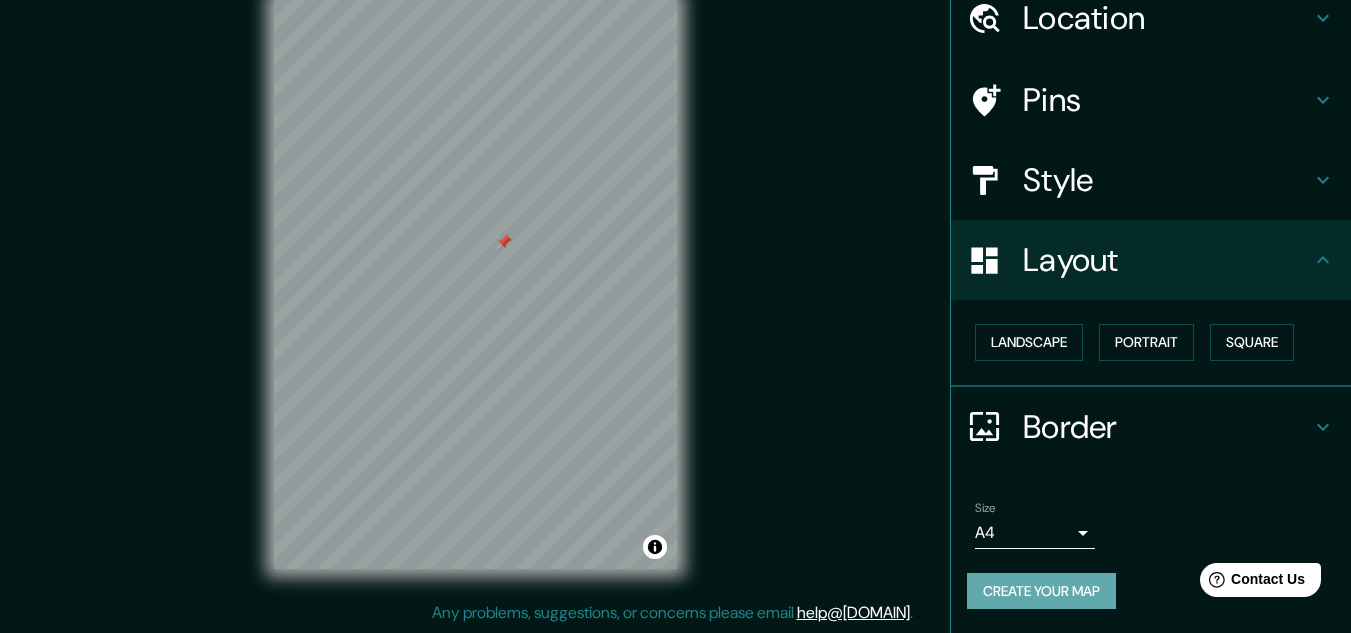 click on "Create your map" at bounding box center (1041, 591) 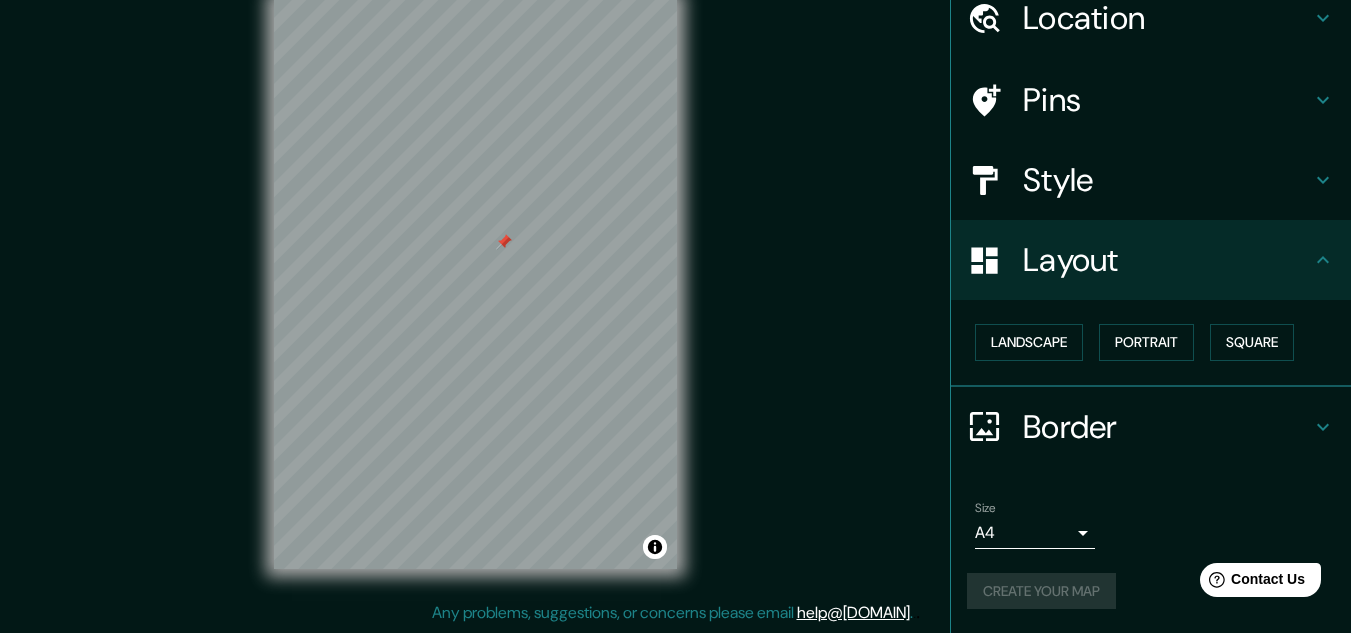 scroll, scrollTop: 0, scrollLeft: 0, axis: both 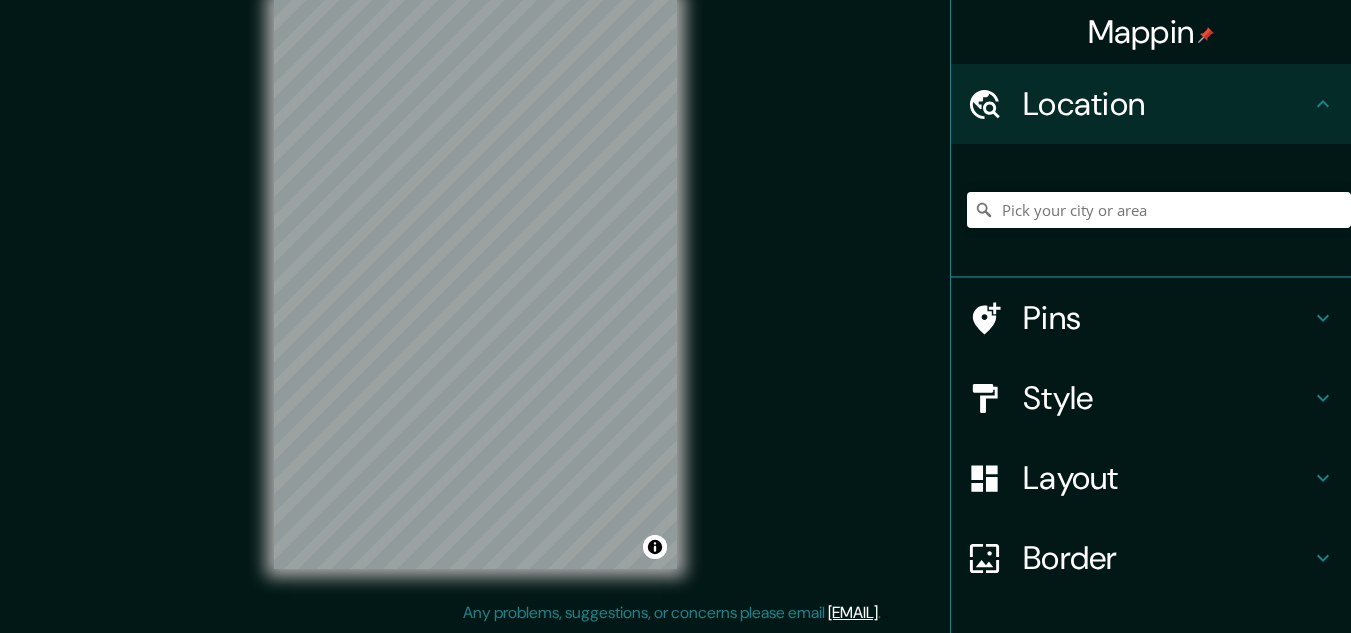 click on "Pins" at bounding box center [1151, 318] 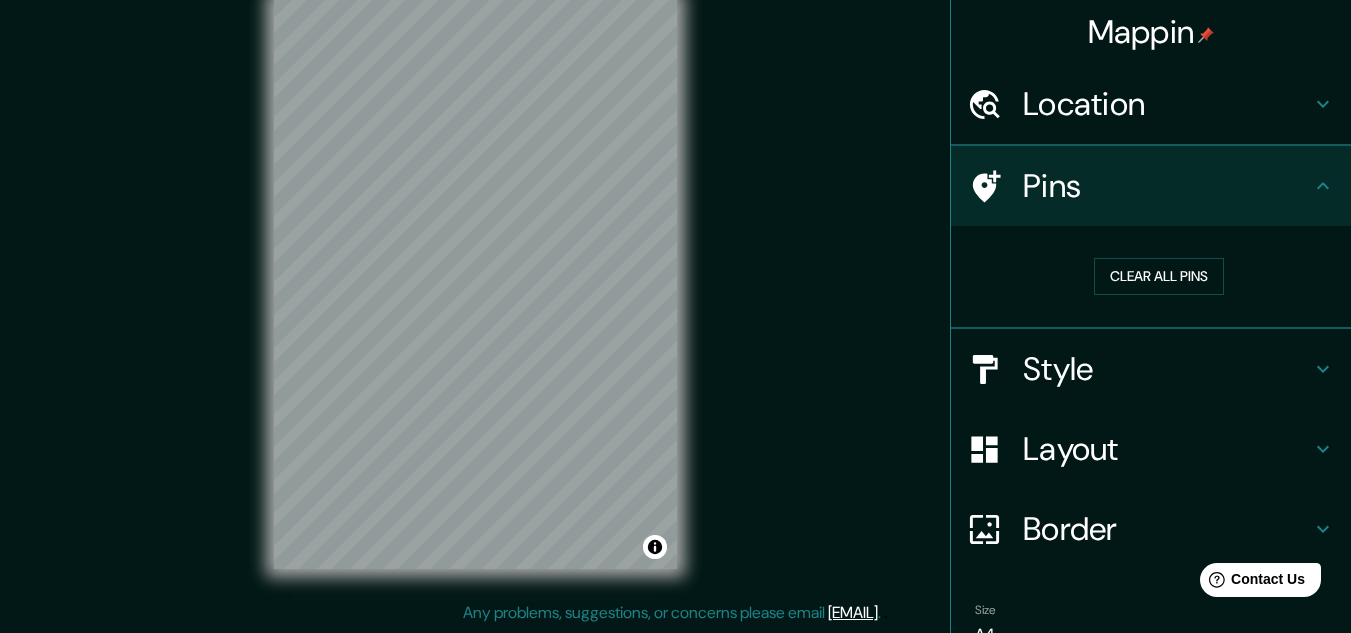 scroll, scrollTop: 0, scrollLeft: 0, axis: both 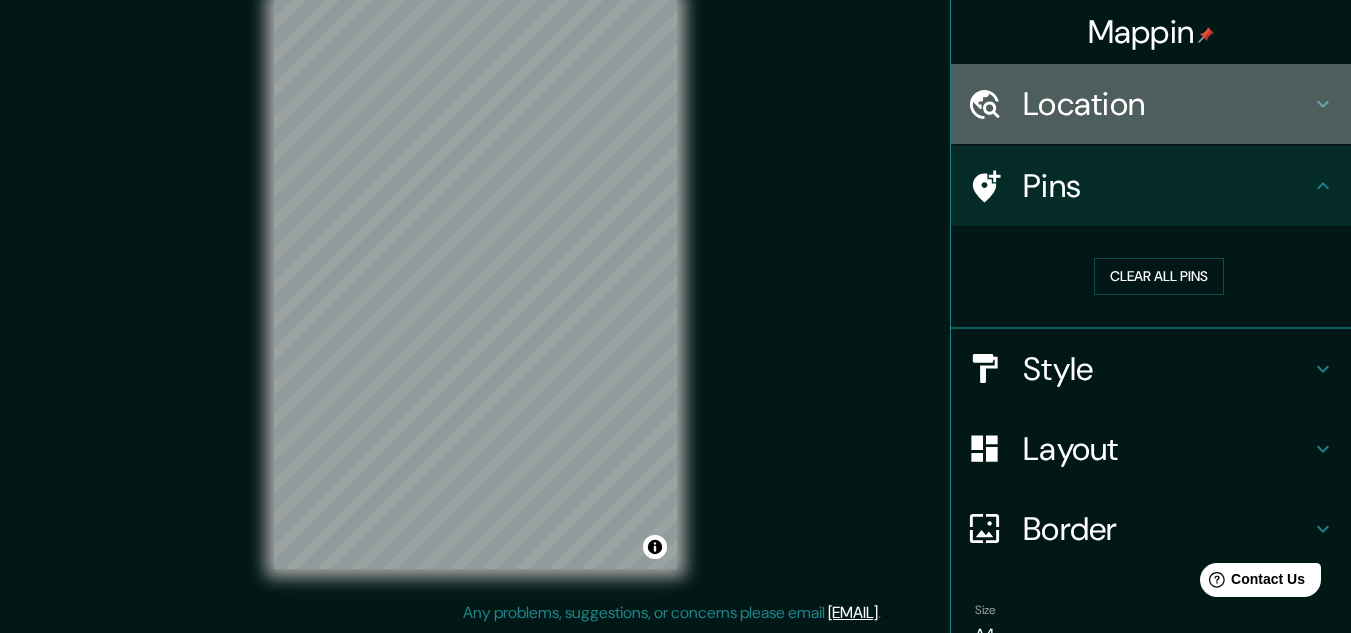 click on "Location" at bounding box center [1167, 104] 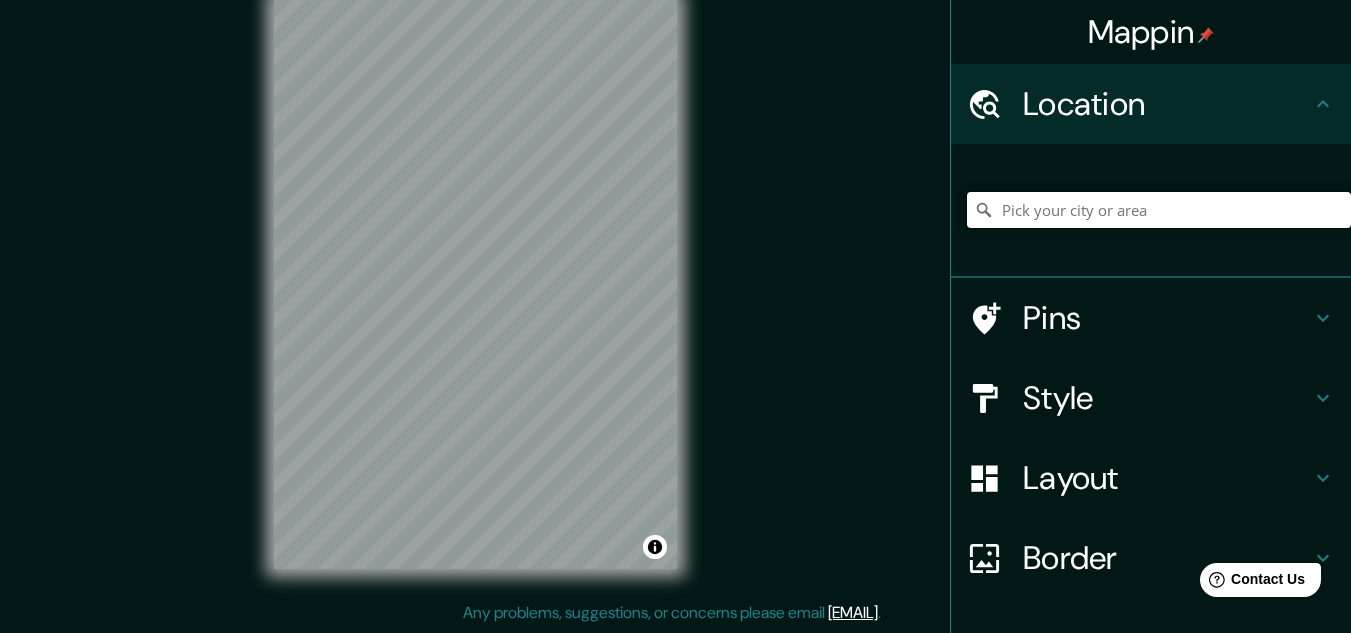 click at bounding box center (1159, 210) 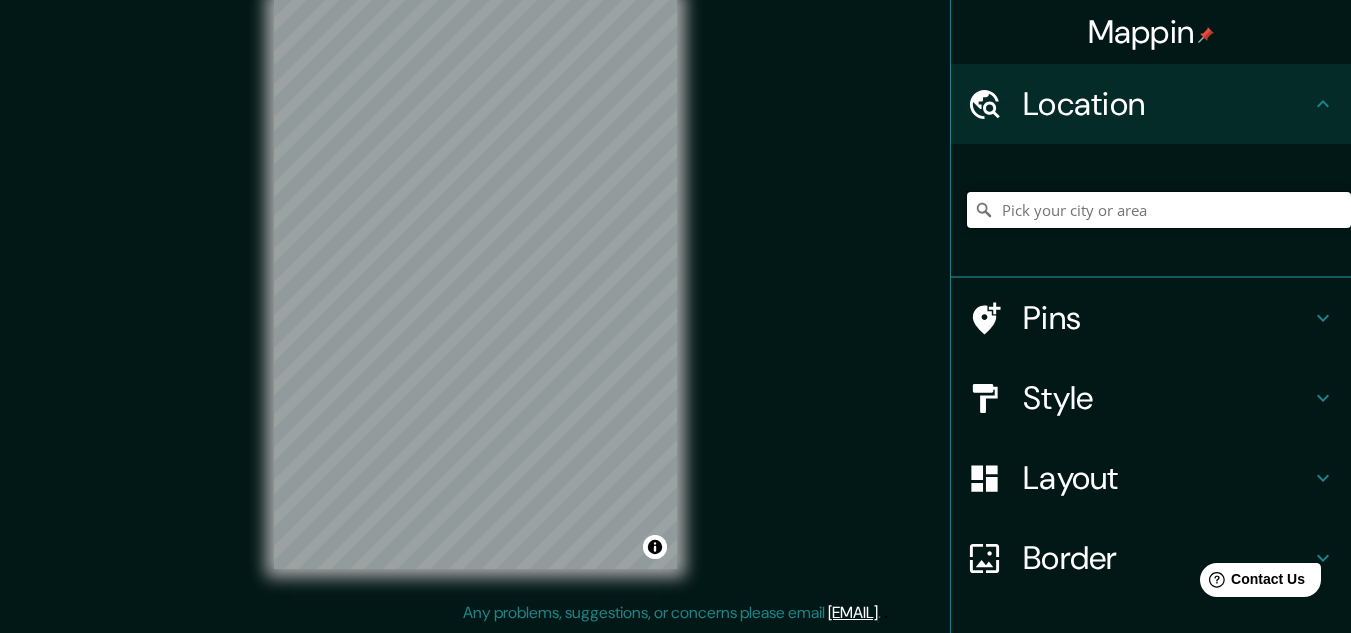 scroll, scrollTop: 132, scrollLeft: 0, axis: vertical 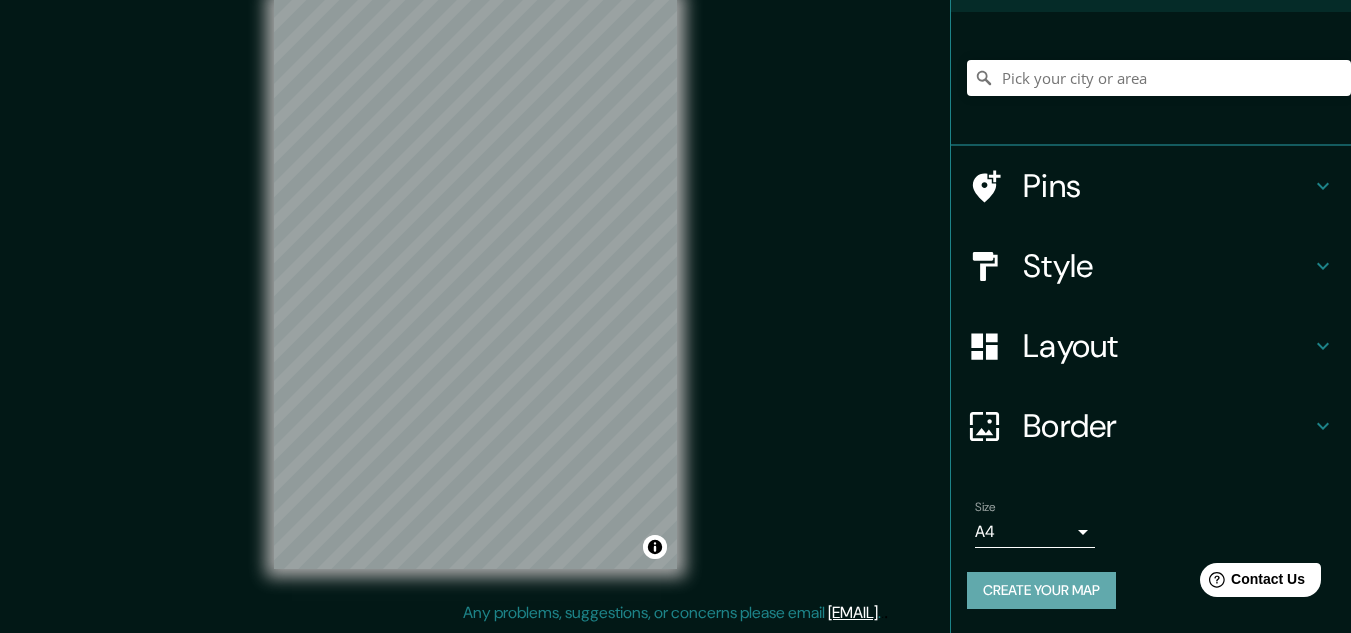 click on "Create your map" at bounding box center (1041, 590) 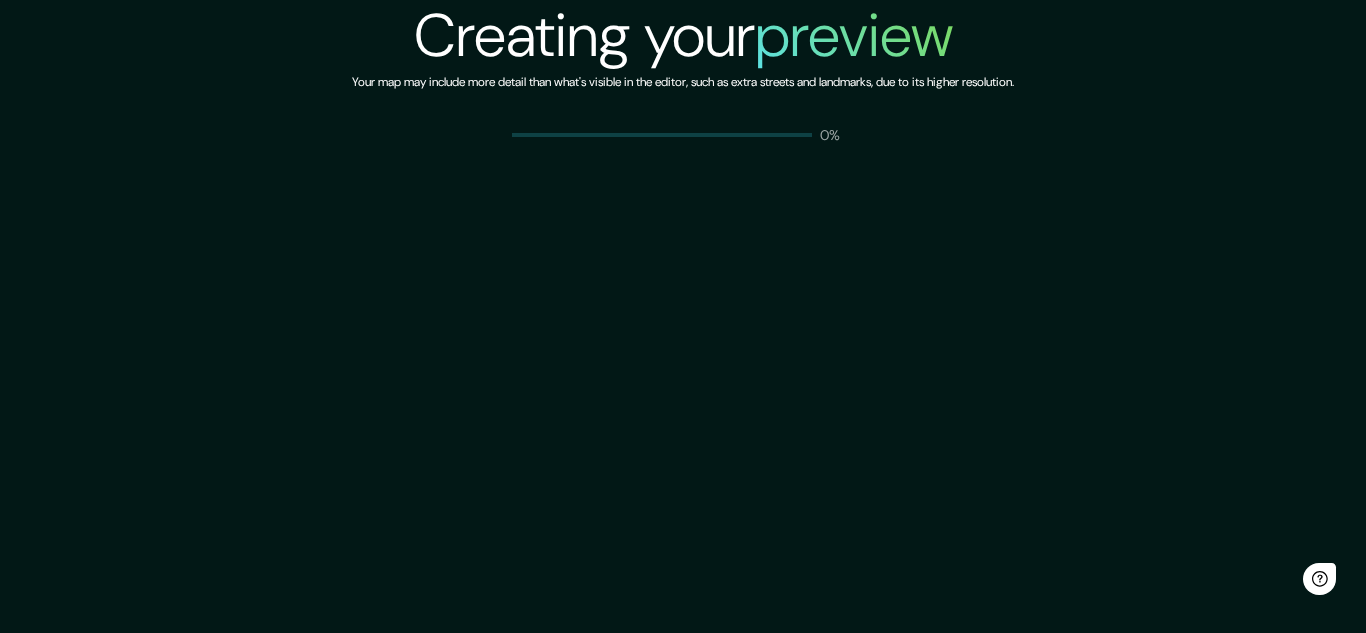 scroll, scrollTop: 0, scrollLeft: 0, axis: both 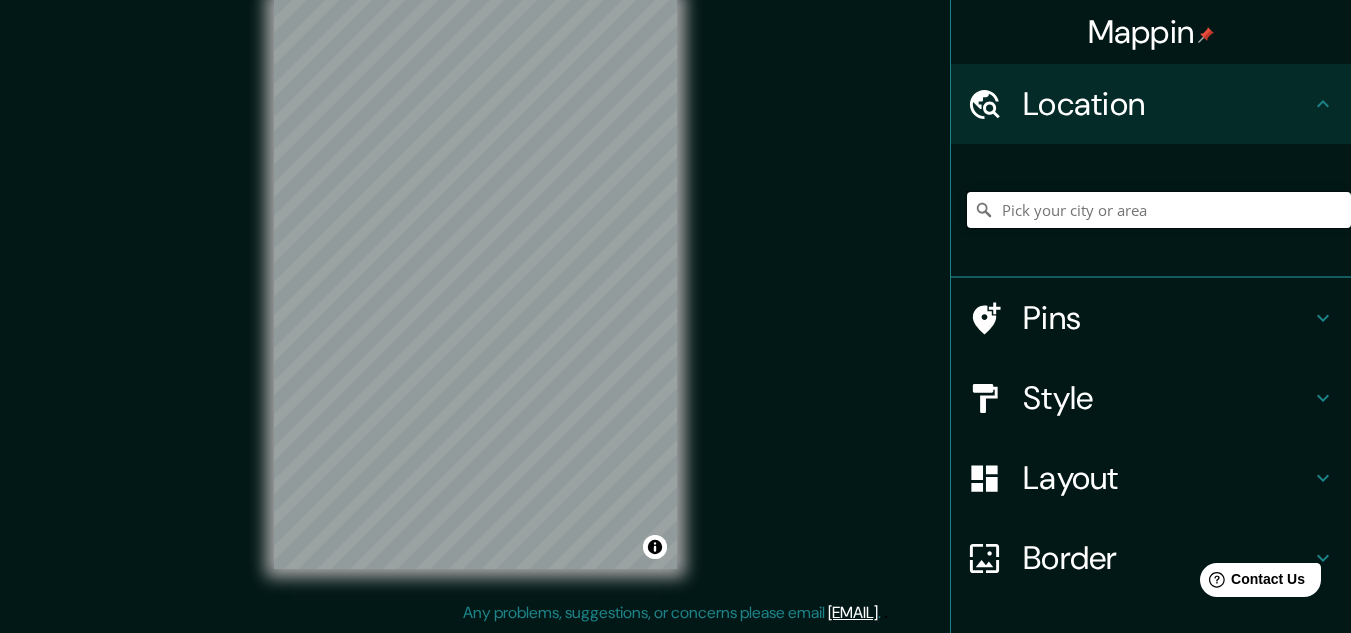 click at bounding box center (1159, 210) 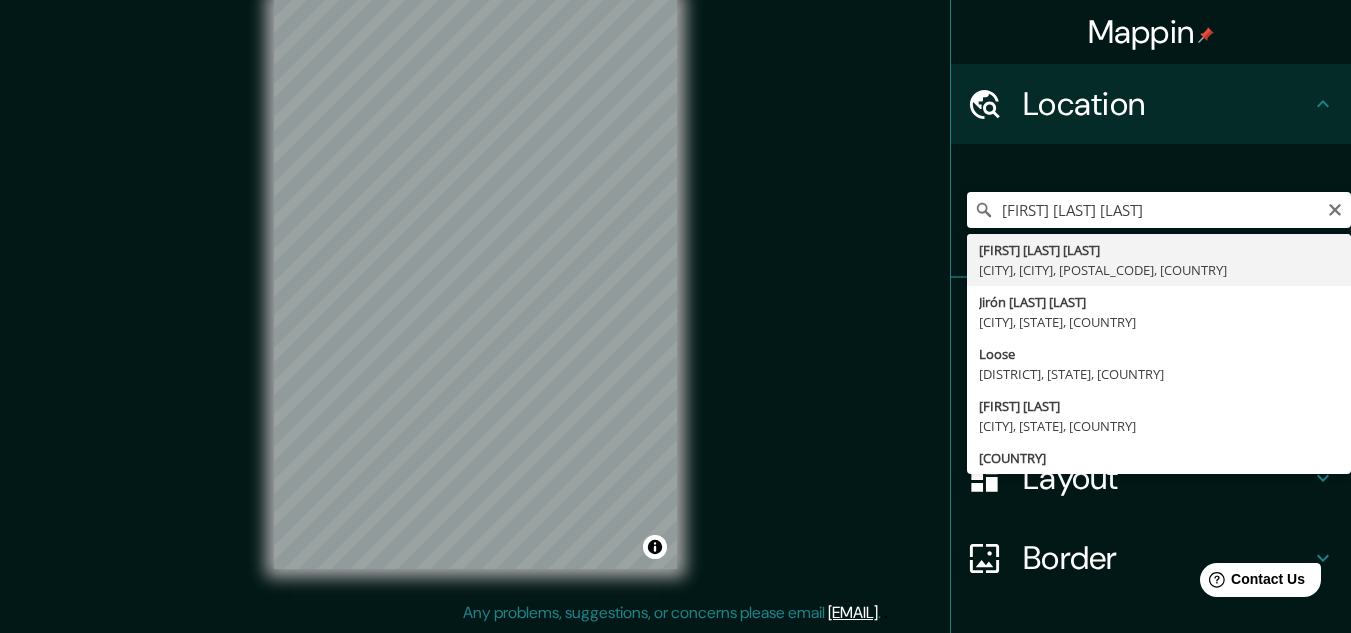 type on "José Antonio De Sucre 1545, Córdoba, Córdoba, X5001, Argentina" 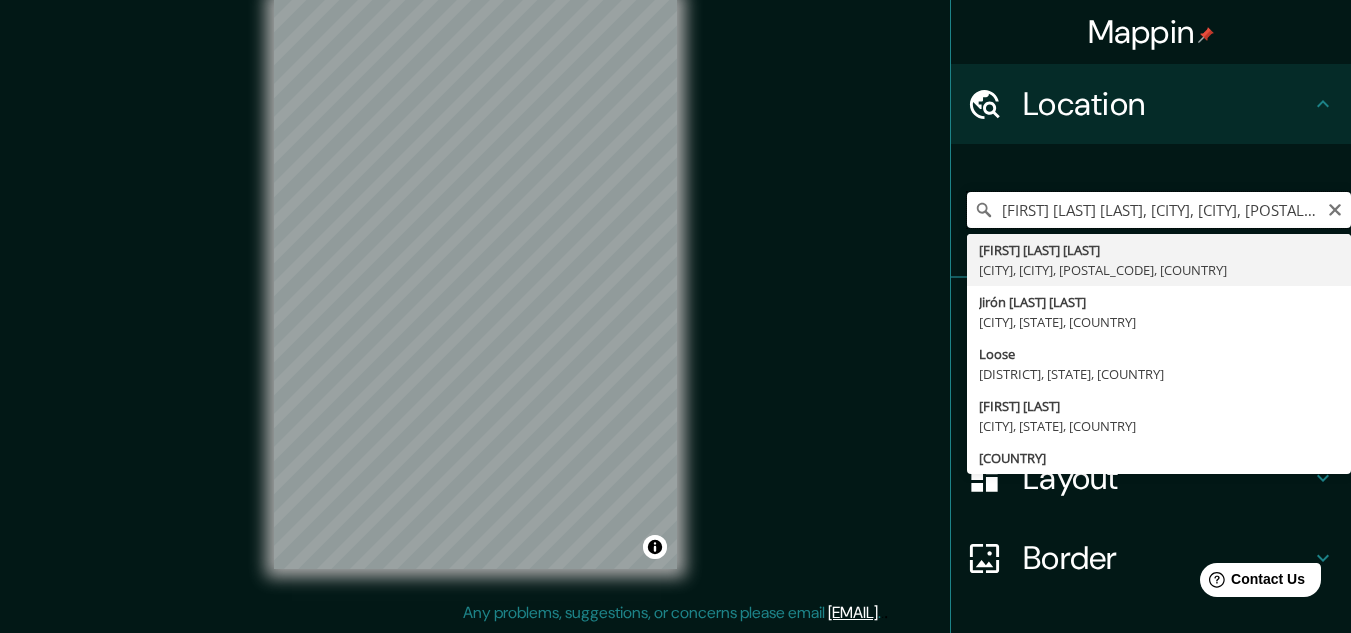 scroll, scrollTop: 0, scrollLeft: 0, axis: both 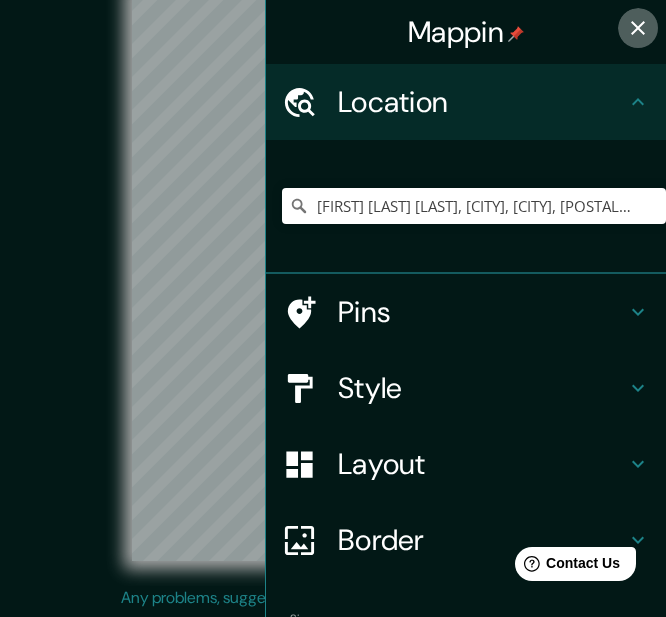 click 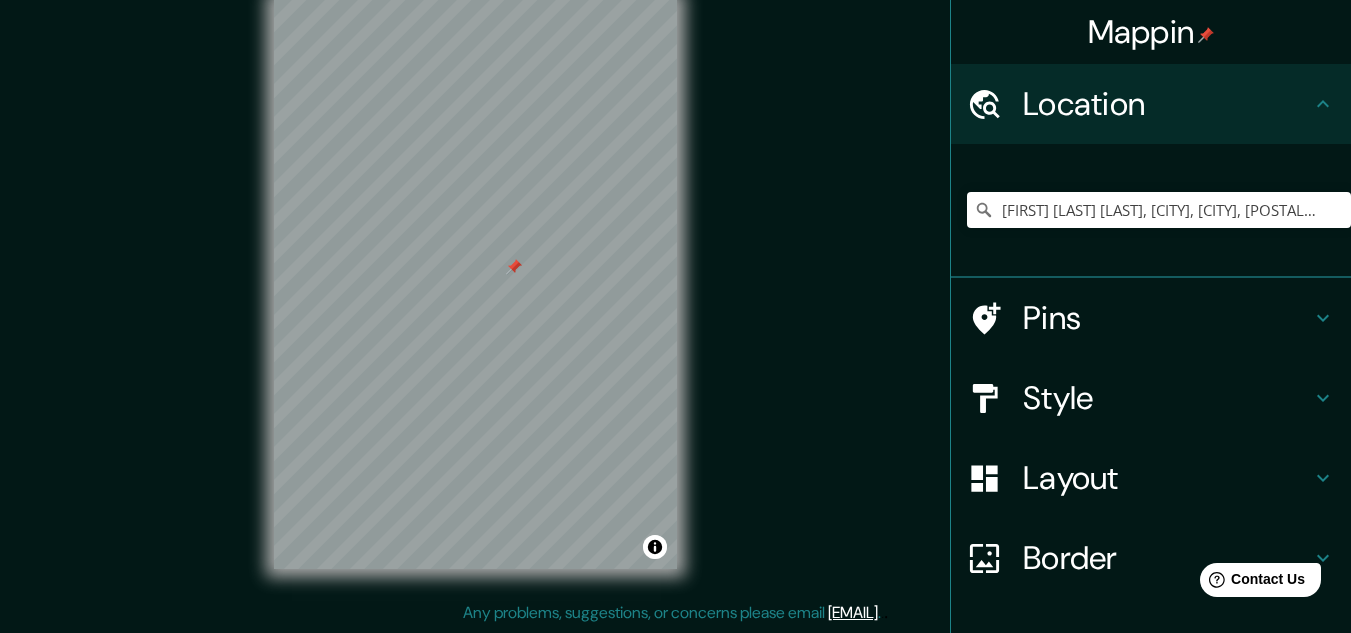 scroll, scrollTop: 132, scrollLeft: 0, axis: vertical 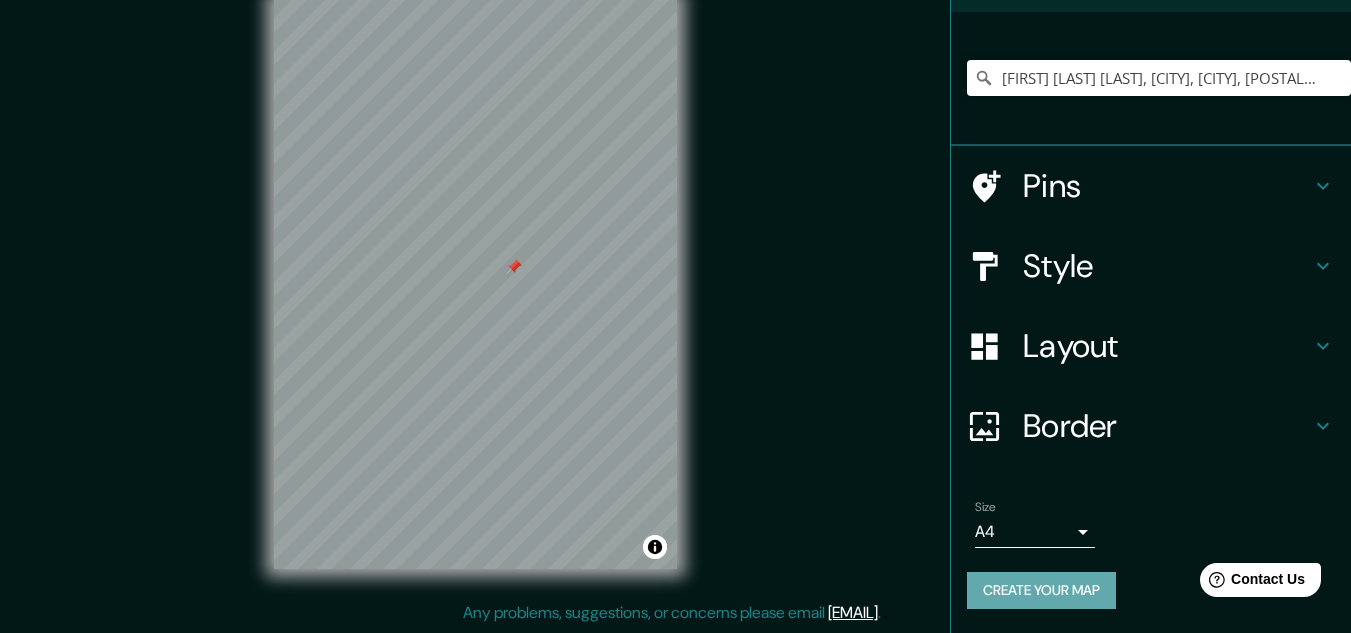 click on "Create your map" at bounding box center [1041, 590] 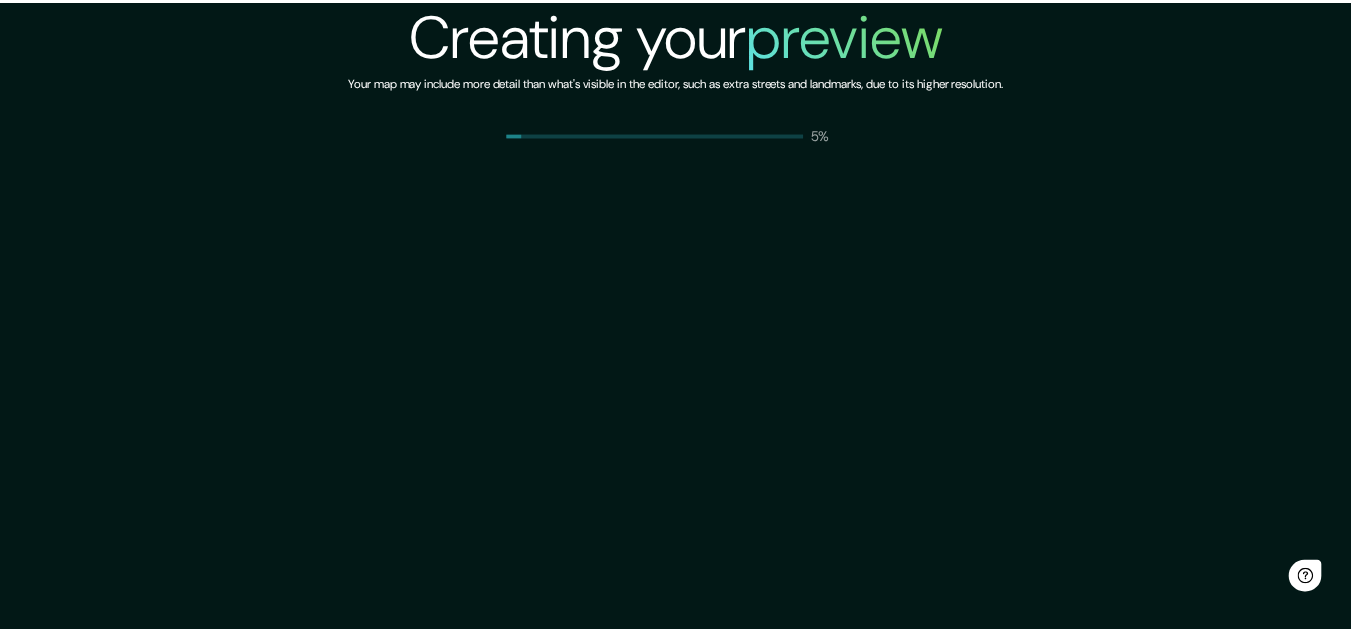 scroll, scrollTop: 0, scrollLeft: 0, axis: both 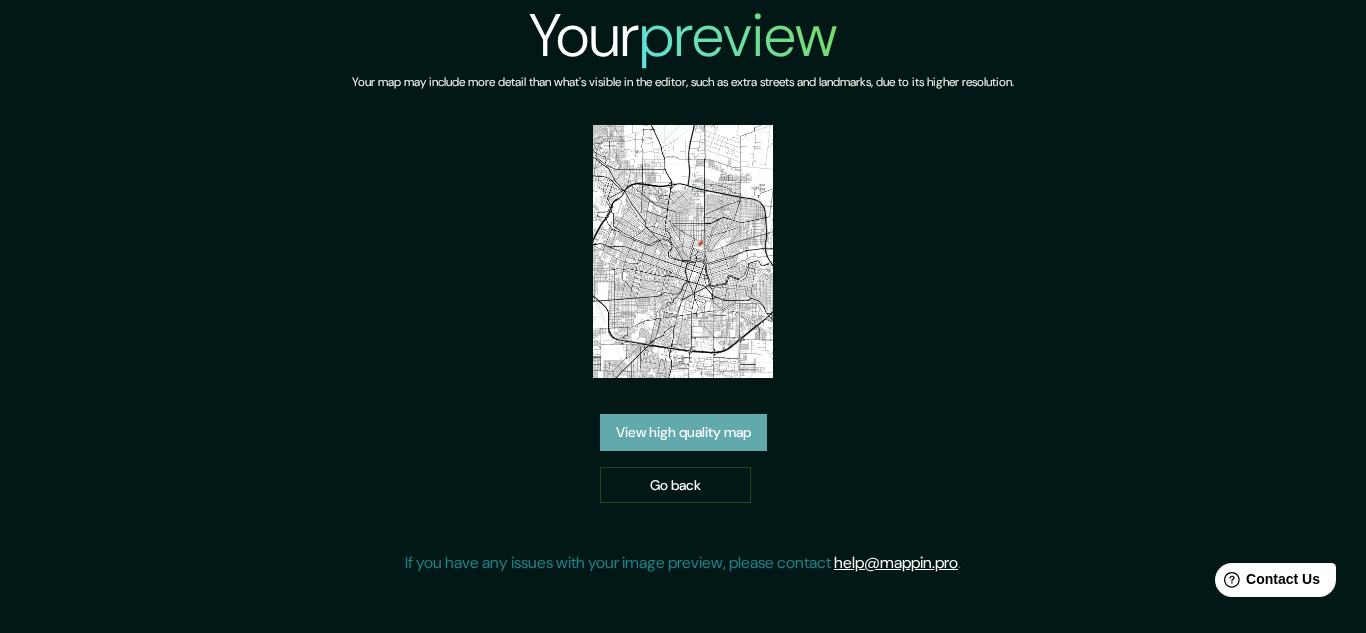 click on "View high quality map" at bounding box center (683, 432) 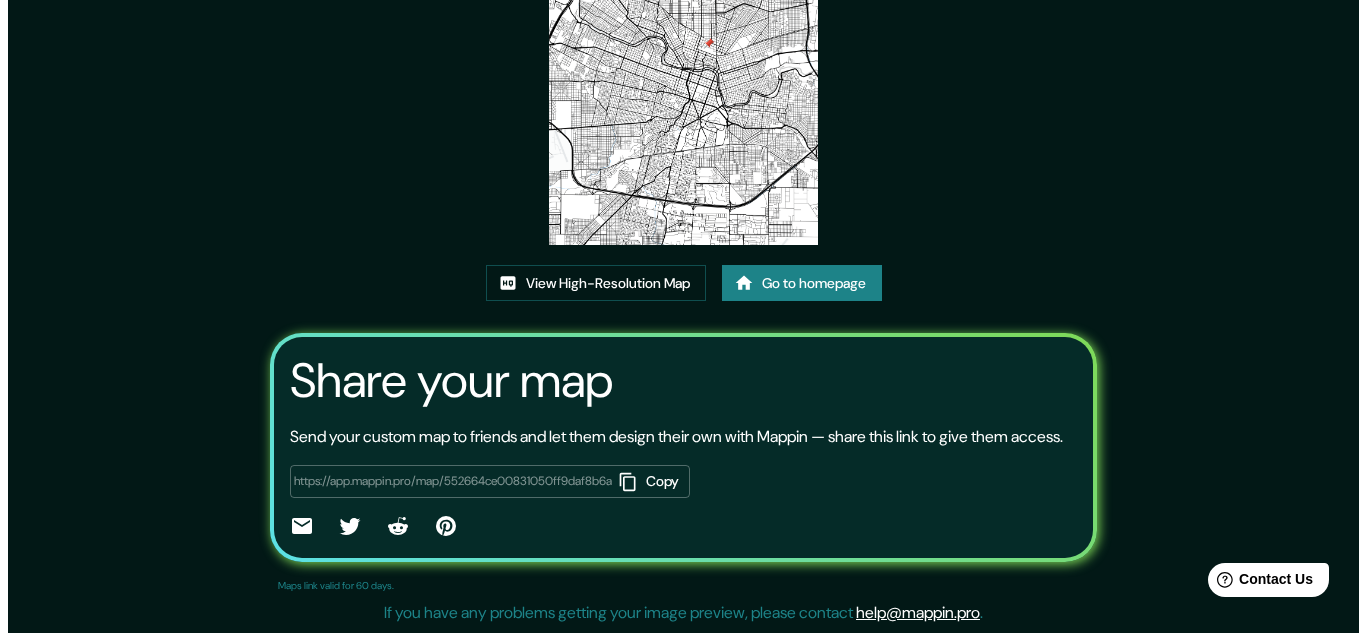 scroll, scrollTop: 0, scrollLeft: 0, axis: both 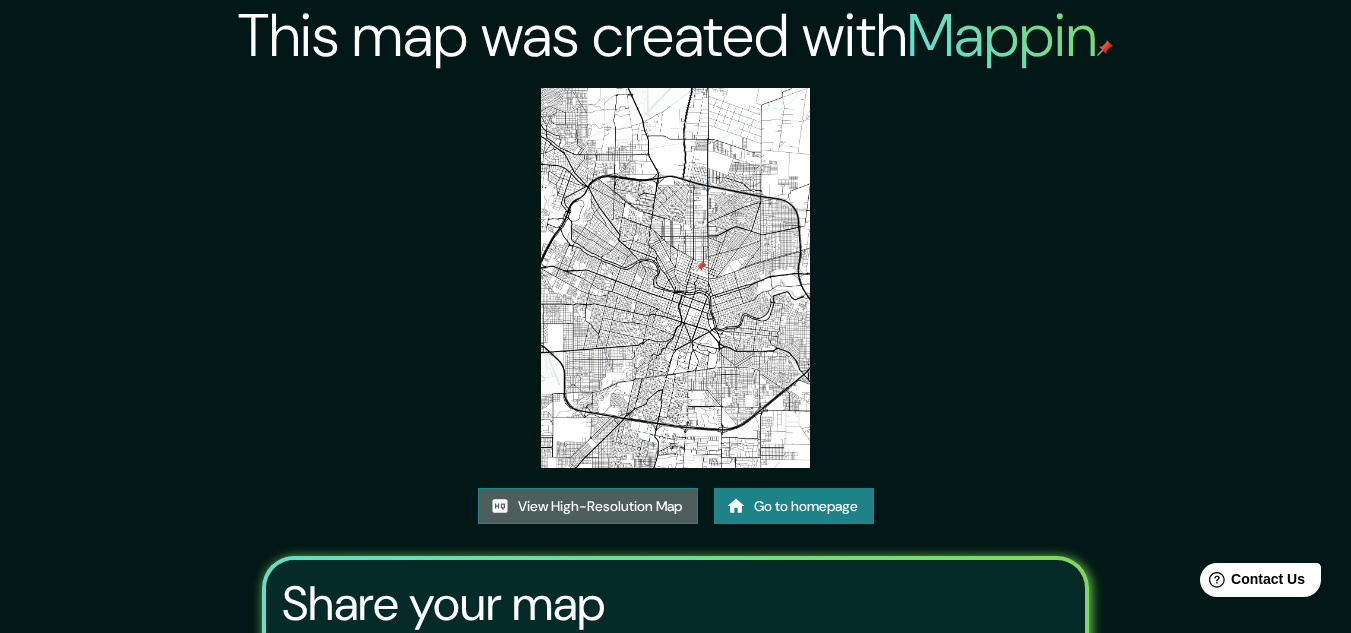 click on "View High-Resolution Map" at bounding box center (588, 506) 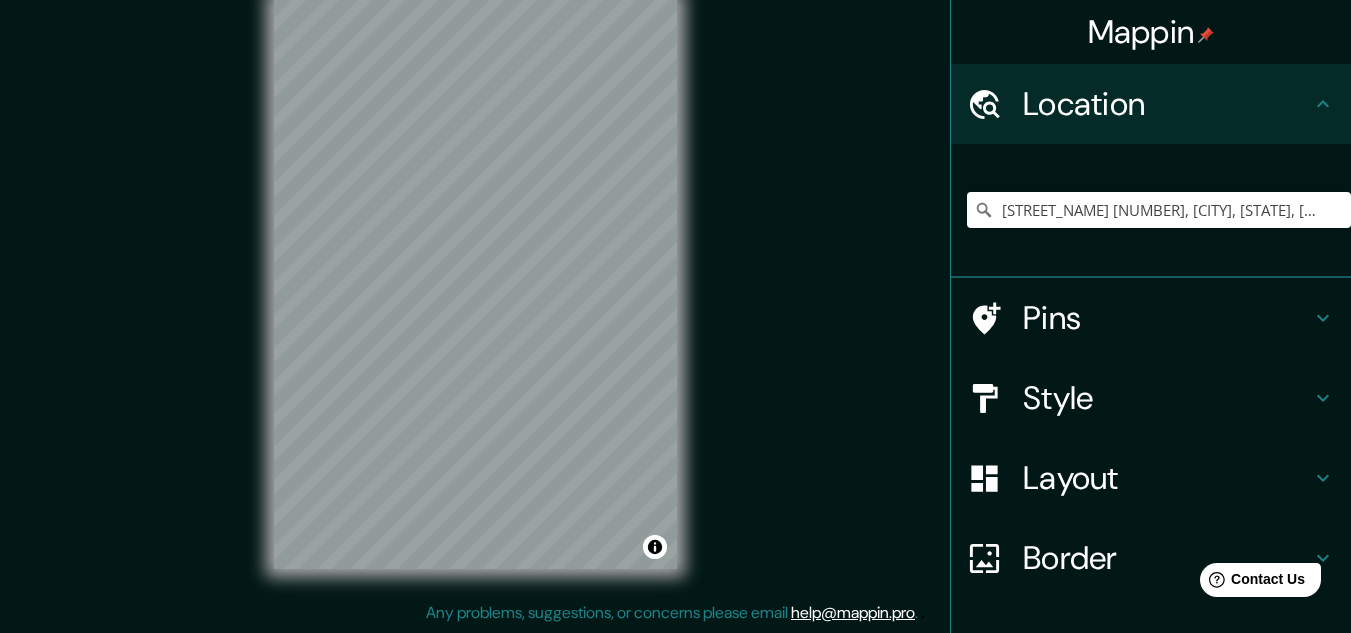 scroll, scrollTop: 0, scrollLeft: 0, axis: both 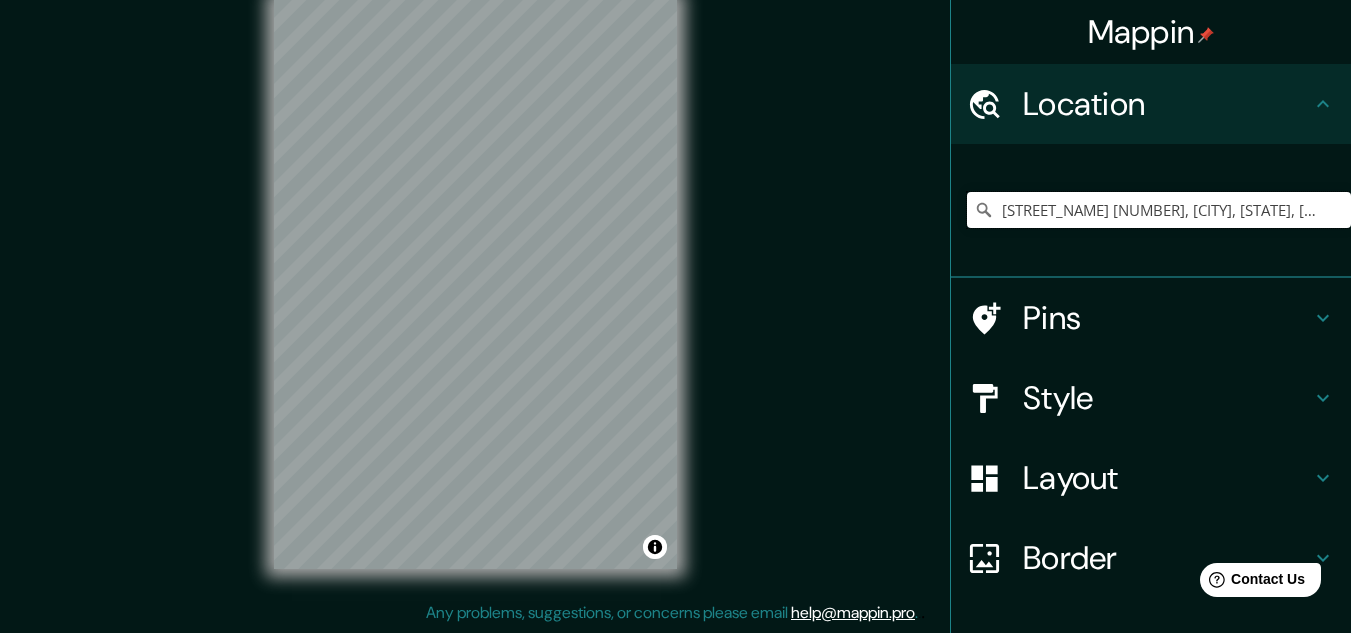 click on "José Antonio De Sucre 1545, Córdoba, Córdoba, X5001, Argentina" at bounding box center (1159, 210) 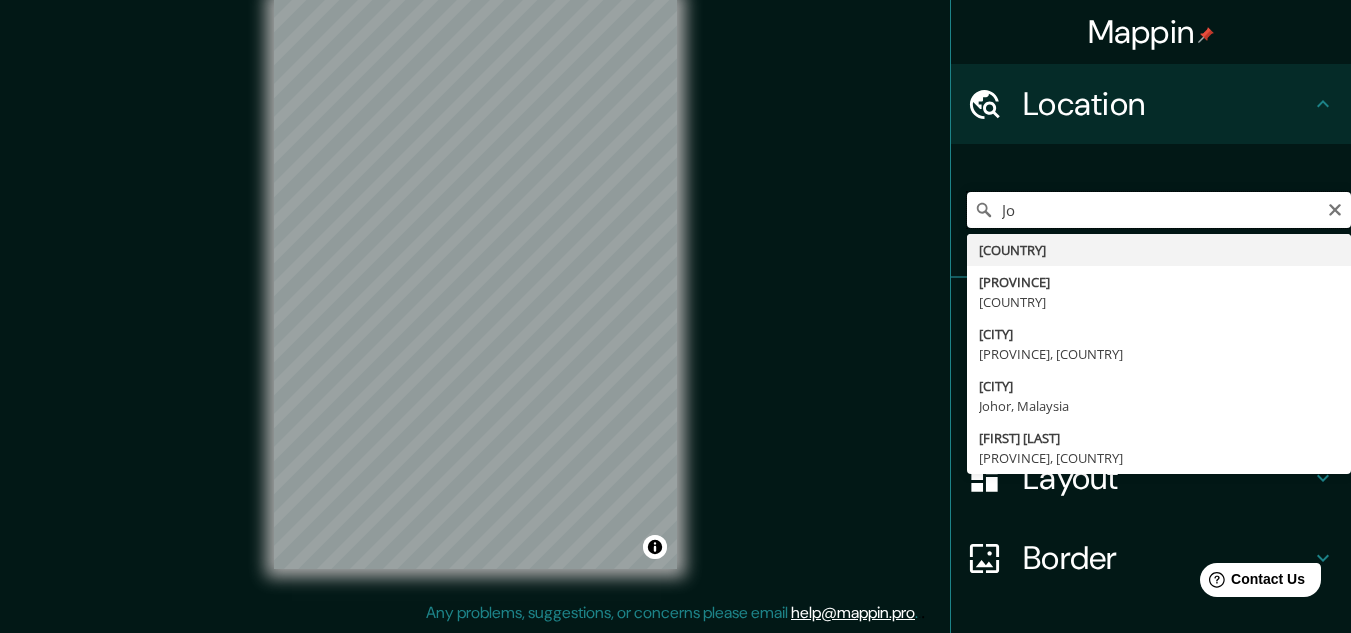 type on "J" 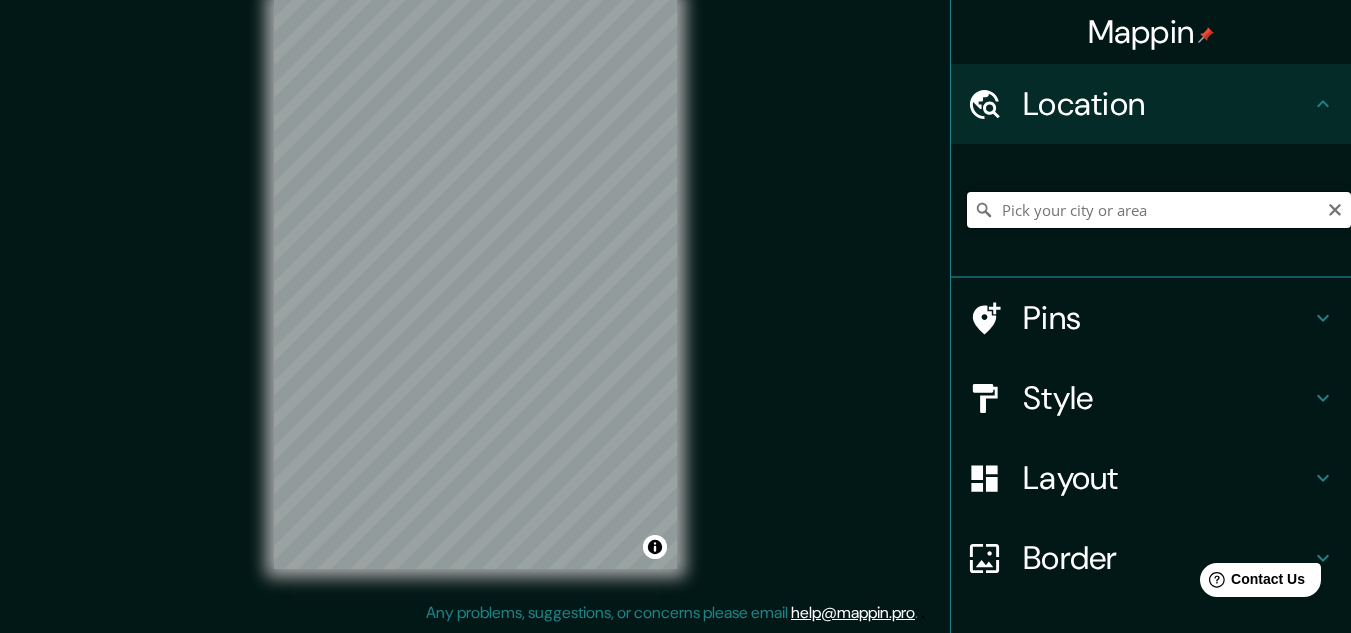 paste on "José Antonio de Sucre 1545" 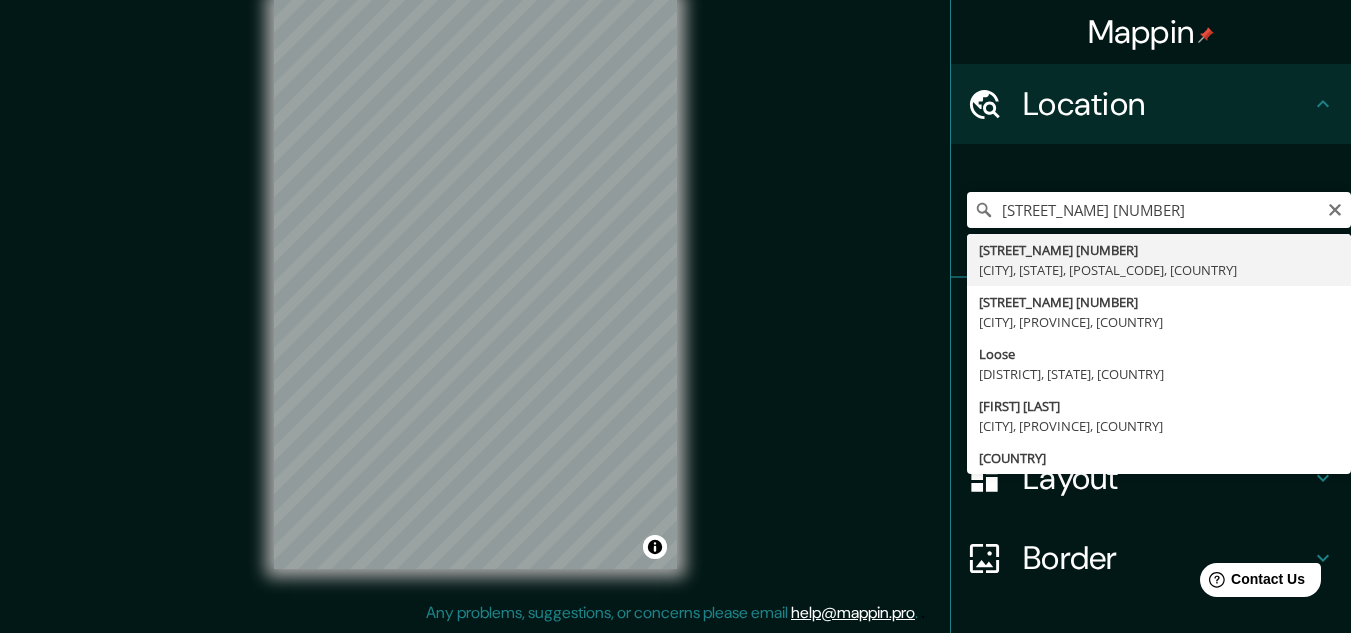 type on "José Antonio De Sucre 1545, Córdoba, Córdoba, X5001, Argentina" 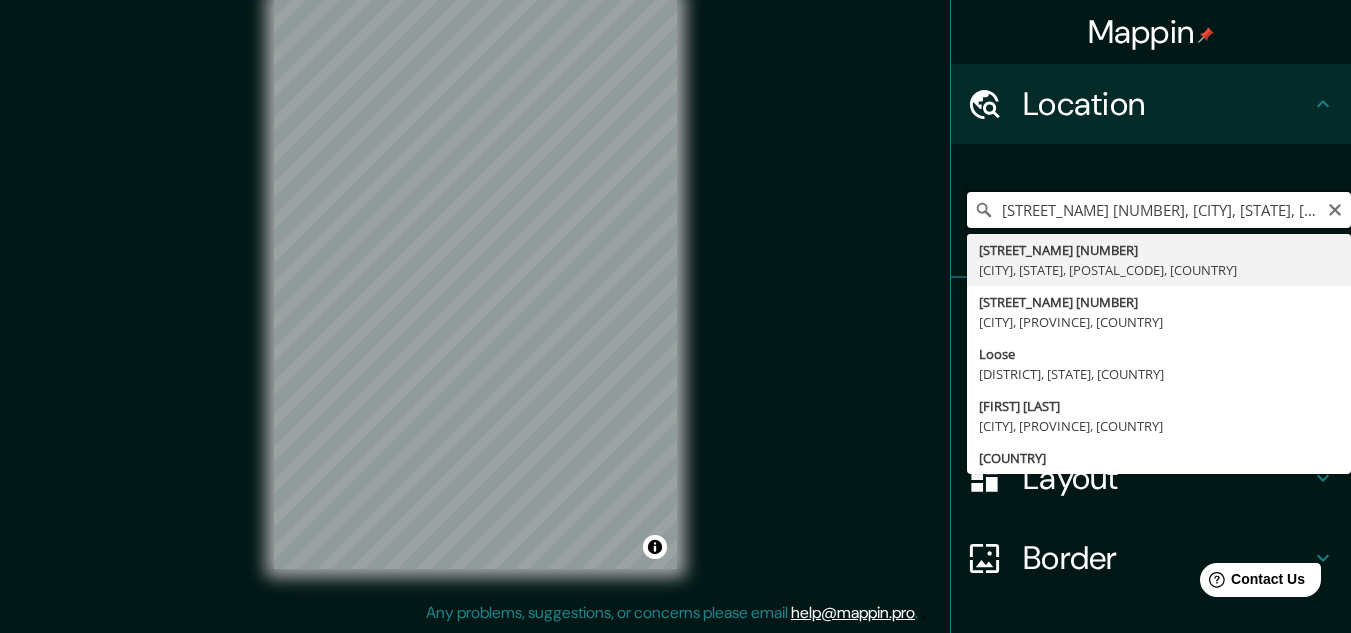 scroll, scrollTop: 0, scrollLeft: 0, axis: both 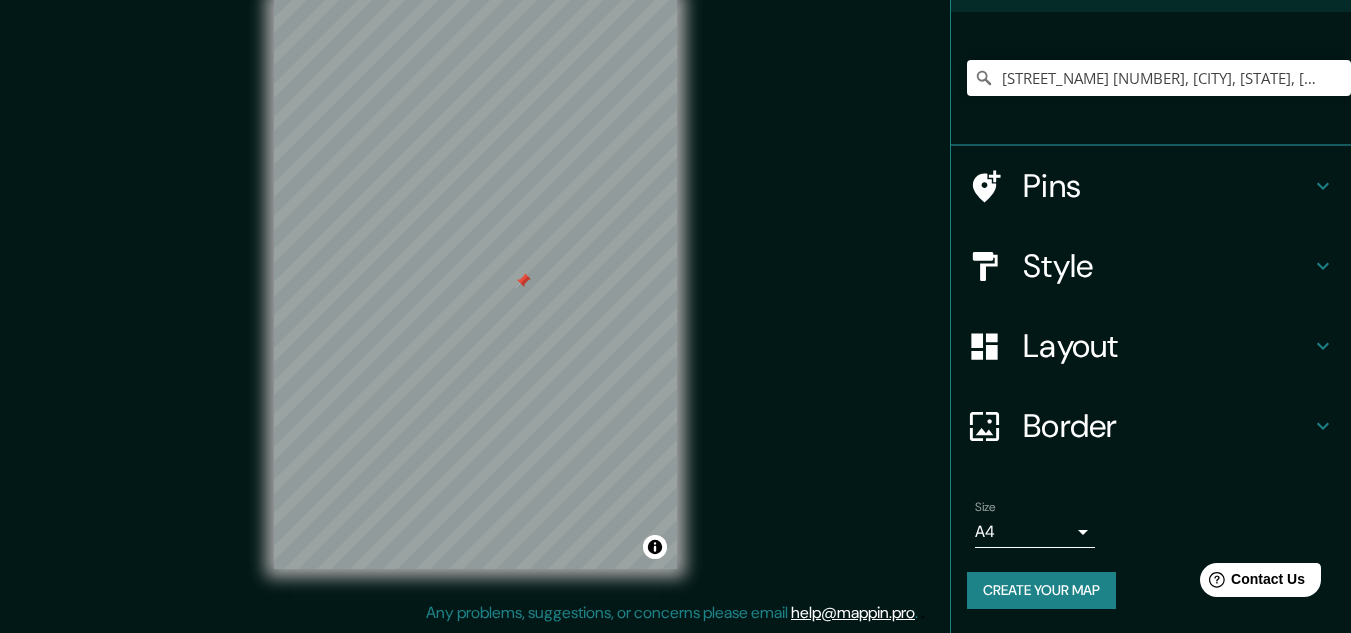 click on "Create your map" at bounding box center (1041, 590) 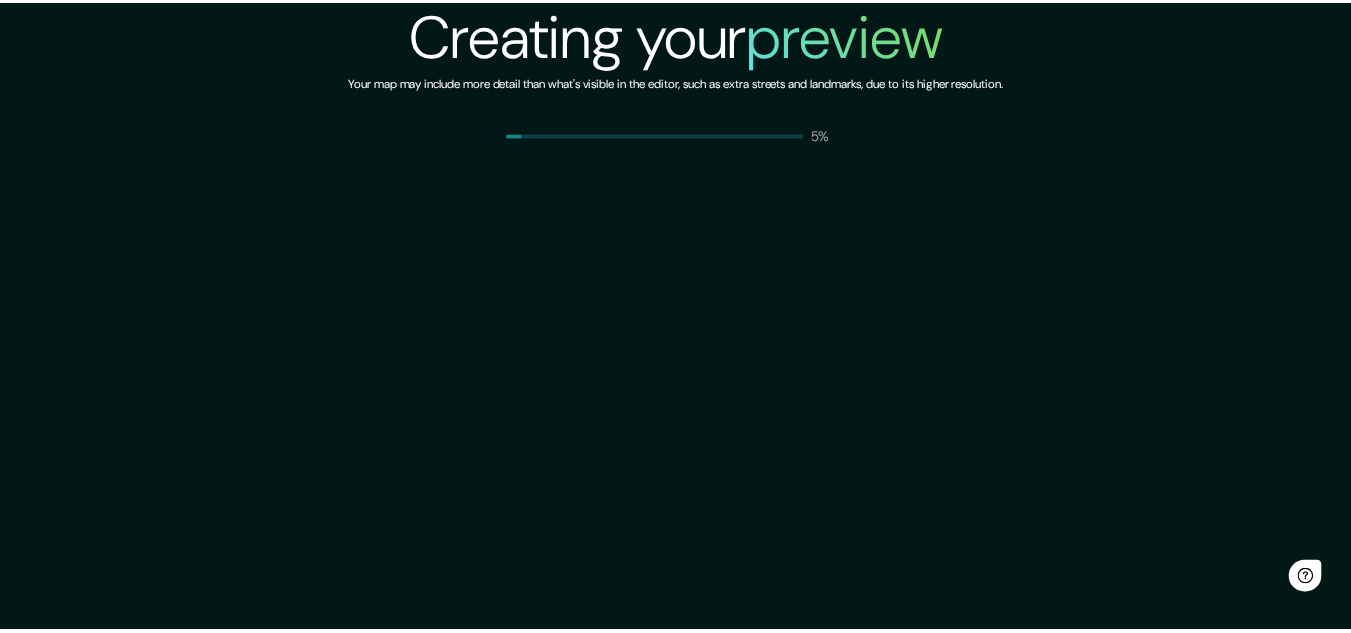 scroll, scrollTop: 0, scrollLeft: 0, axis: both 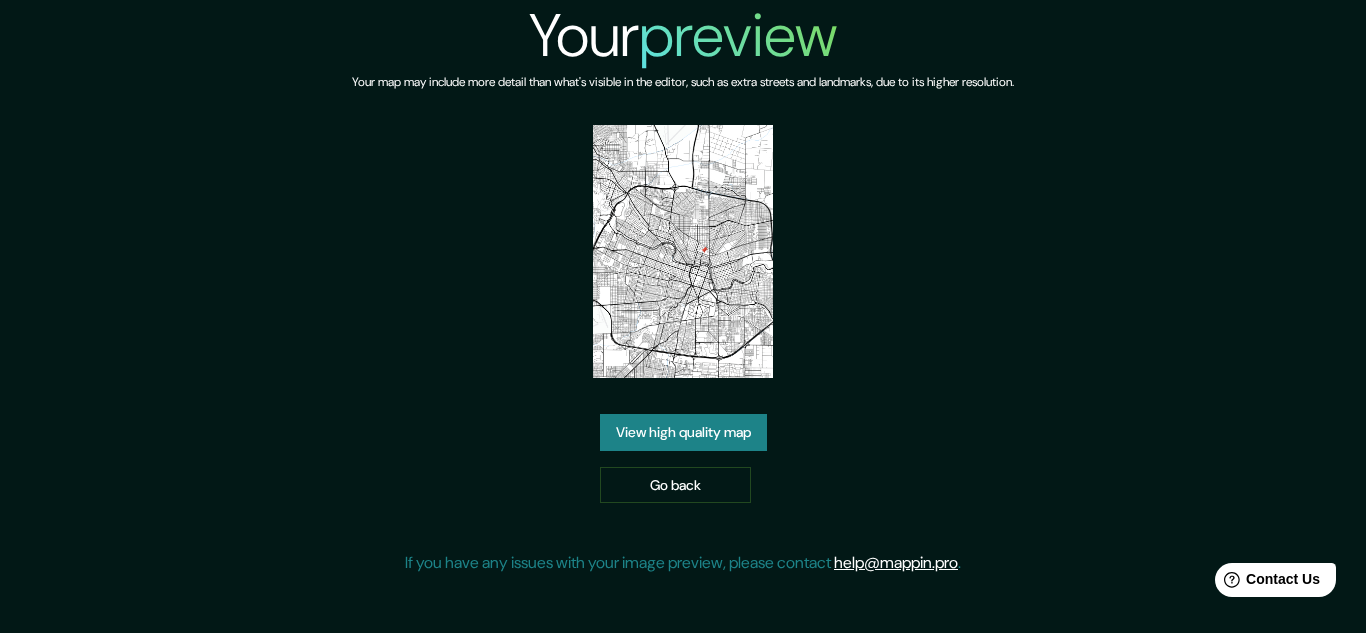 click on "View high quality map" at bounding box center (683, 432) 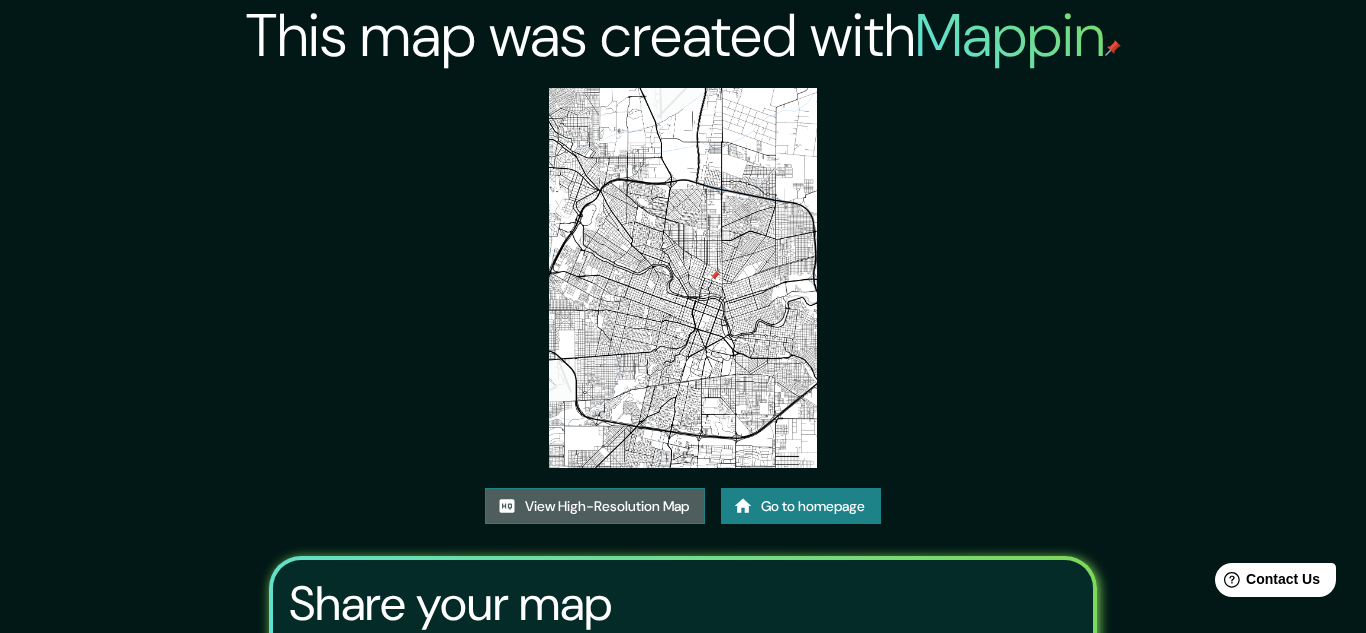 click on "View High-Resolution Map" at bounding box center [595, 506] 